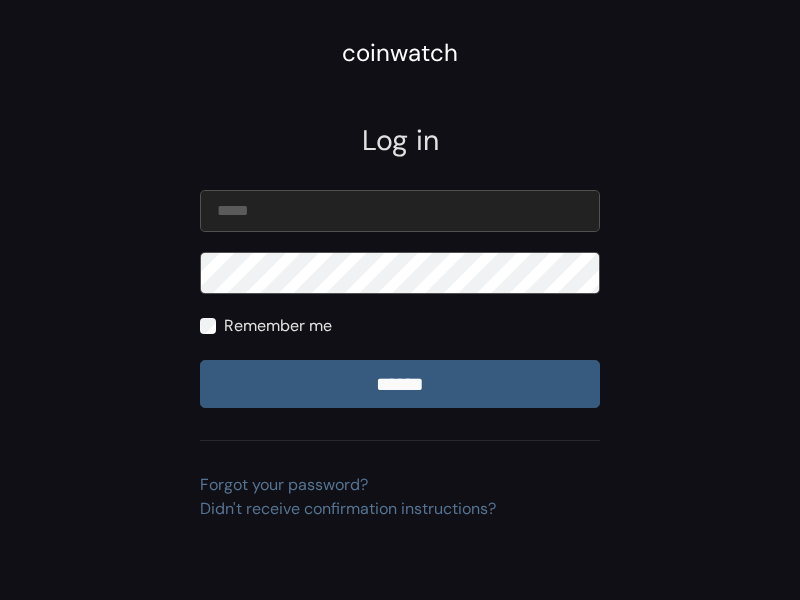 scroll, scrollTop: 0, scrollLeft: 0, axis: both 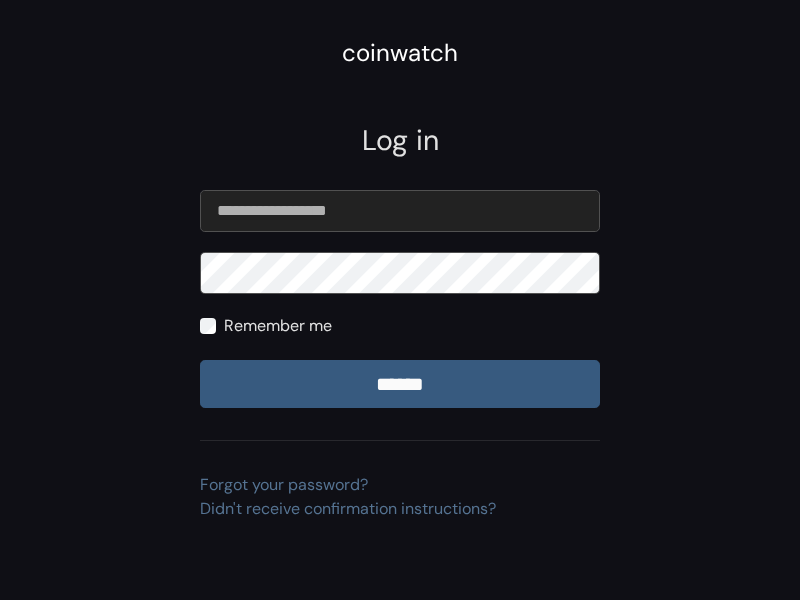 type on "**********" 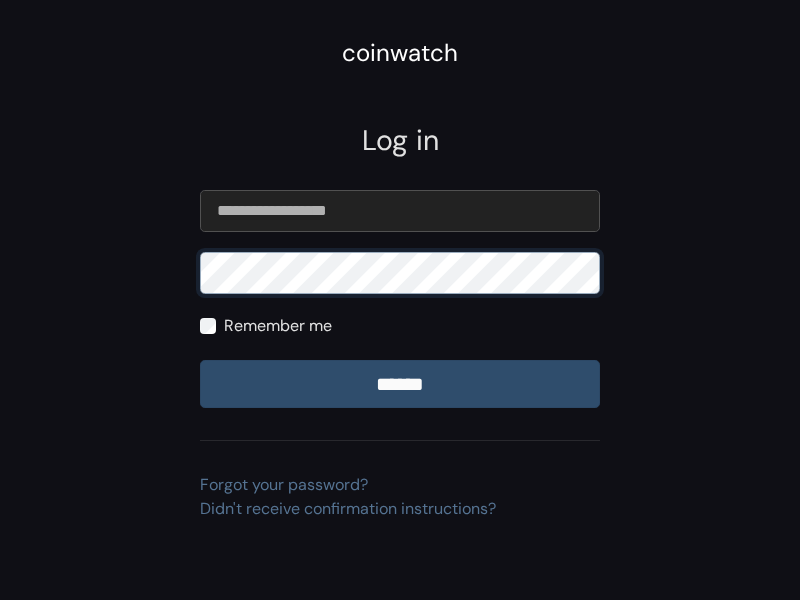 click on "******" at bounding box center (400, 384) 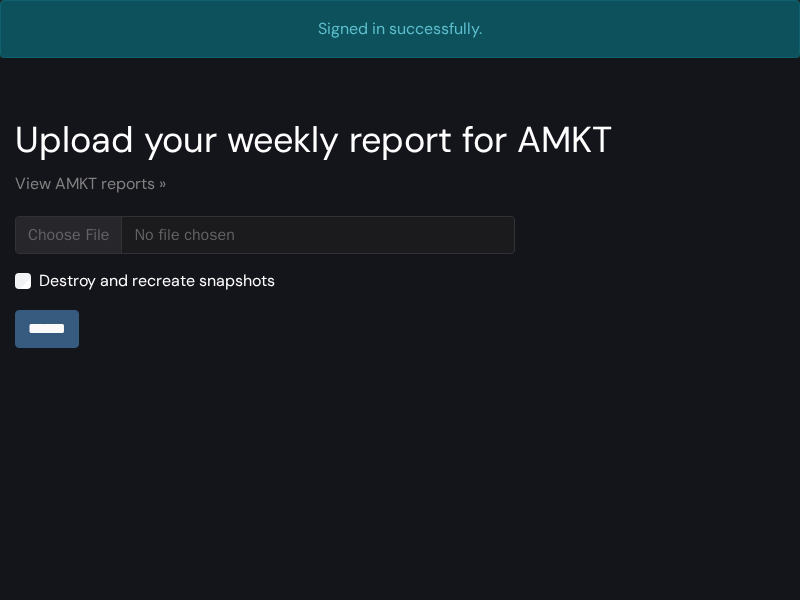 scroll, scrollTop: 0, scrollLeft: 0, axis: both 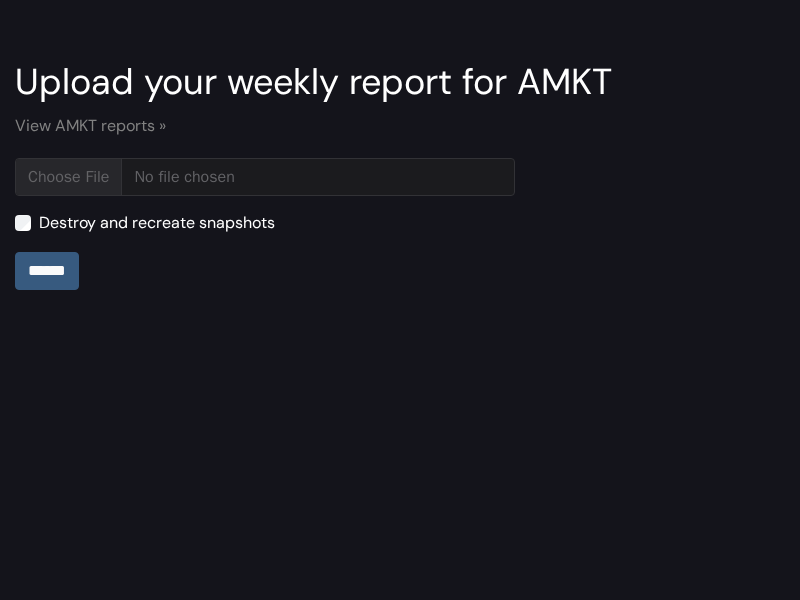 type on "**********" 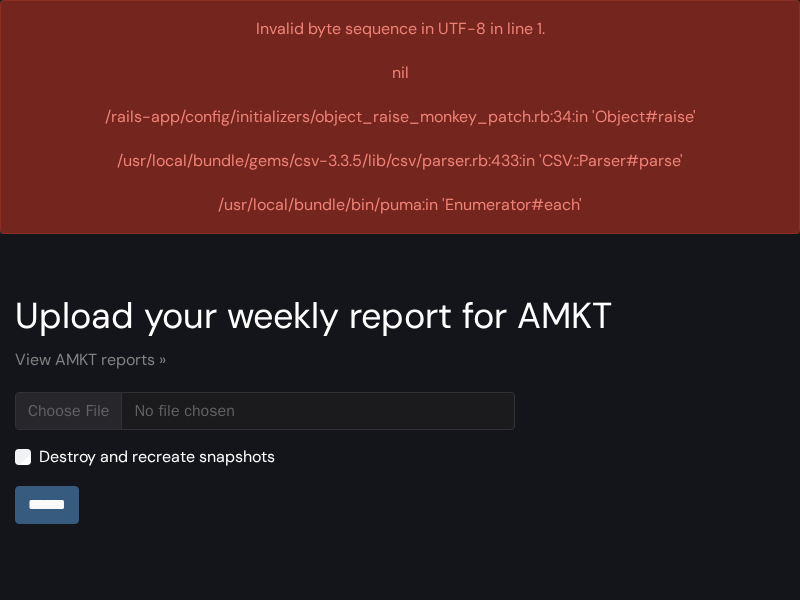 scroll, scrollTop: 0, scrollLeft: 0, axis: both 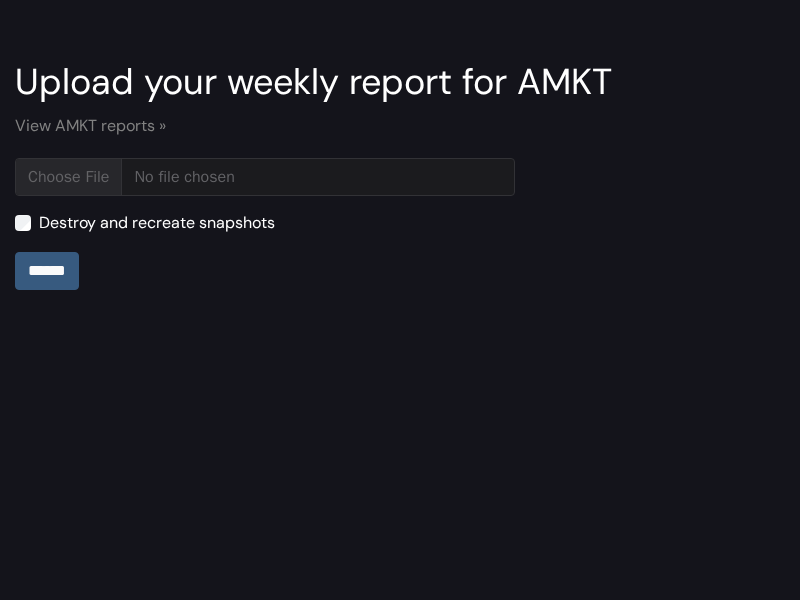 type on "**********" 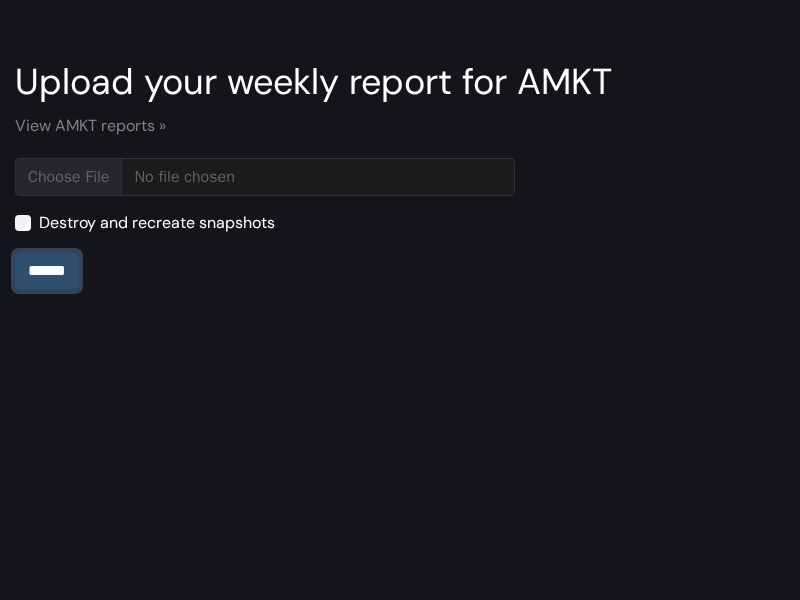 click on "******" at bounding box center (47, 271) 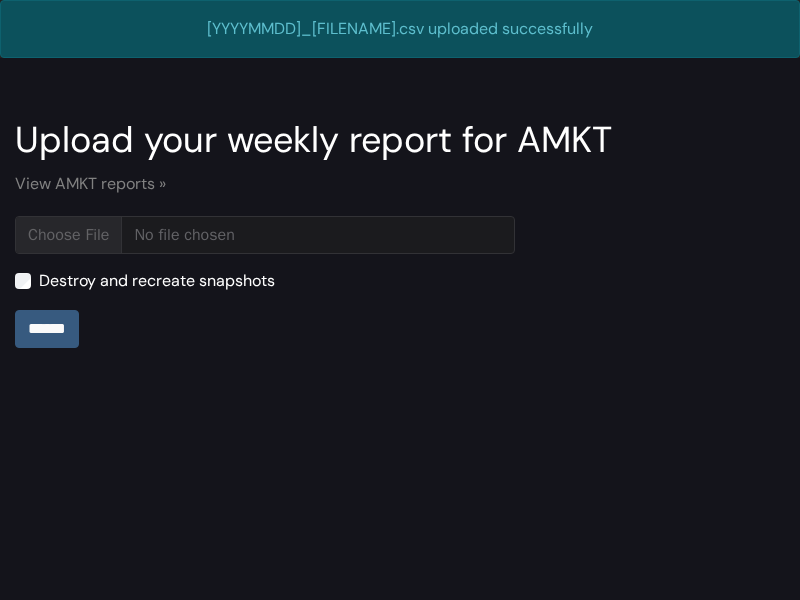 scroll, scrollTop: 0, scrollLeft: 0, axis: both 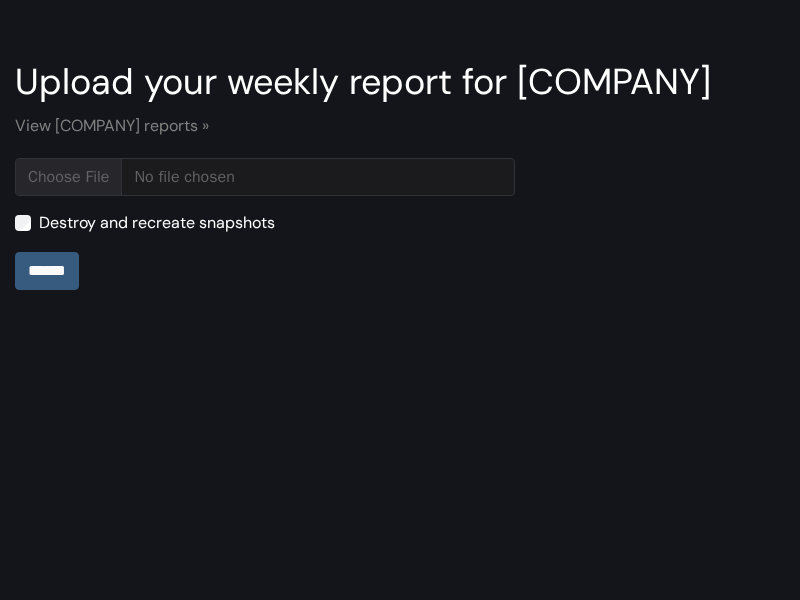 type on "**********" 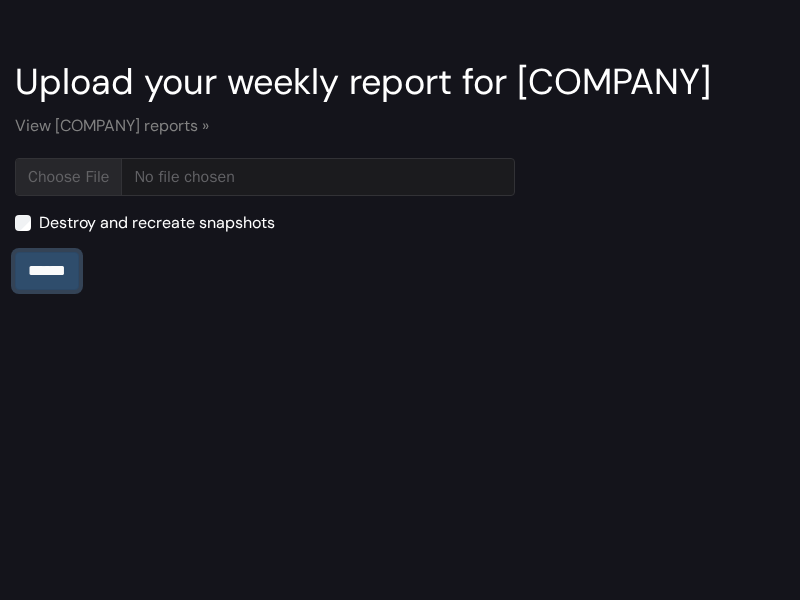 click on "******" at bounding box center (47, 271) 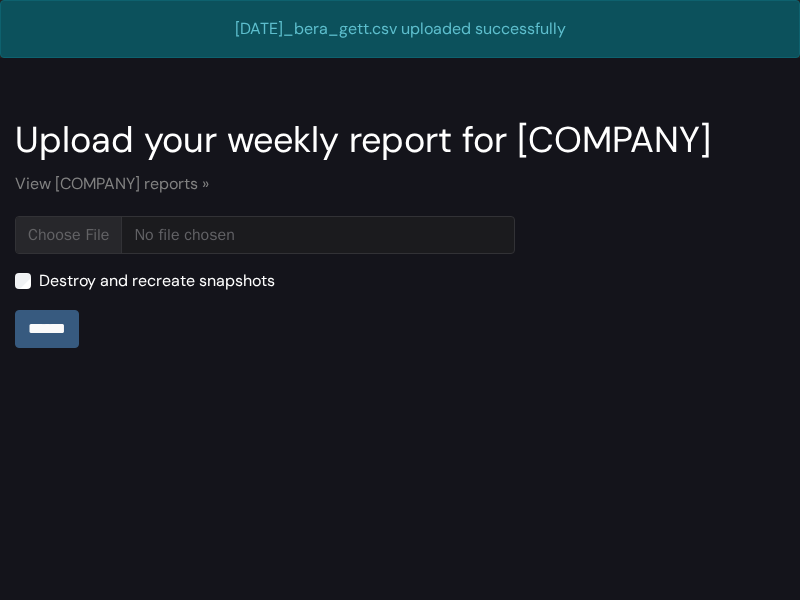 scroll, scrollTop: 0, scrollLeft: 0, axis: both 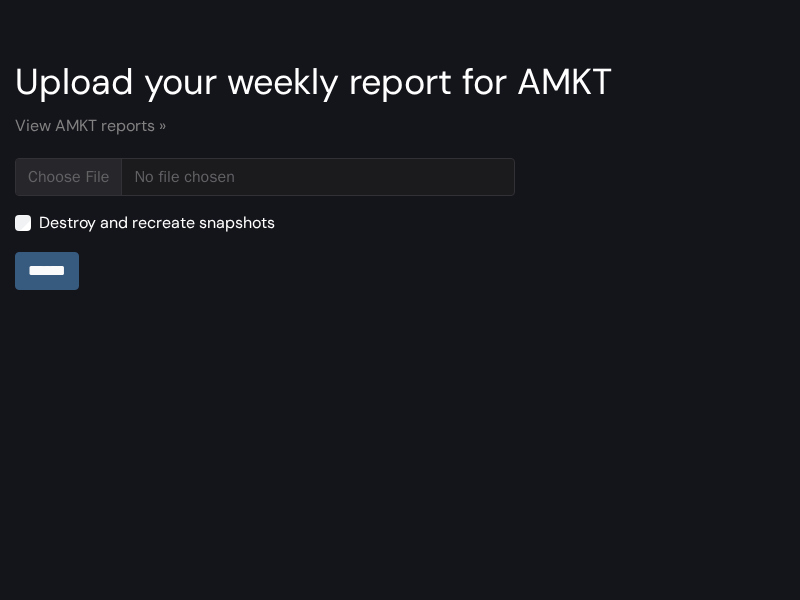 type on "**********" 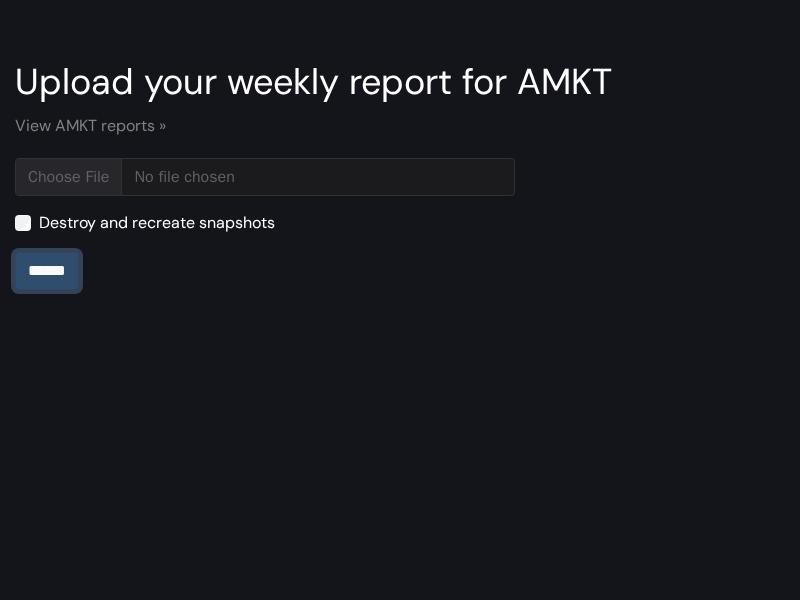 click on "******" at bounding box center (47, 271) 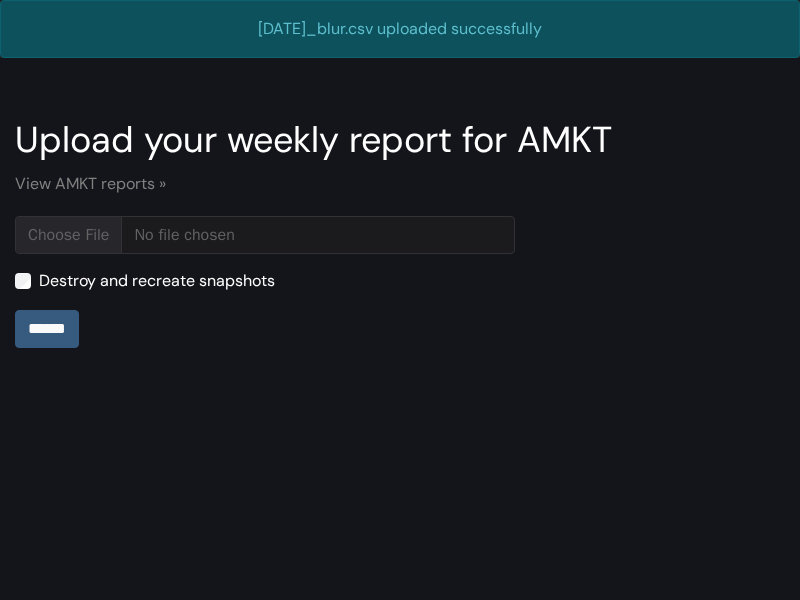 scroll, scrollTop: 0, scrollLeft: 0, axis: both 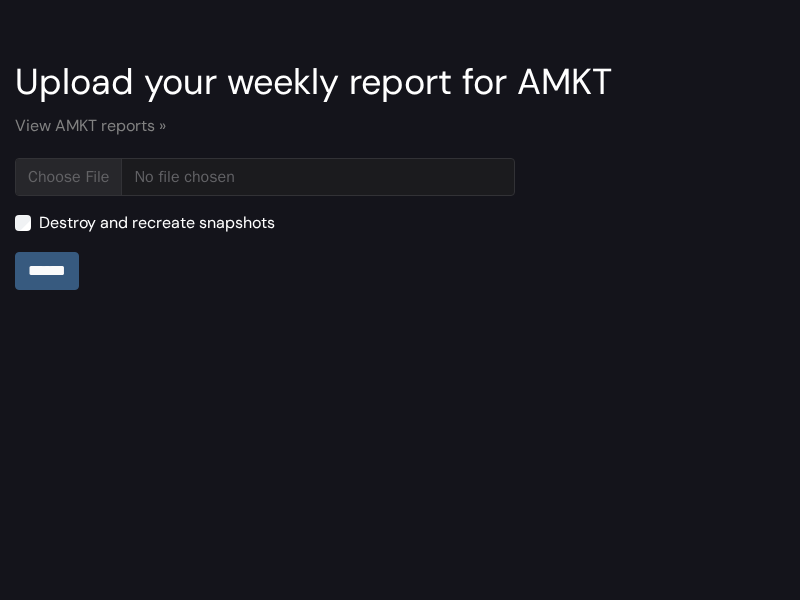 type on "**********" 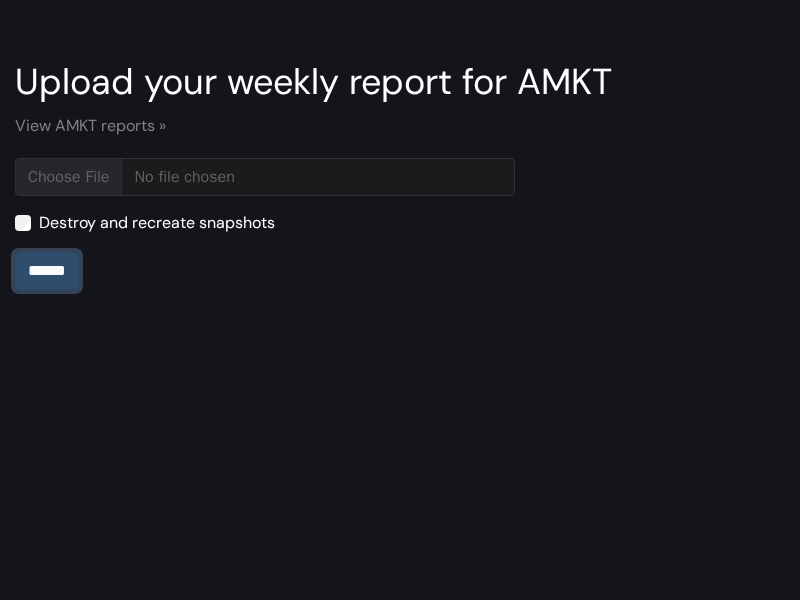click on "******" at bounding box center [47, 271] 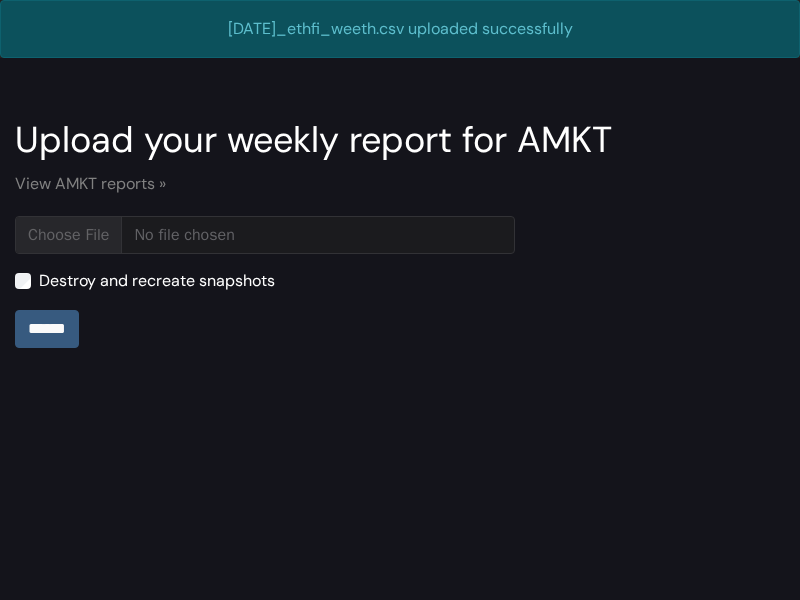 scroll, scrollTop: 0, scrollLeft: 0, axis: both 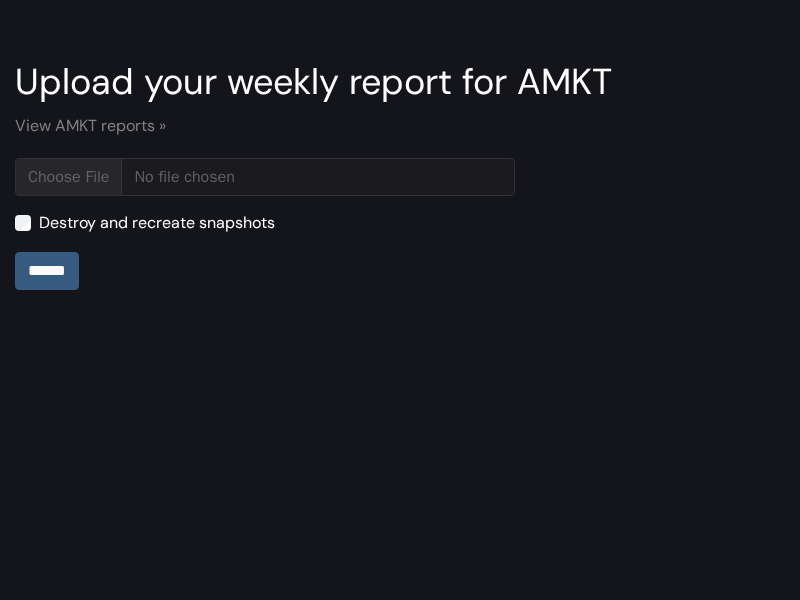 type on "**********" 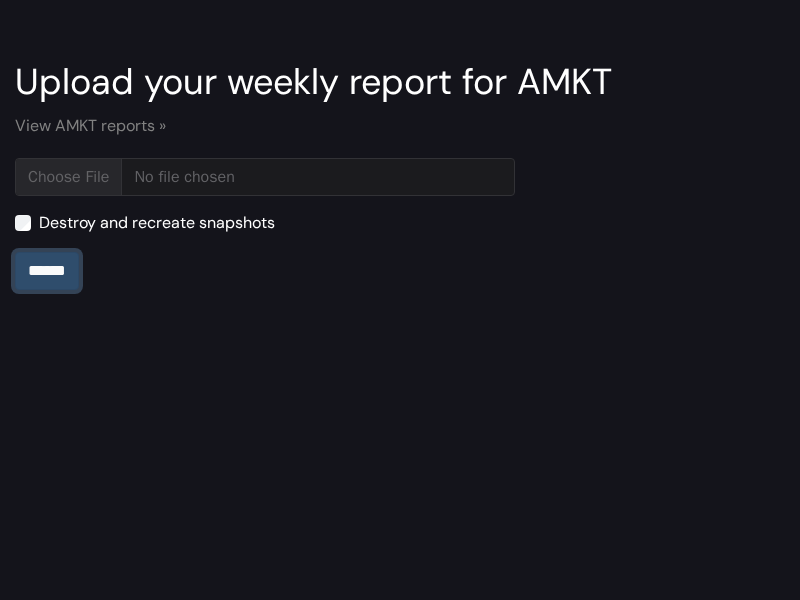 click on "******" at bounding box center (47, 271) 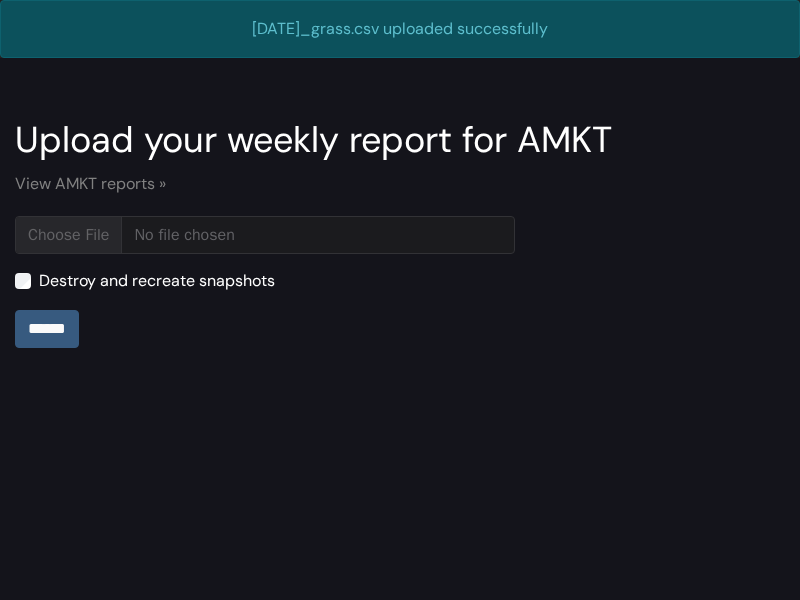scroll, scrollTop: 0, scrollLeft: 0, axis: both 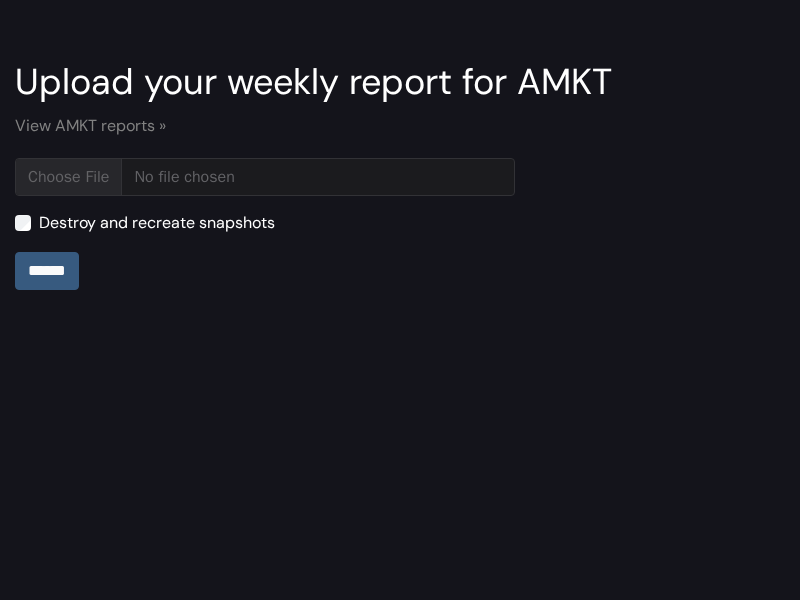 type on "**********" 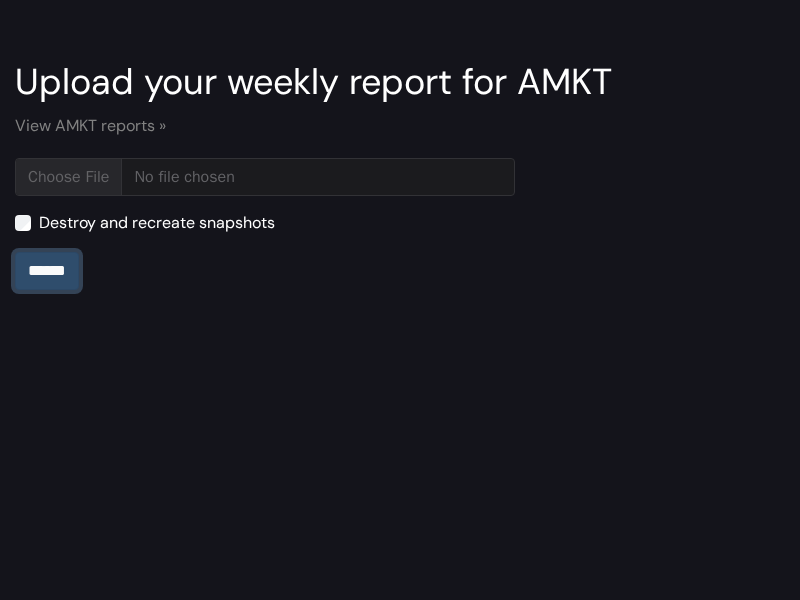 click on "******" at bounding box center (47, 271) 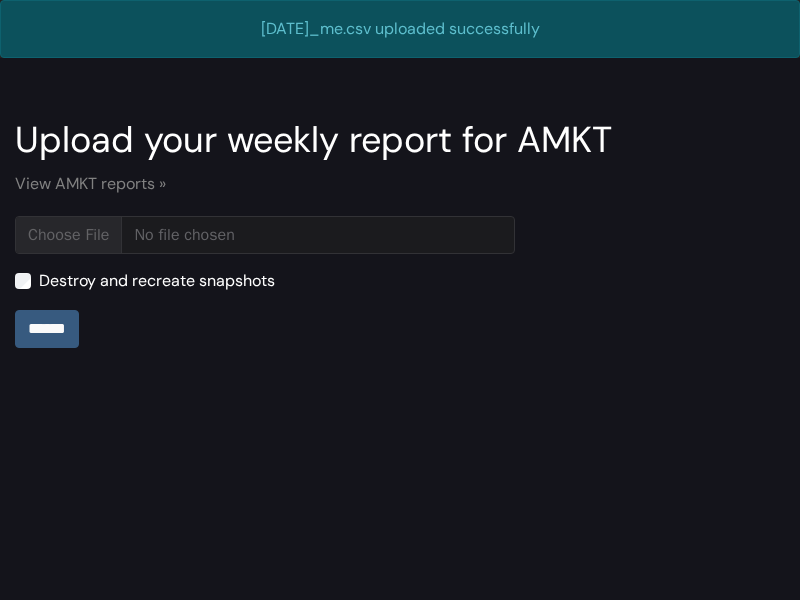 scroll, scrollTop: 0, scrollLeft: 0, axis: both 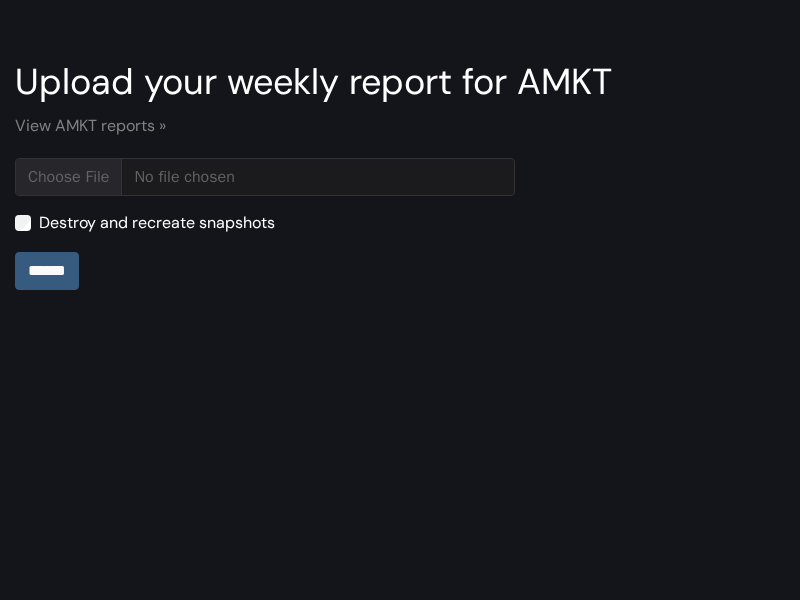 type on "**********" 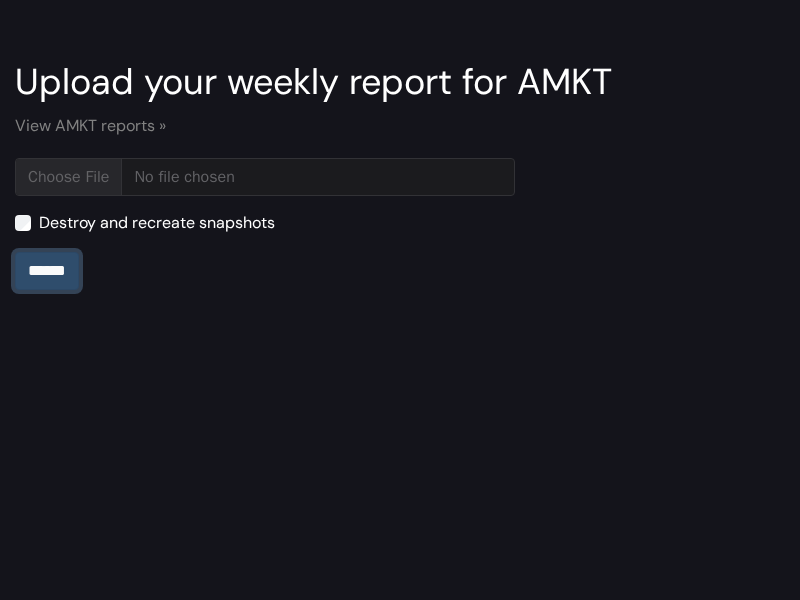 click on "******" at bounding box center [47, 271] 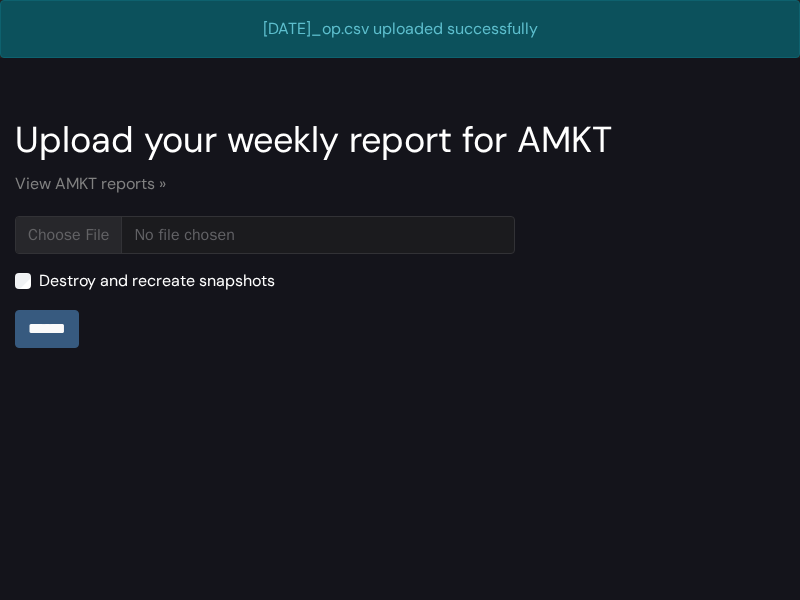 scroll, scrollTop: 0, scrollLeft: 0, axis: both 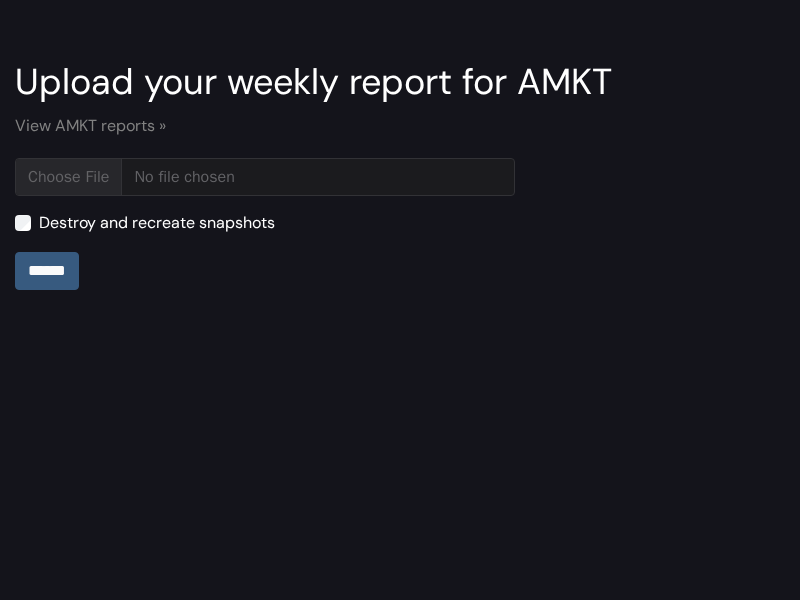 type on "**********" 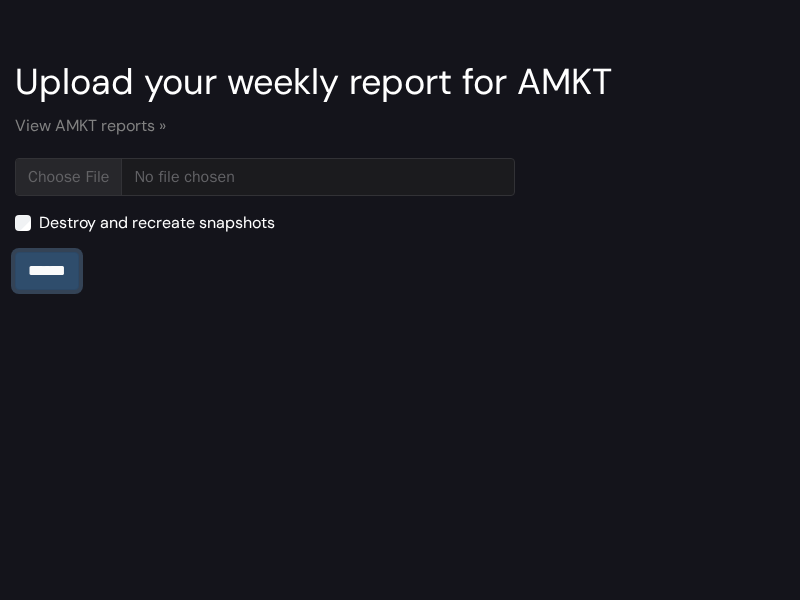 click on "******" at bounding box center [47, 271] 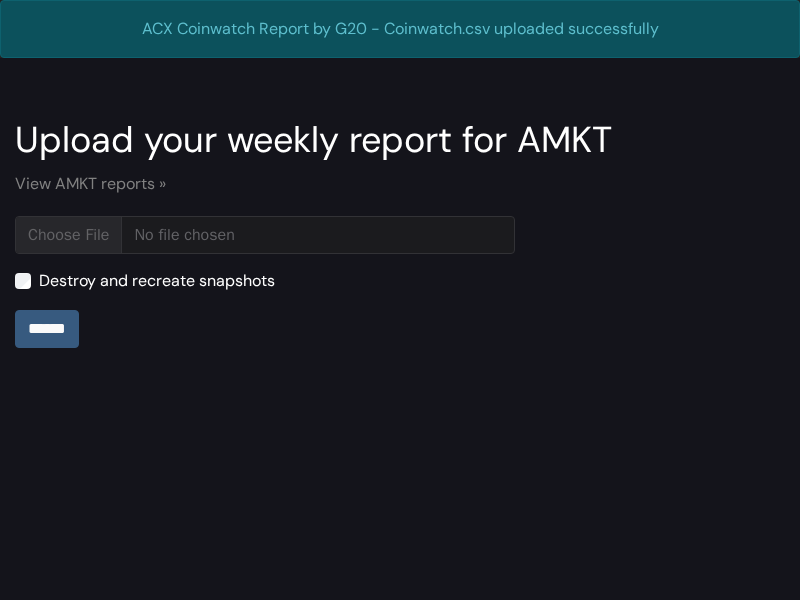 scroll, scrollTop: 0, scrollLeft: 0, axis: both 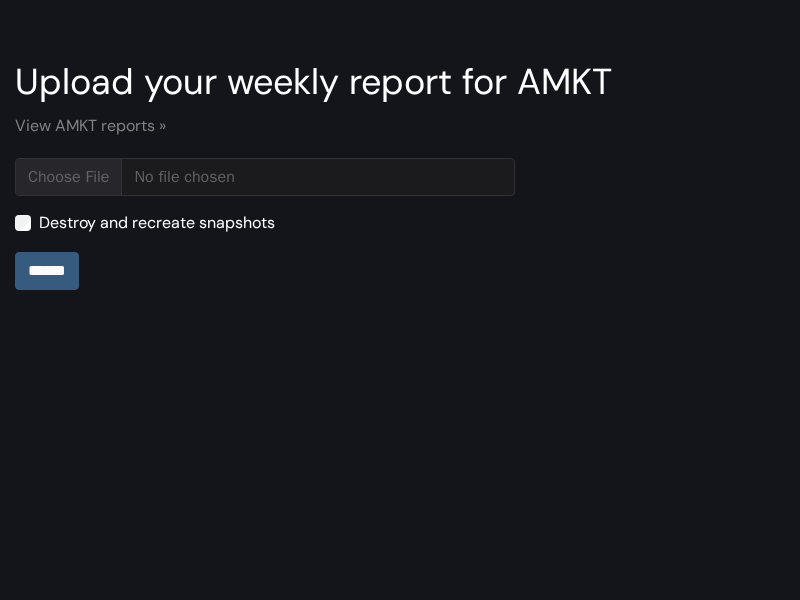 type on "**********" 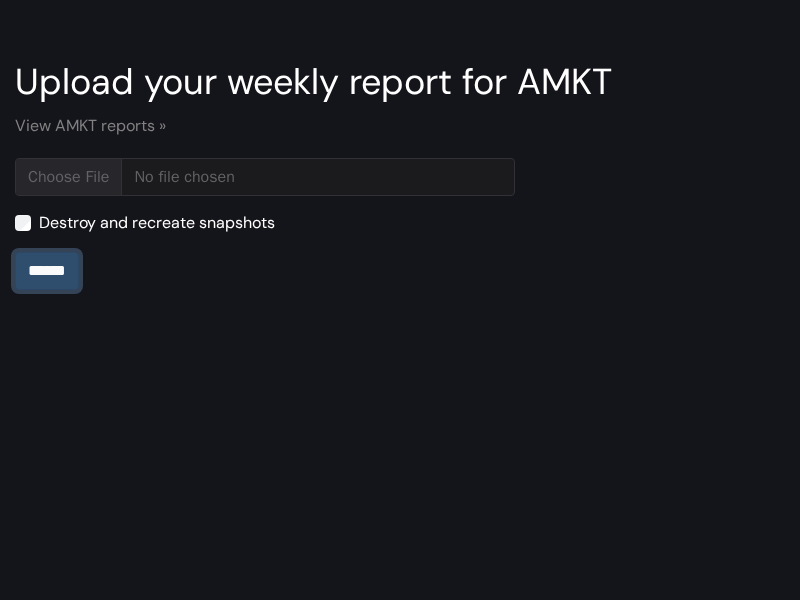 click on "******" at bounding box center (47, 271) 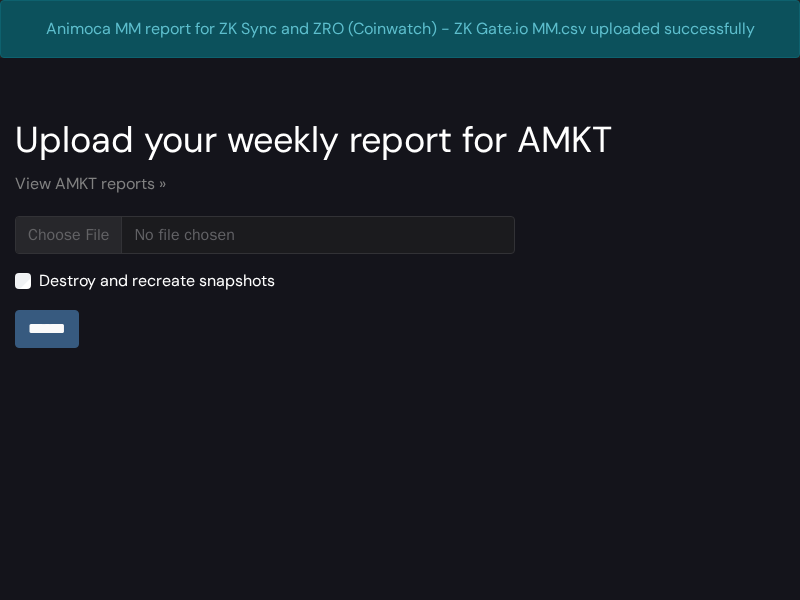 scroll, scrollTop: 0, scrollLeft: 0, axis: both 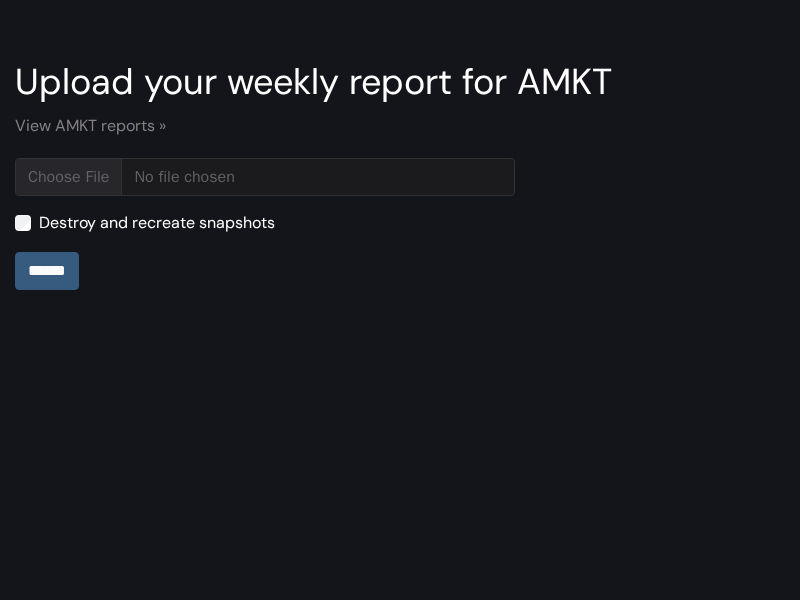 type on "**********" 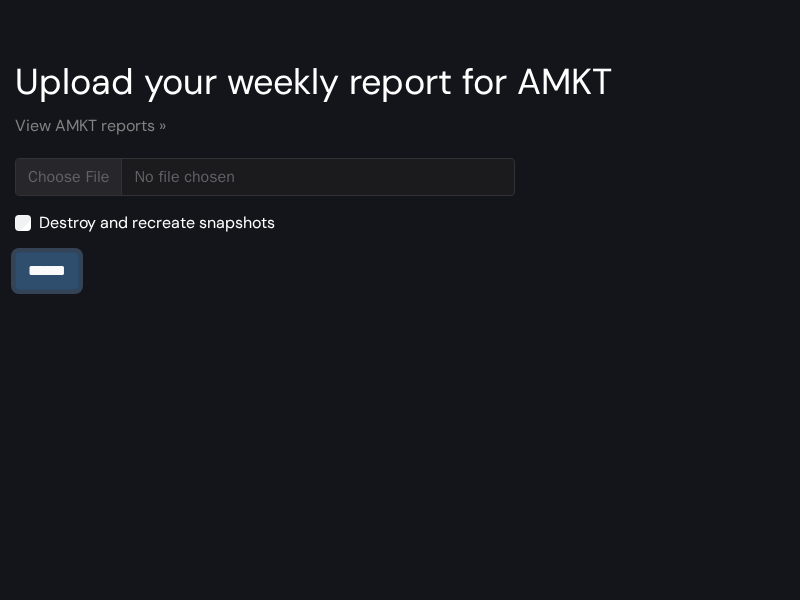 click on "******" at bounding box center (47, 271) 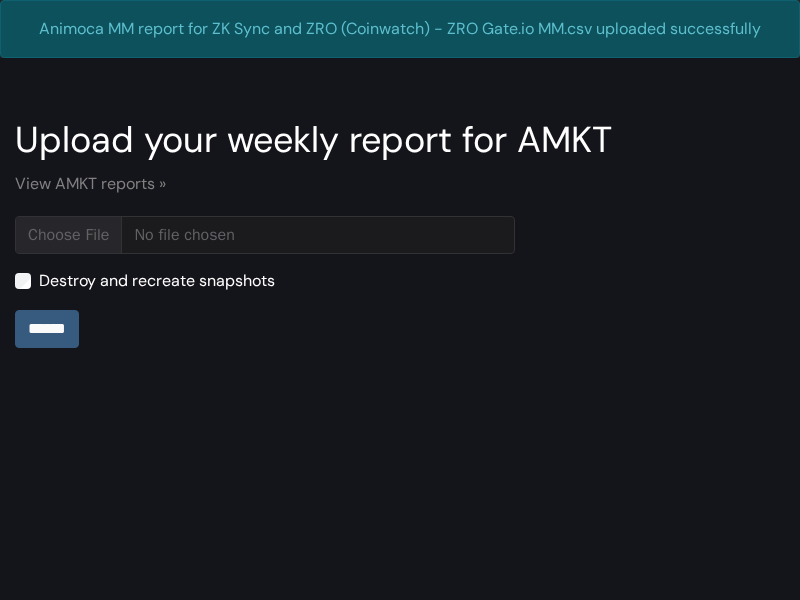 scroll, scrollTop: 0, scrollLeft: 0, axis: both 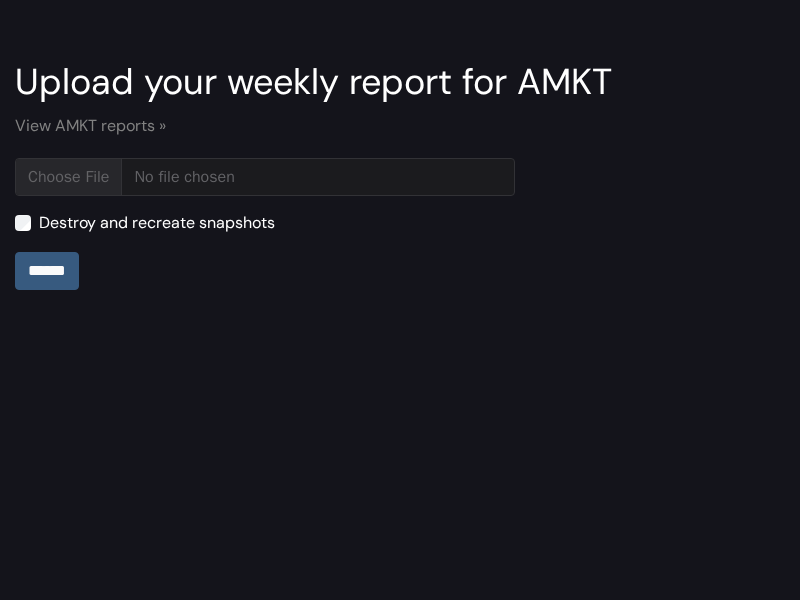 type on "**********" 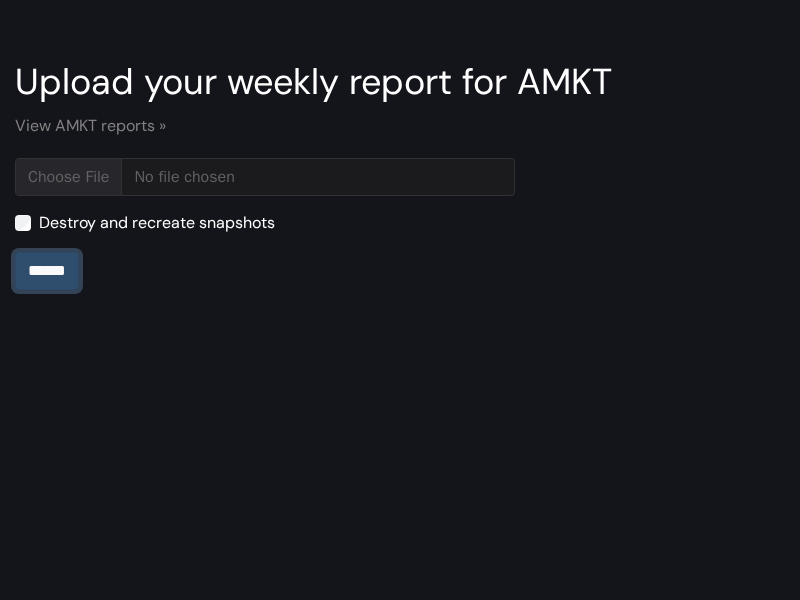 click on "******" at bounding box center (47, 271) 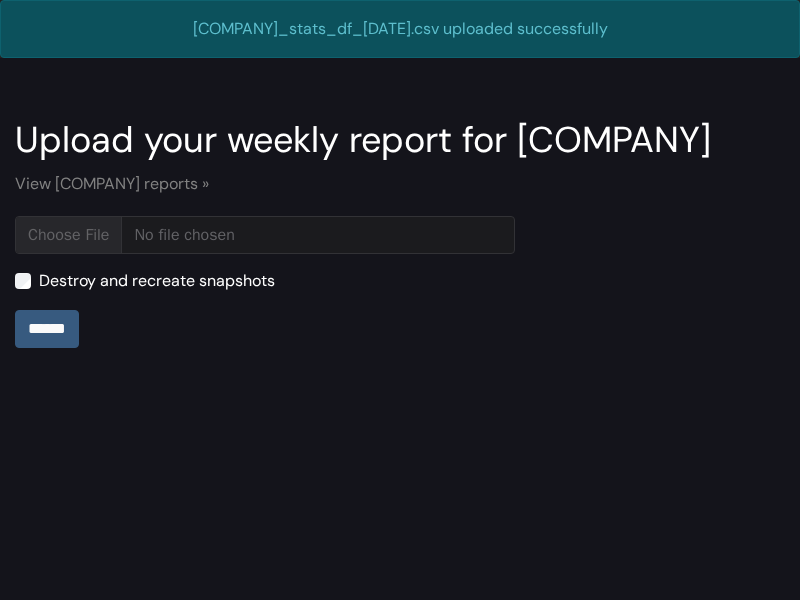 scroll, scrollTop: 0, scrollLeft: 0, axis: both 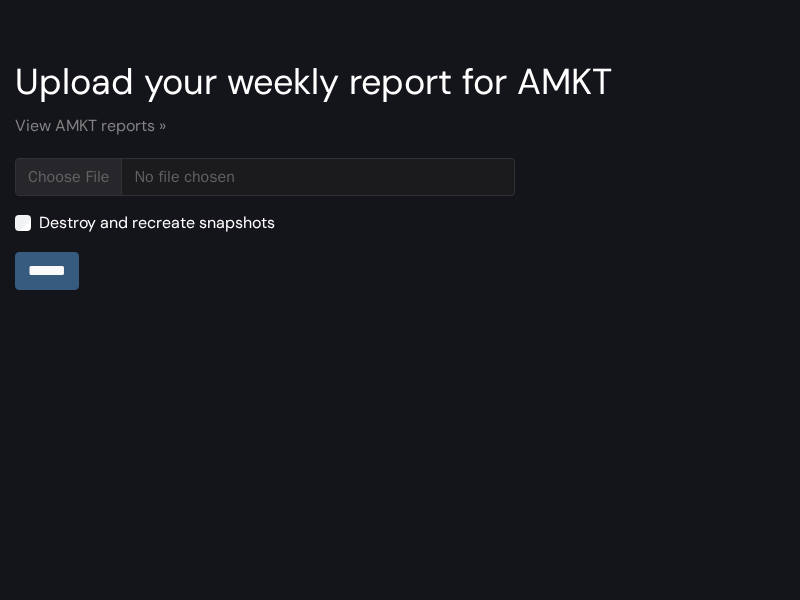 type on "**********" 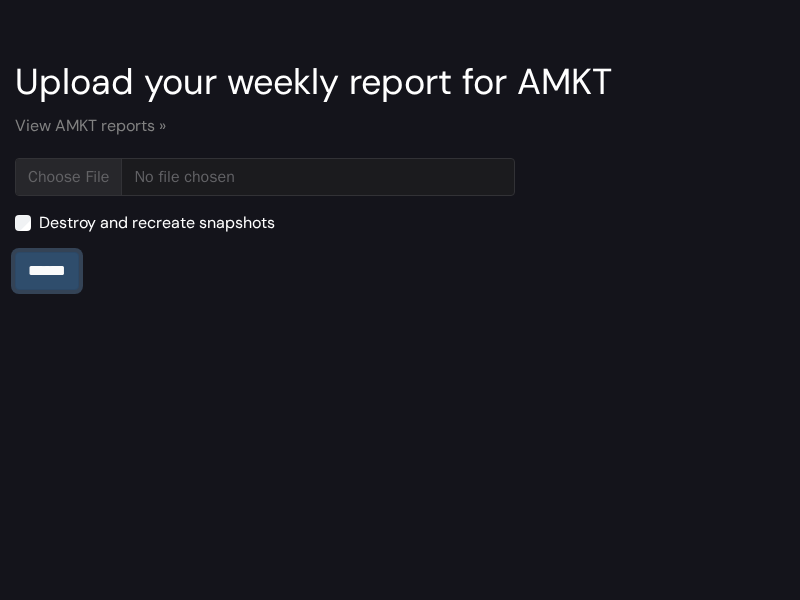 click on "******" at bounding box center [47, 271] 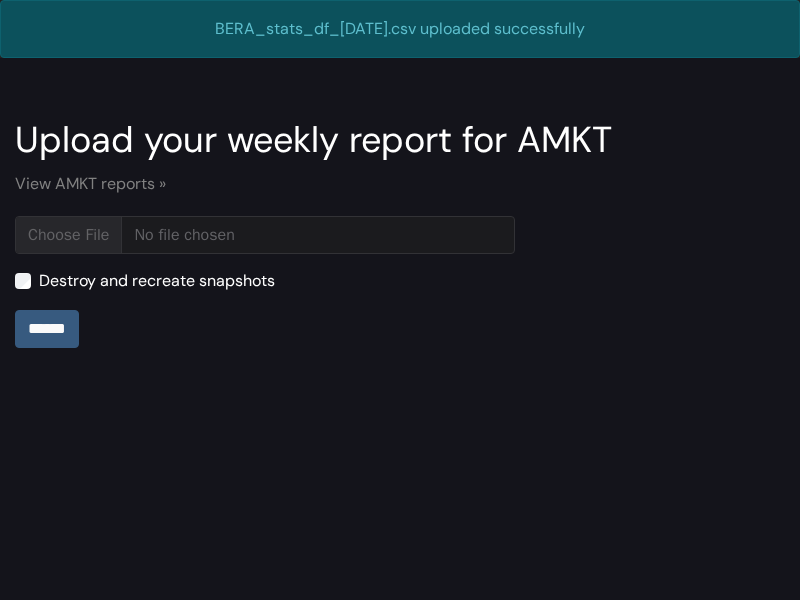 scroll, scrollTop: 0, scrollLeft: 0, axis: both 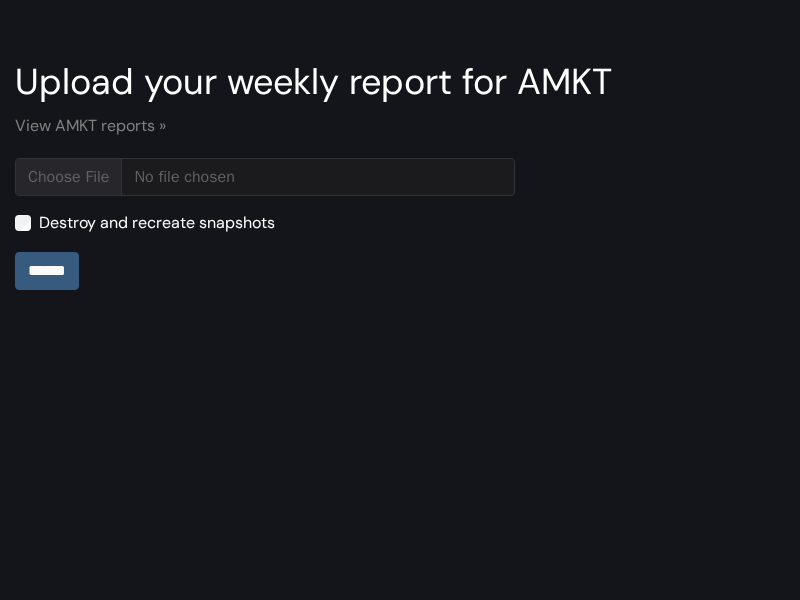 type on "**********" 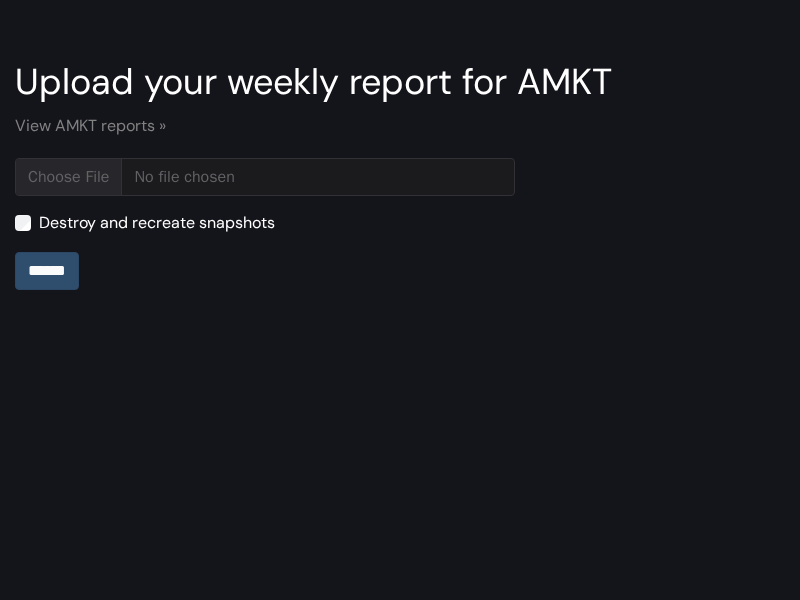 click on "******" at bounding box center (47, 271) 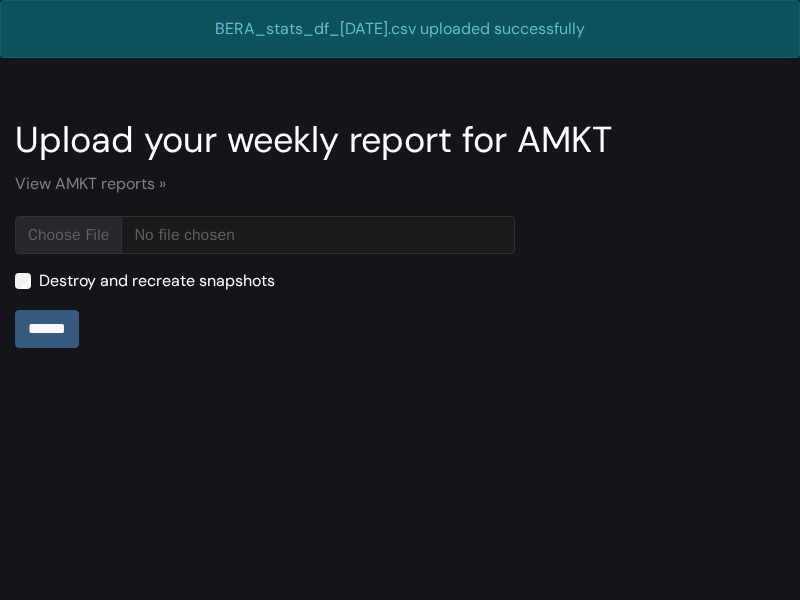 scroll, scrollTop: 0, scrollLeft: 0, axis: both 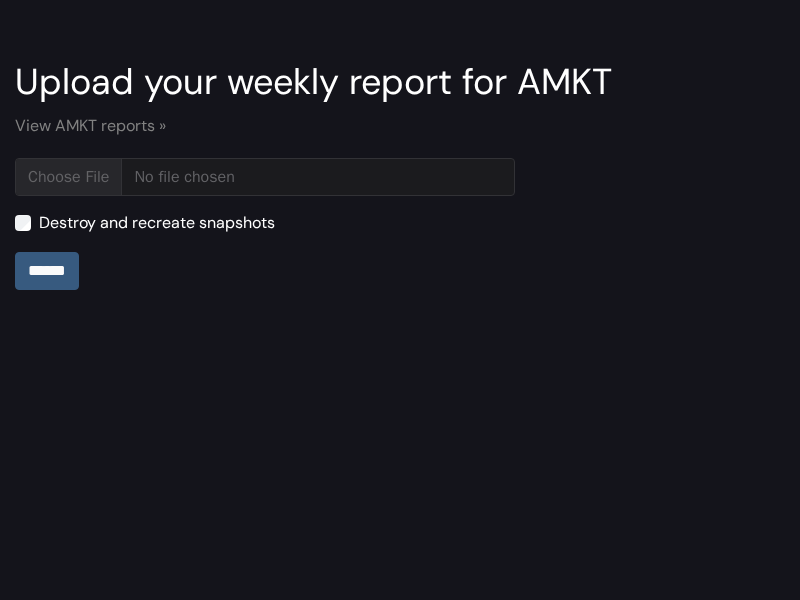 type on "**********" 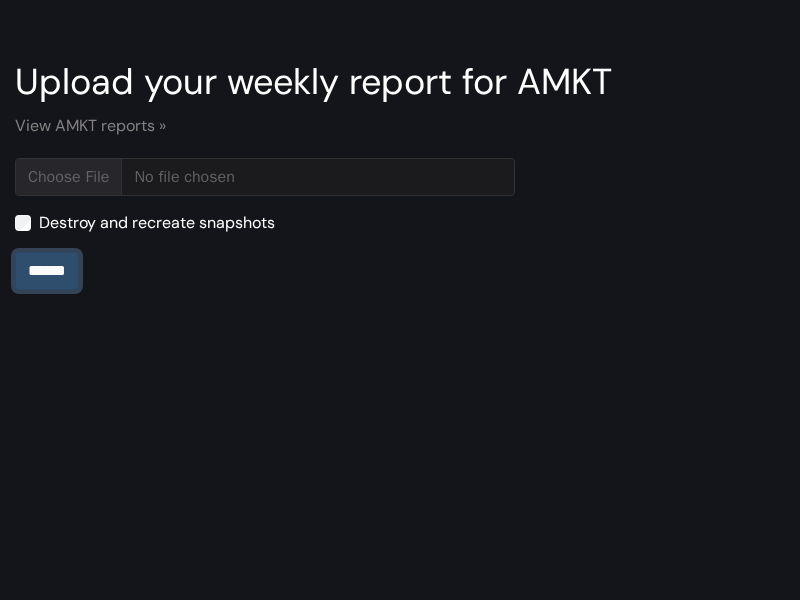 click on "******" at bounding box center [47, 271] 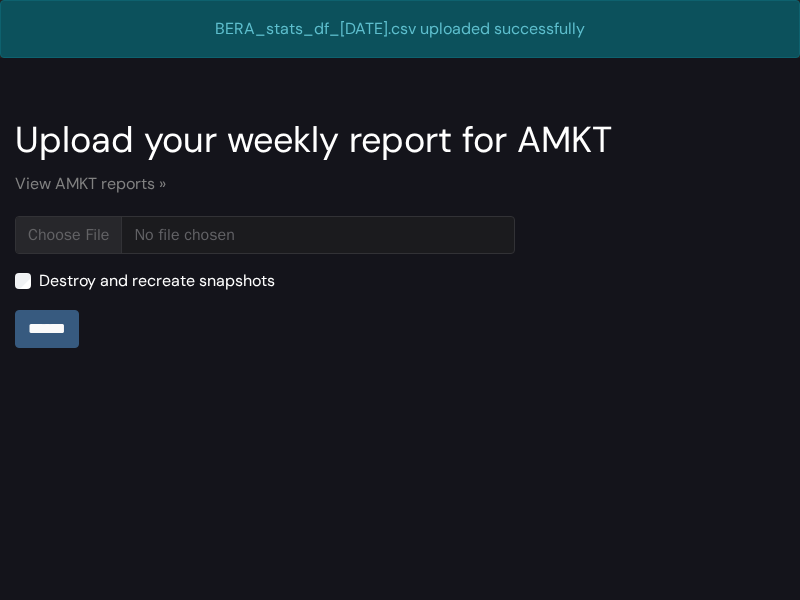 scroll, scrollTop: 0, scrollLeft: 0, axis: both 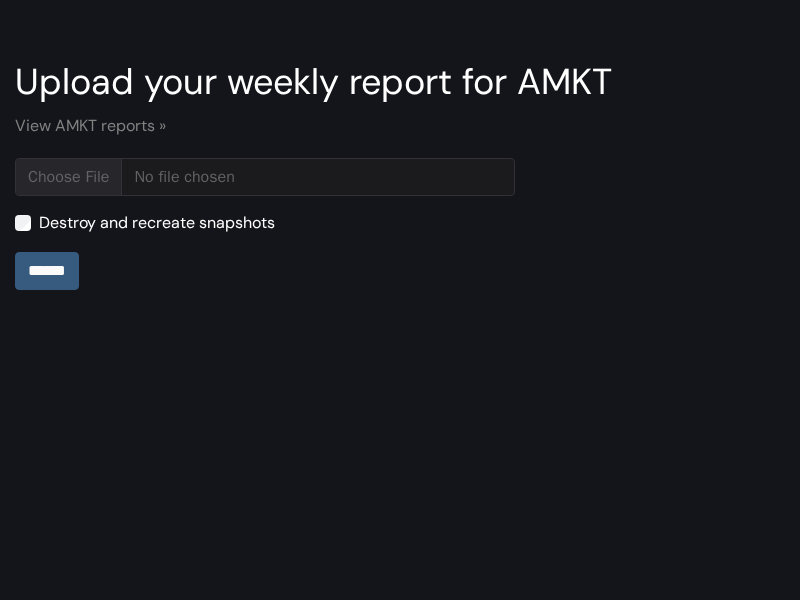 type on "**********" 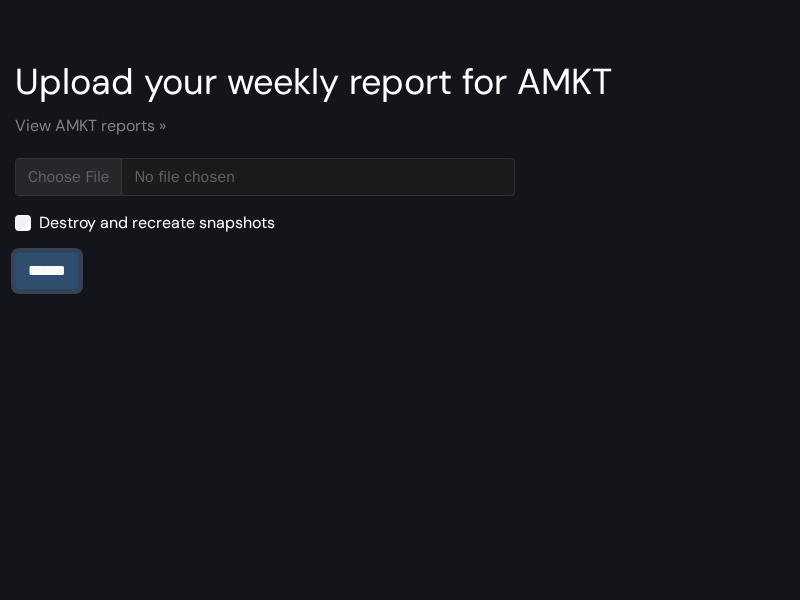 click on "******" at bounding box center [47, 271] 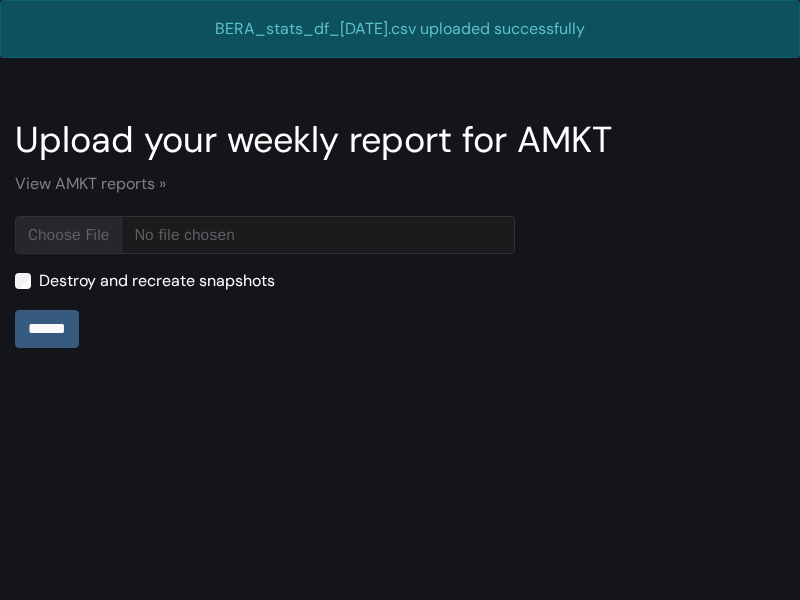 scroll, scrollTop: 0, scrollLeft: 0, axis: both 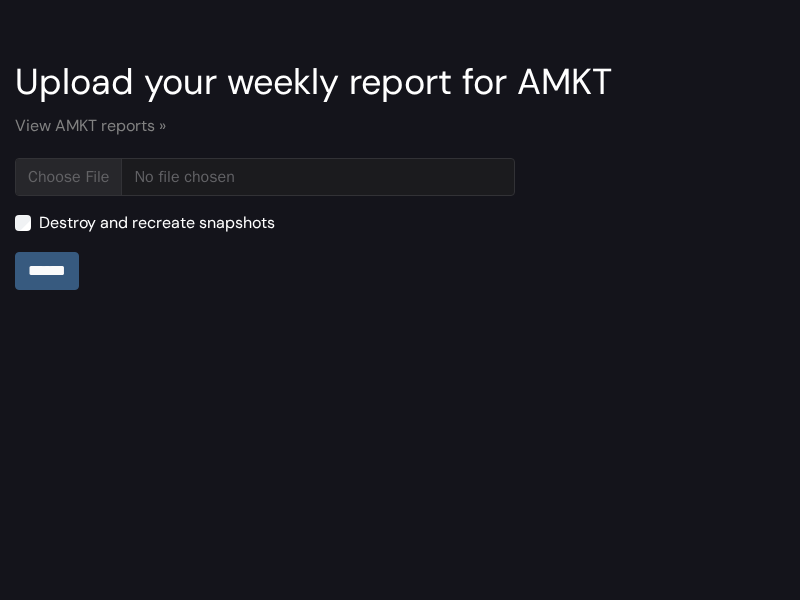 type on "**********" 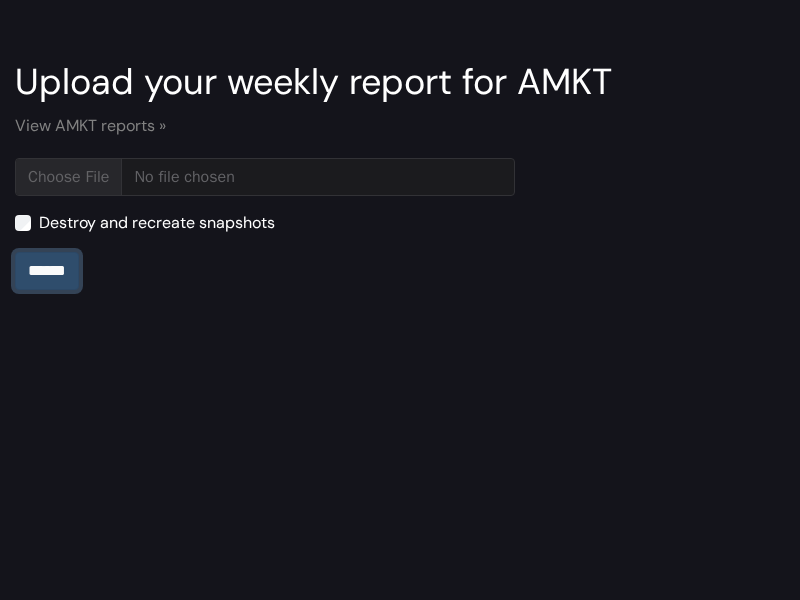 click on "******" at bounding box center (47, 271) 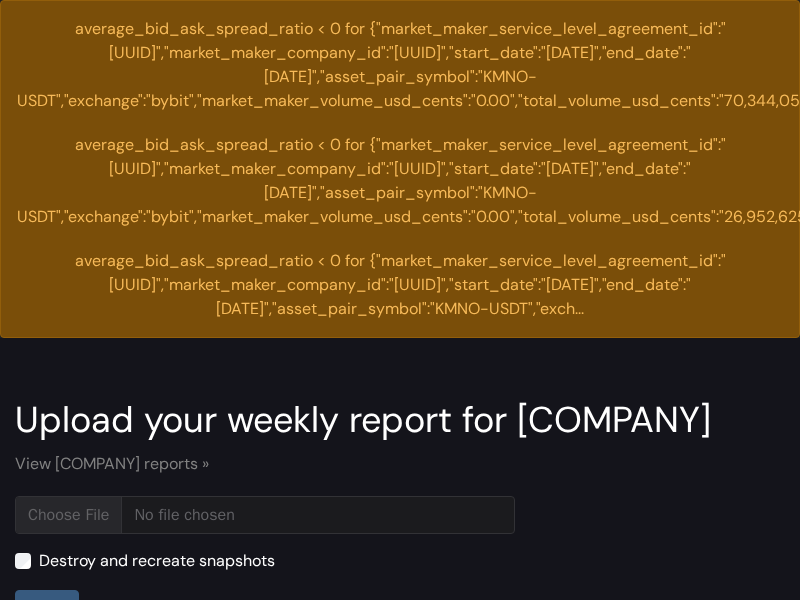 scroll, scrollTop: 0, scrollLeft: 0, axis: both 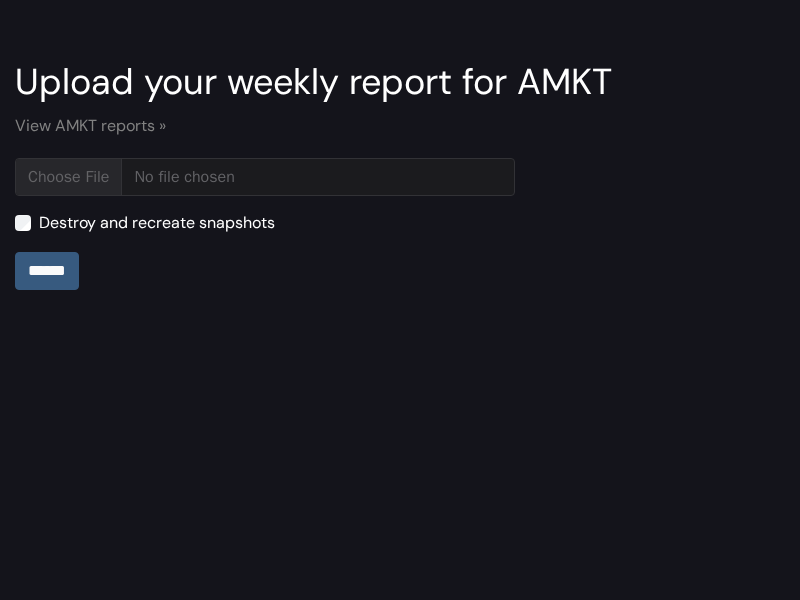 type on "**********" 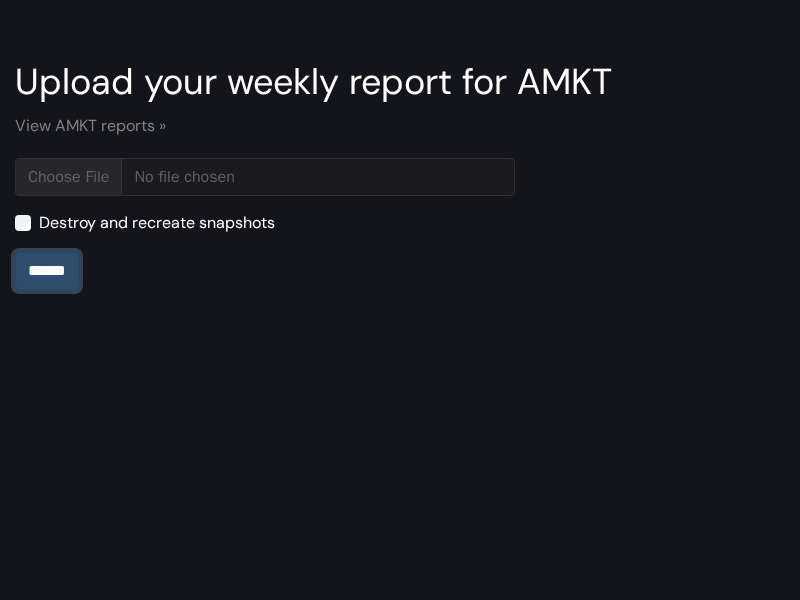click on "******" at bounding box center (47, 271) 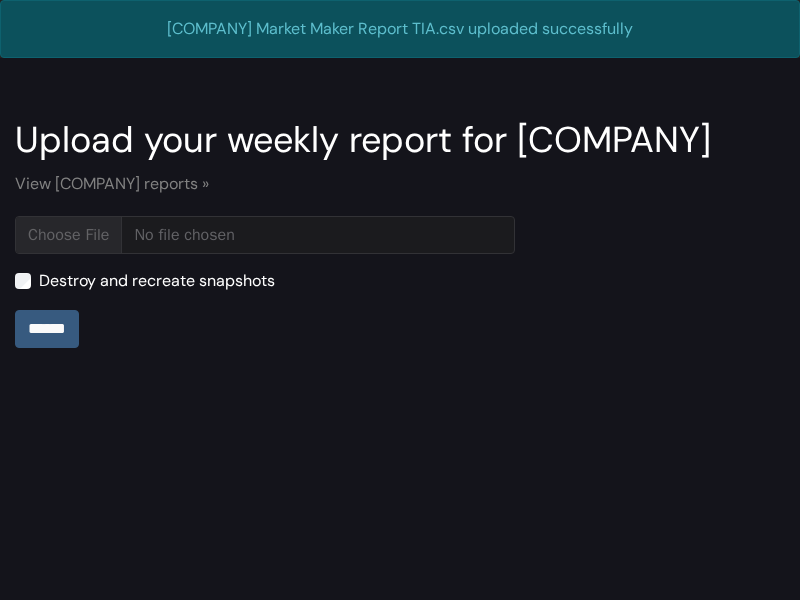 scroll, scrollTop: 0, scrollLeft: 0, axis: both 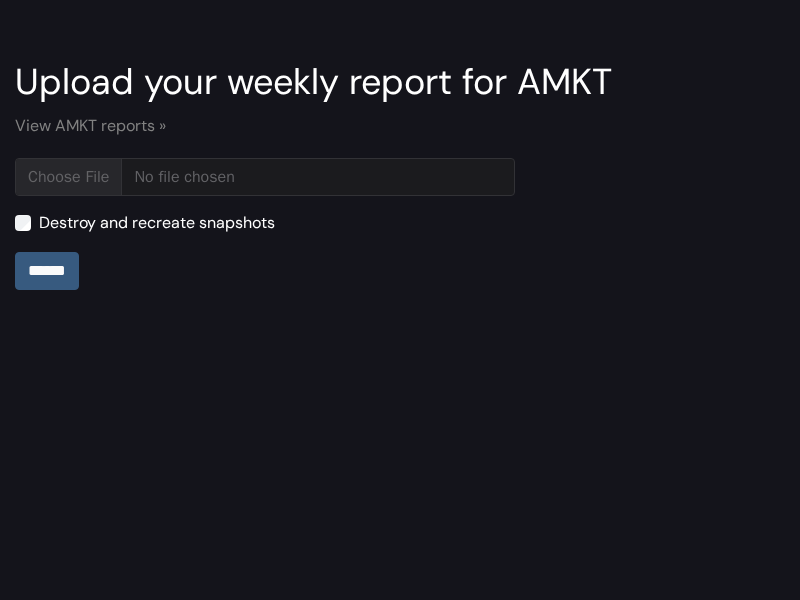type on "**********" 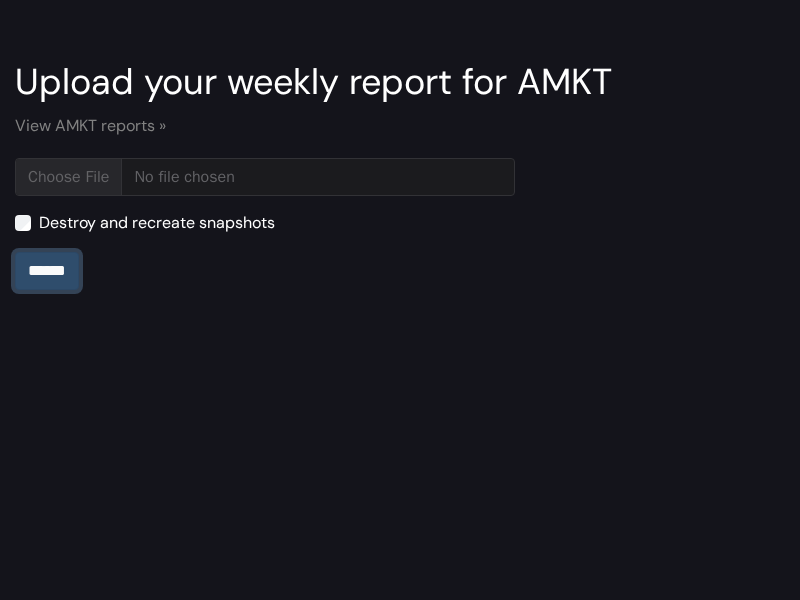 click on "******" at bounding box center [47, 271] 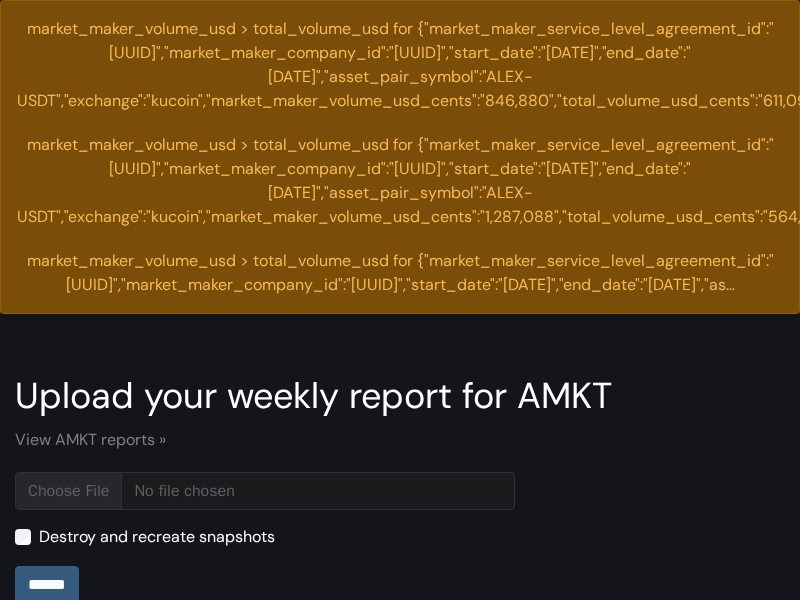 scroll, scrollTop: 0, scrollLeft: 0, axis: both 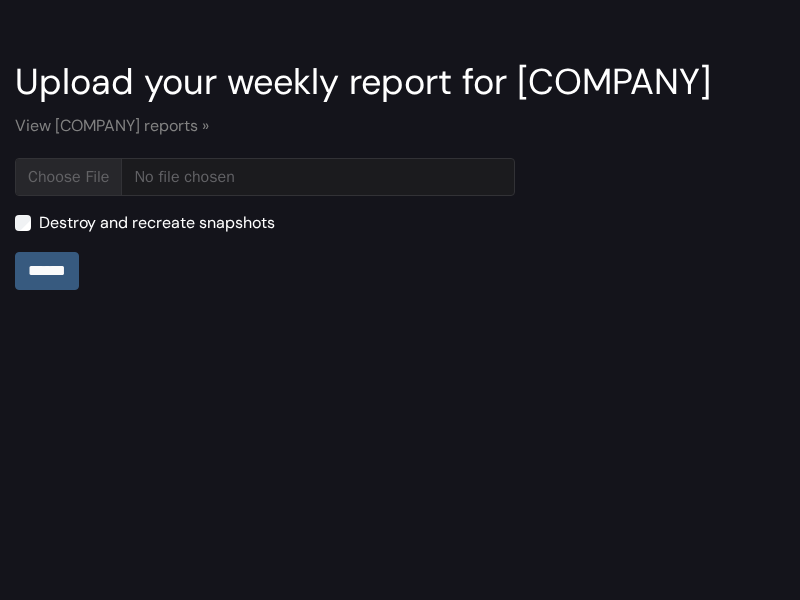 type on "**********" 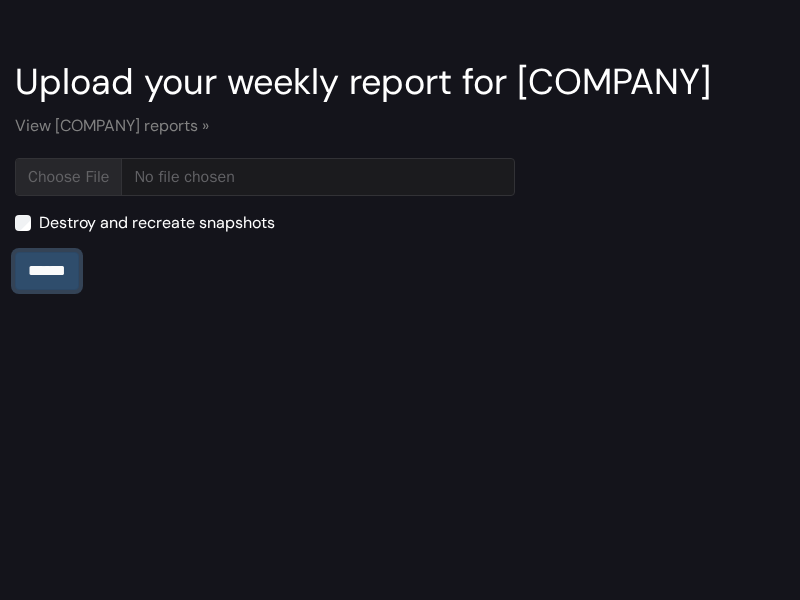 click on "******" at bounding box center [47, 271] 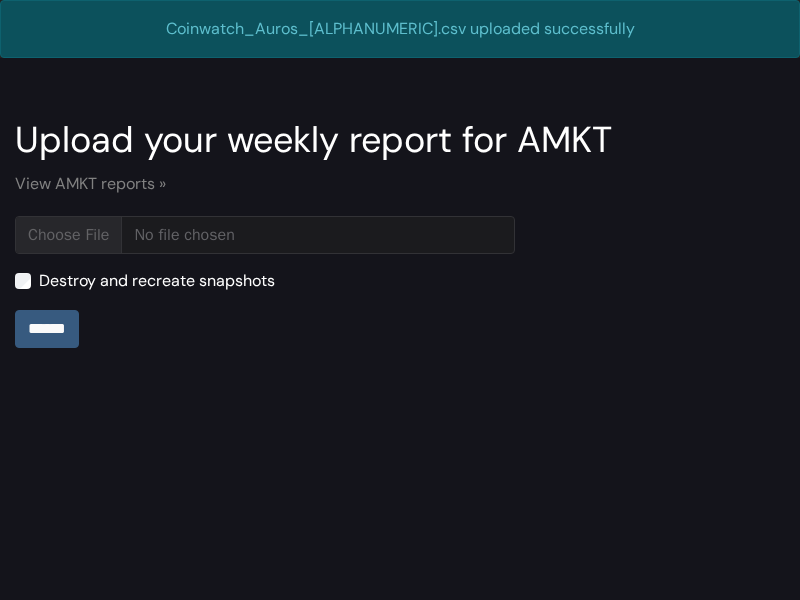 scroll, scrollTop: 0, scrollLeft: 0, axis: both 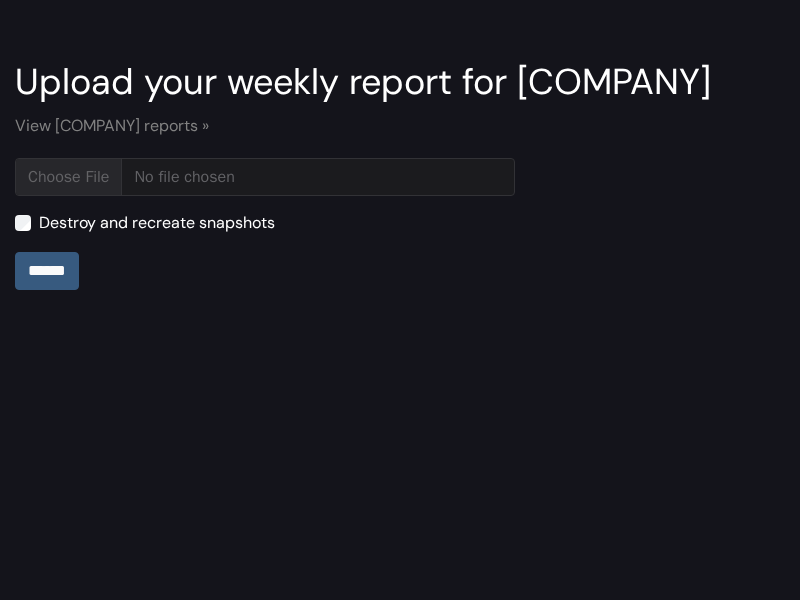 type on "**********" 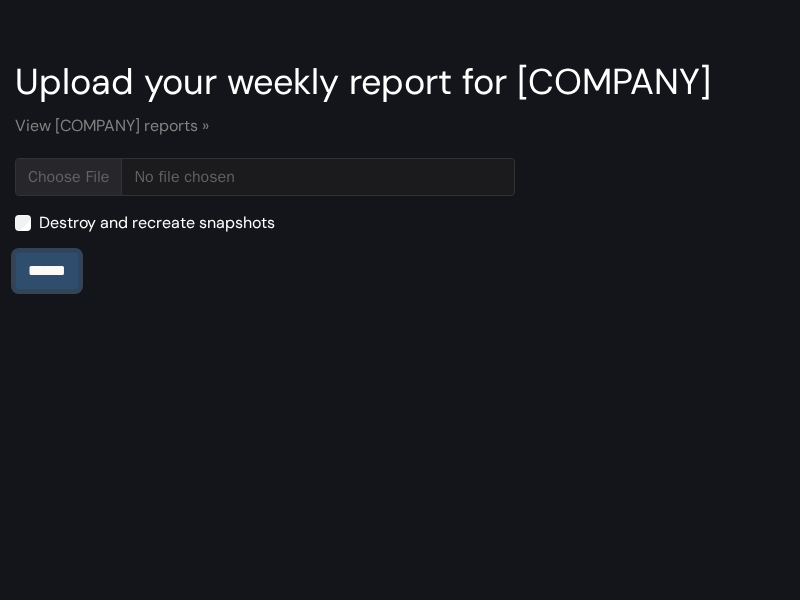 click on "******" at bounding box center (47, 271) 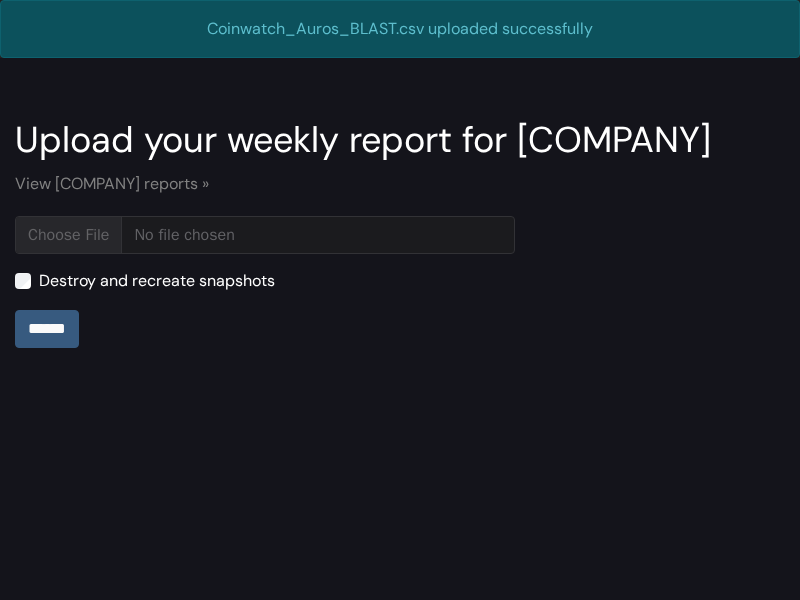 scroll, scrollTop: 0, scrollLeft: 0, axis: both 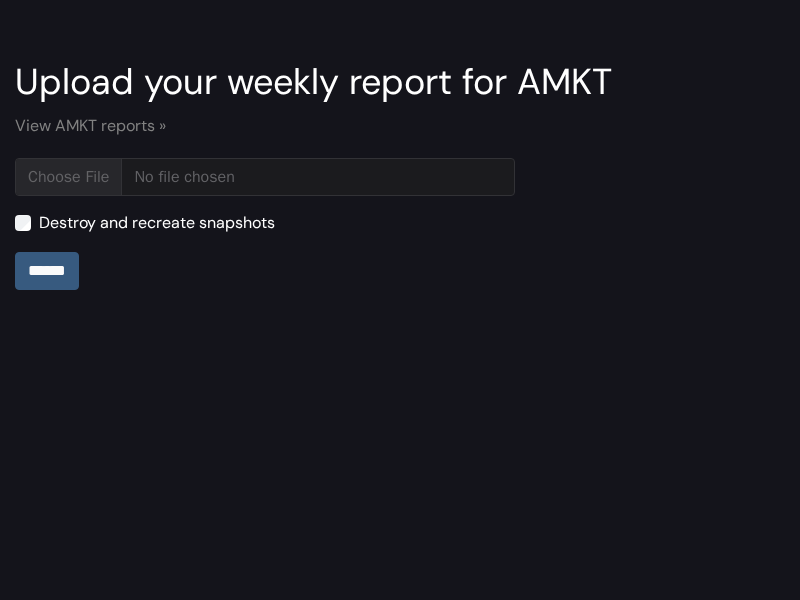 type on "**********" 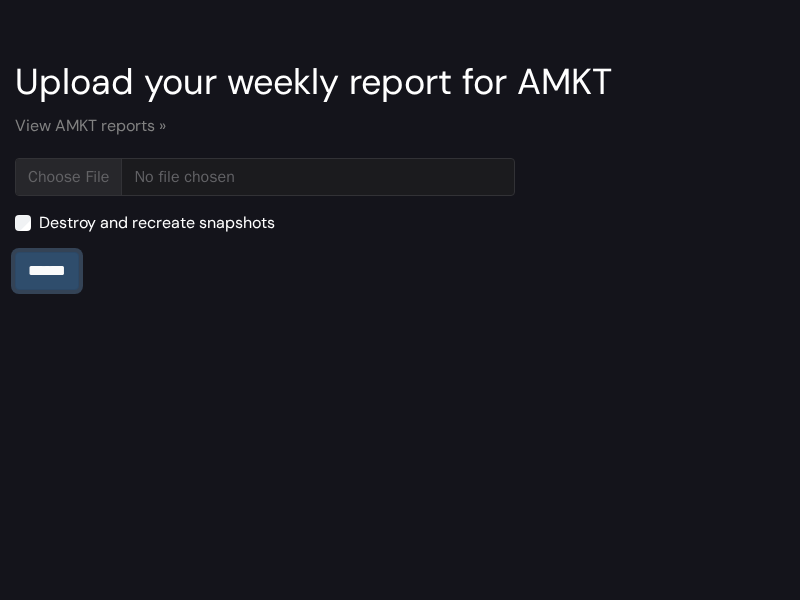 click on "******" at bounding box center (47, 271) 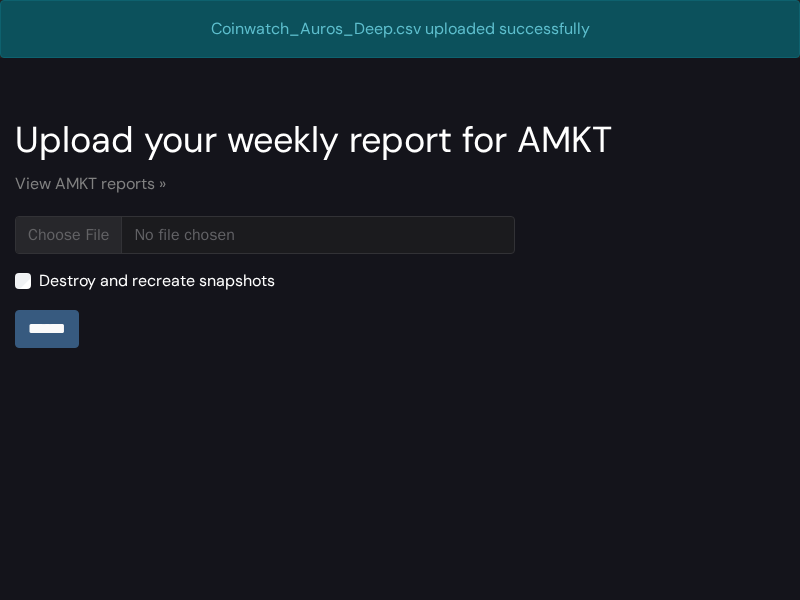 scroll, scrollTop: 0, scrollLeft: 0, axis: both 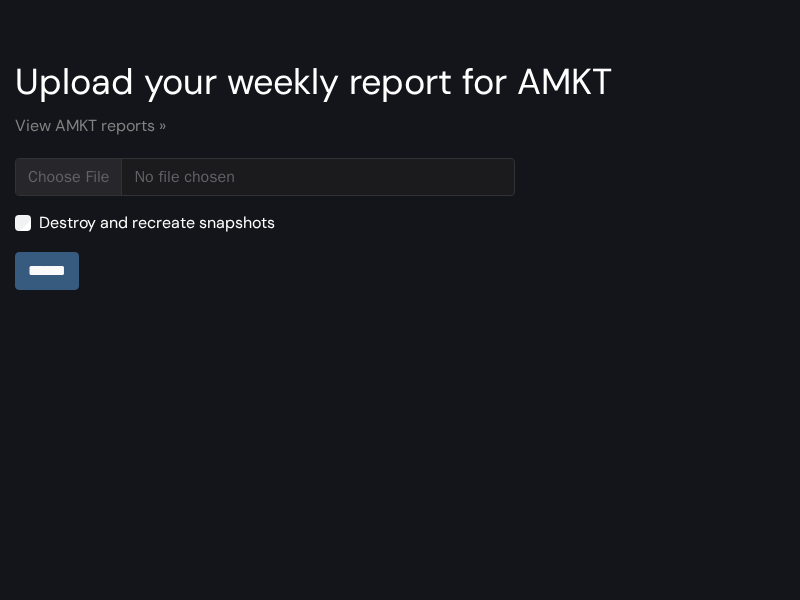 type on "**********" 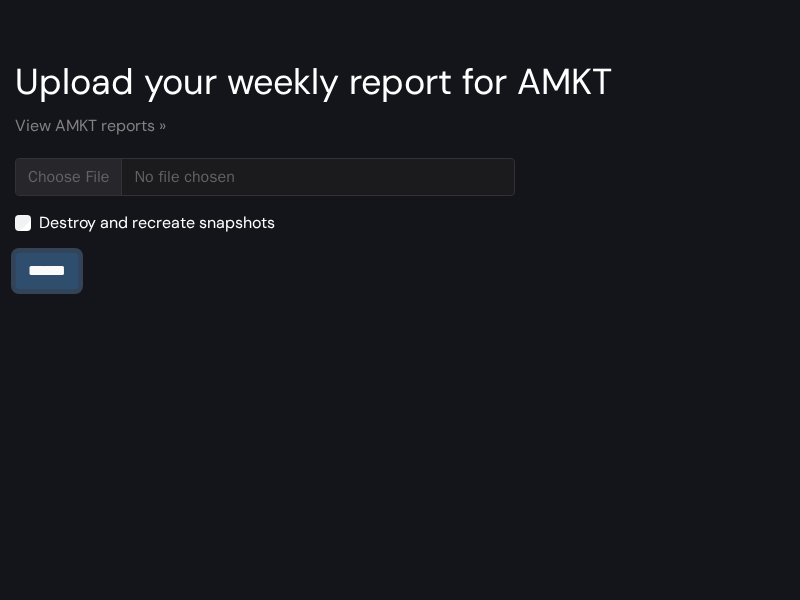 click on "******" at bounding box center (47, 271) 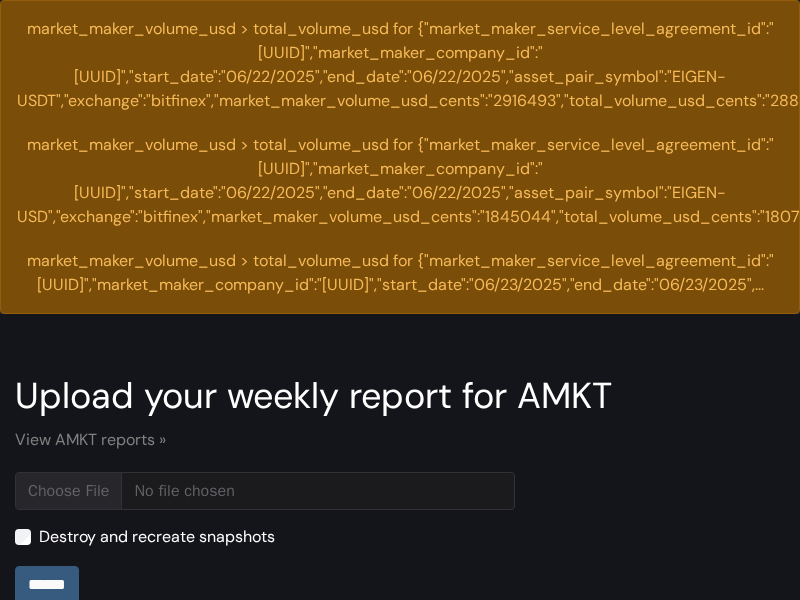 scroll, scrollTop: 0, scrollLeft: 0, axis: both 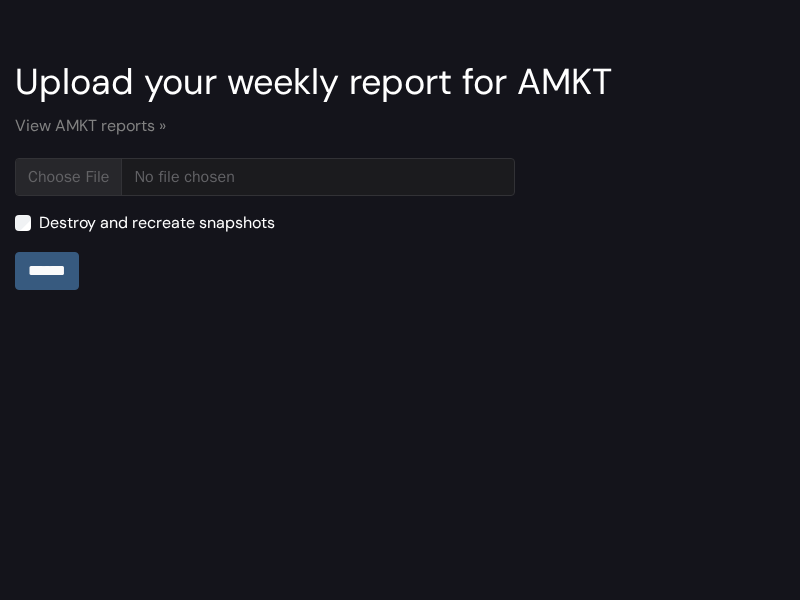type on "**********" 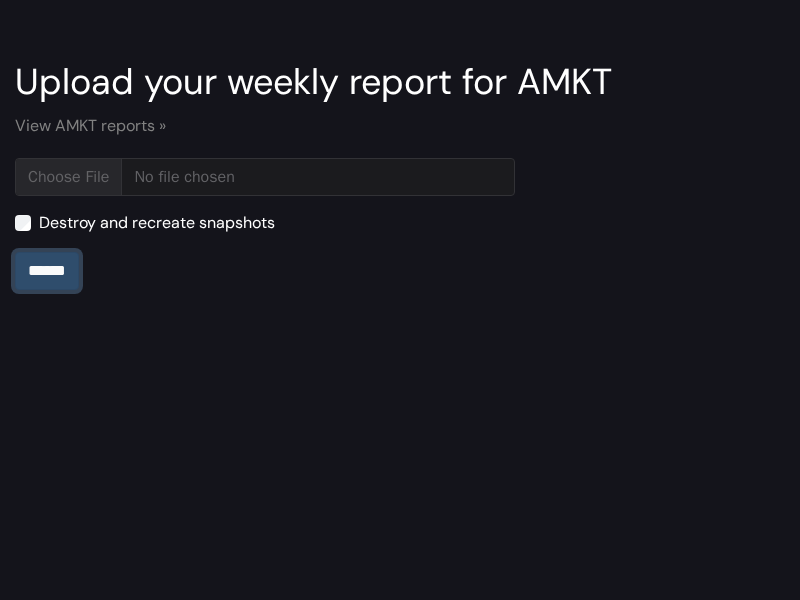click on "******" at bounding box center [47, 271] 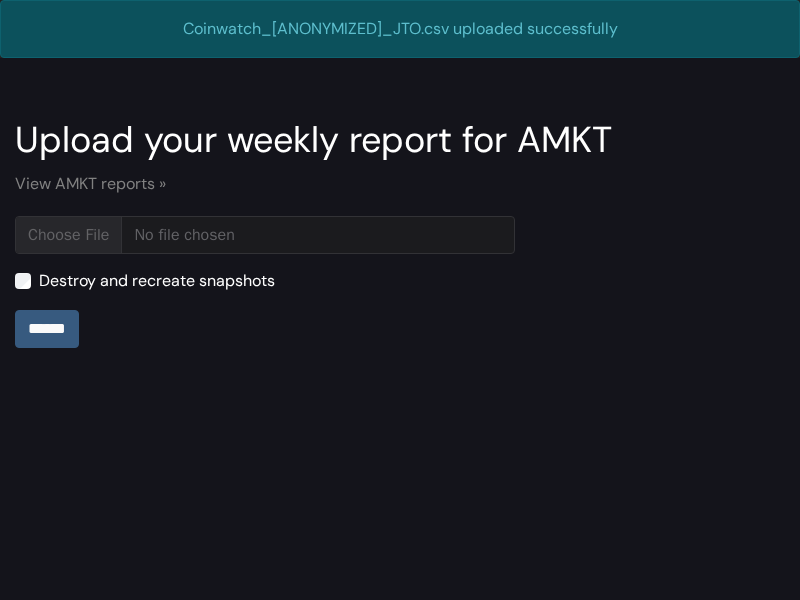 scroll, scrollTop: 0, scrollLeft: 0, axis: both 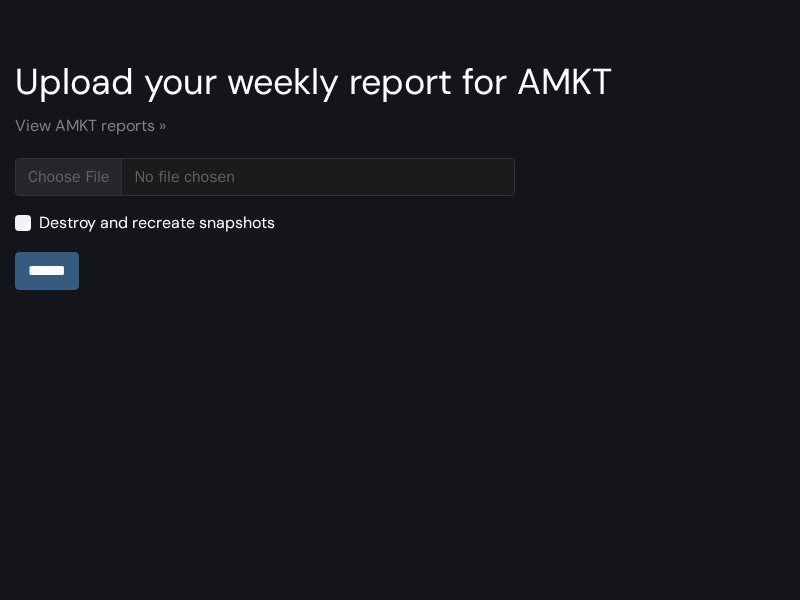 type on "**********" 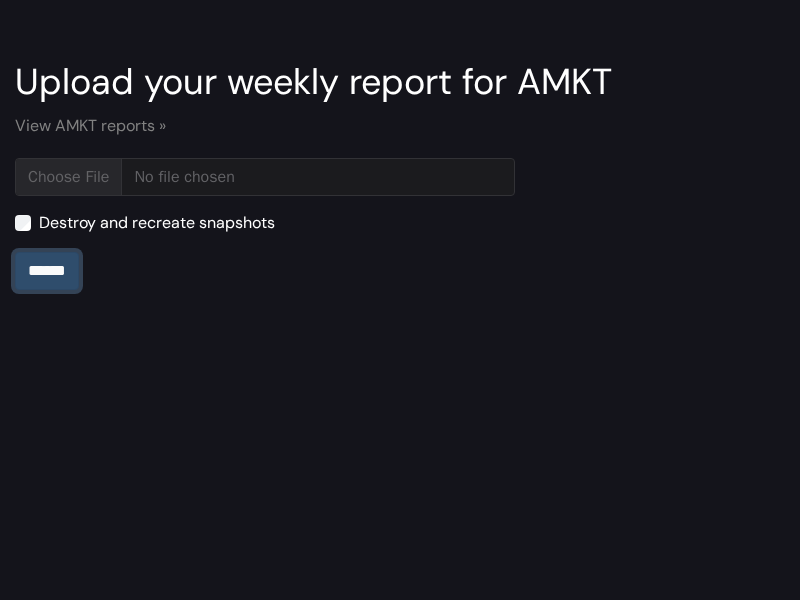 click on "******" at bounding box center (47, 271) 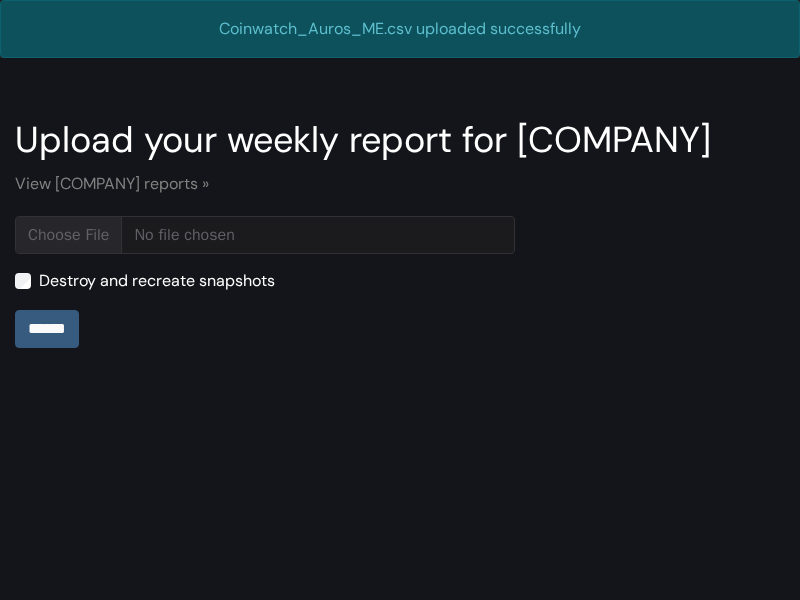 scroll, scrollTop: 0, scrollLeft: 0, axis: both 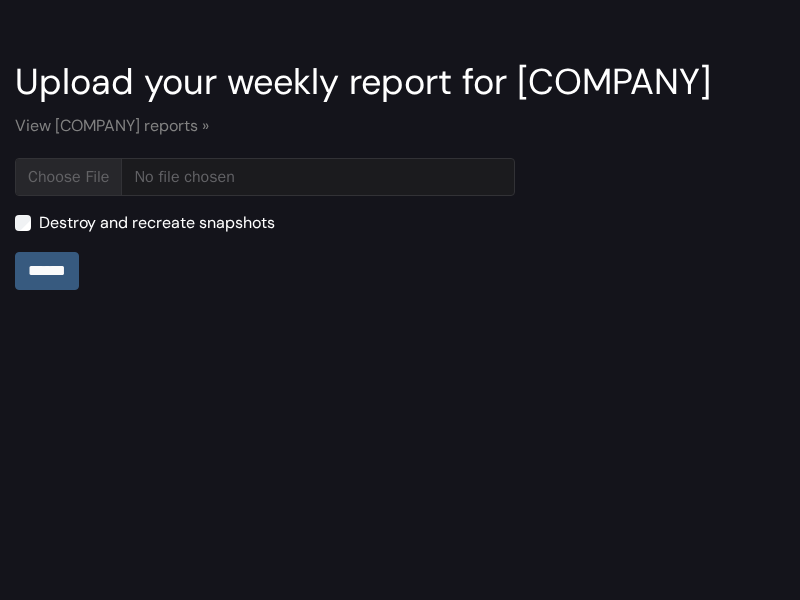 type on "**********" 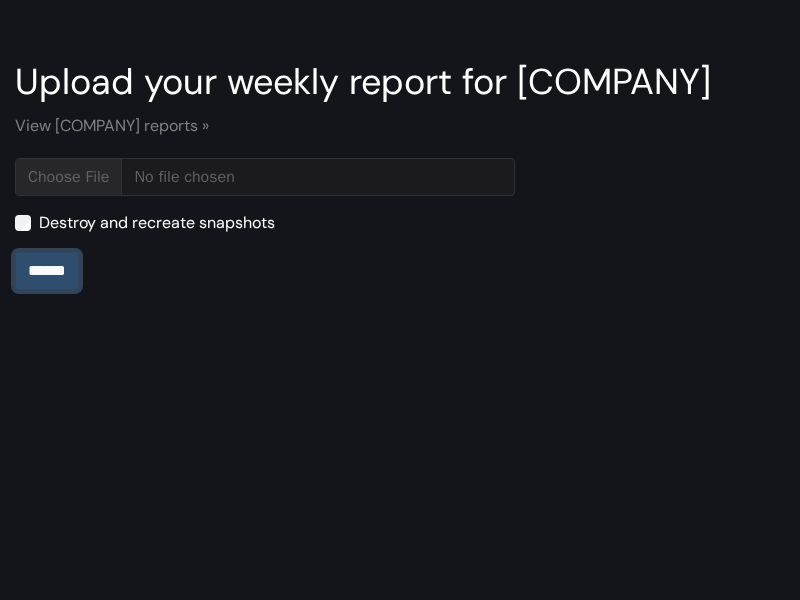 click on "******" at bounding box center [47, 271] 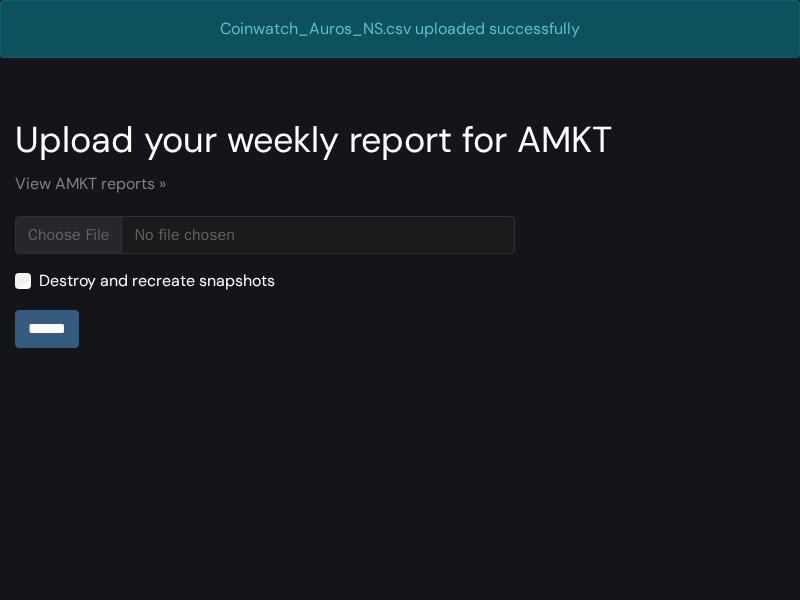 scroll, scrollTop: 0, scrollLeft: 0, axis: both 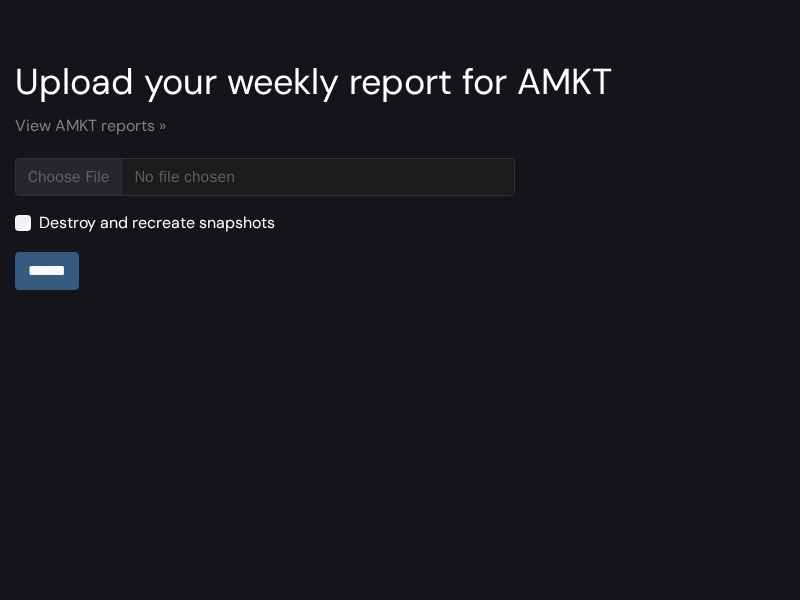 type on "**********" 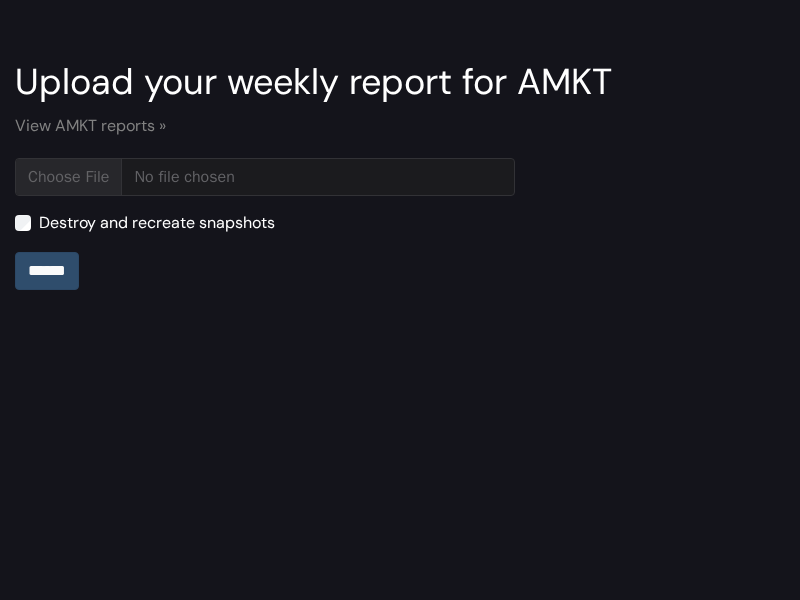 click on "******" at bounding box center [47, 271] 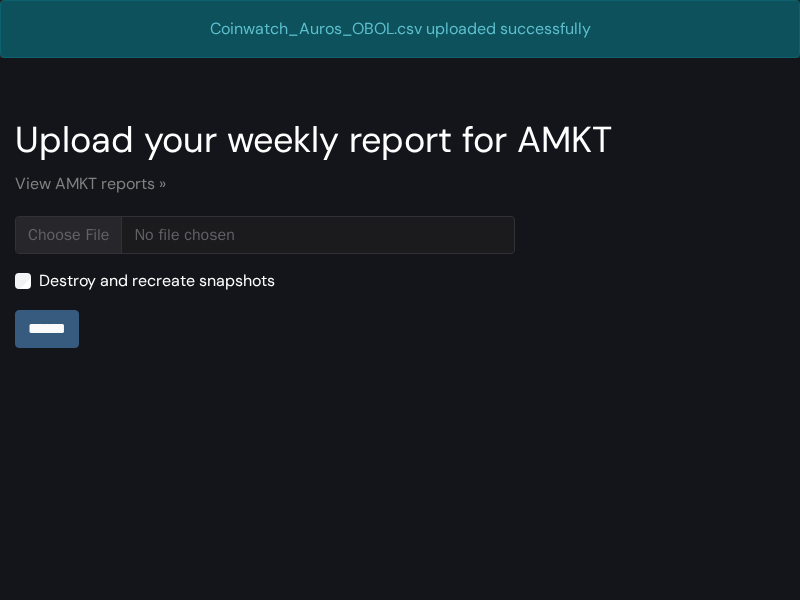 scroll, scrollTop: 0, scrollLeft: 0, axis: both 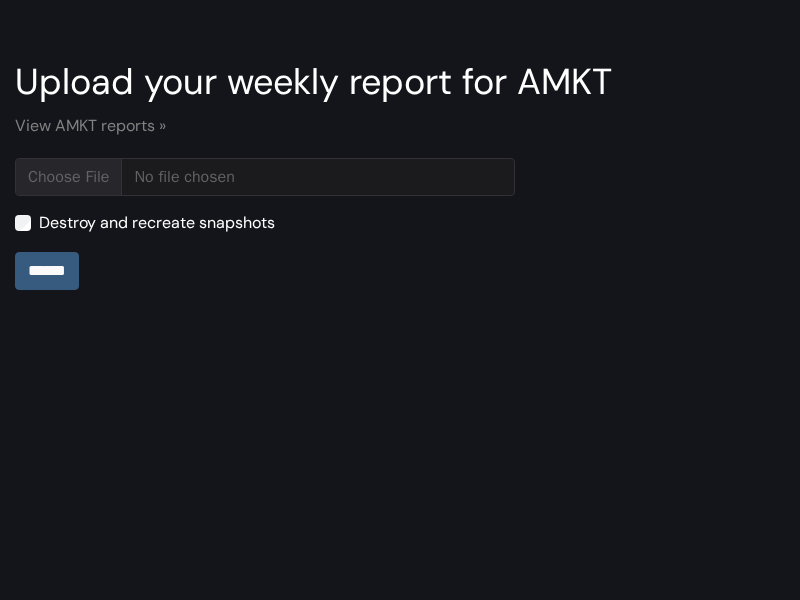 type on "**********" 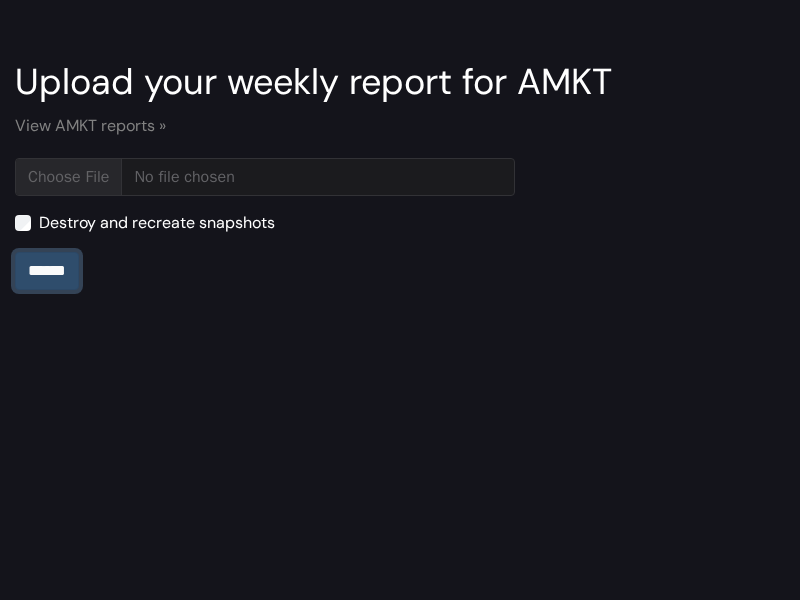 click on "******" at bounding box center (47, 271) 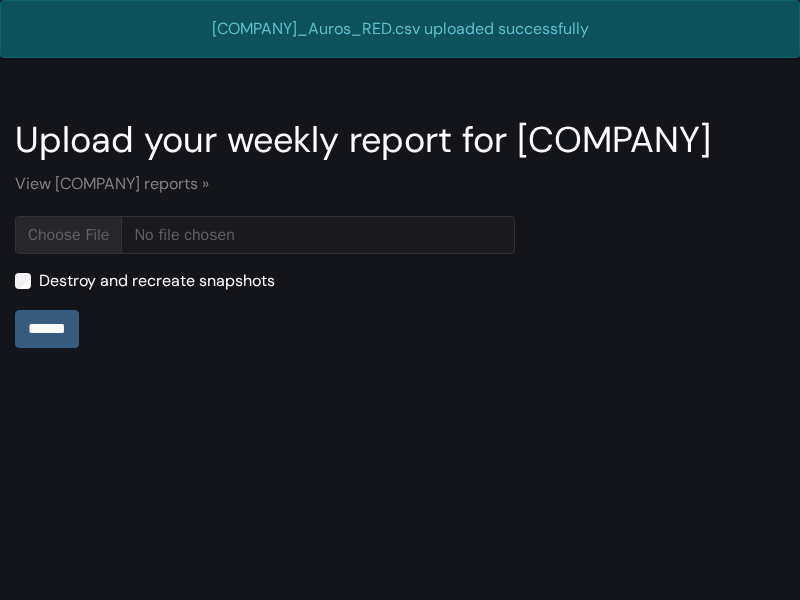 scroll, scrollTop: 0, scrollLeft: 0, axis: both 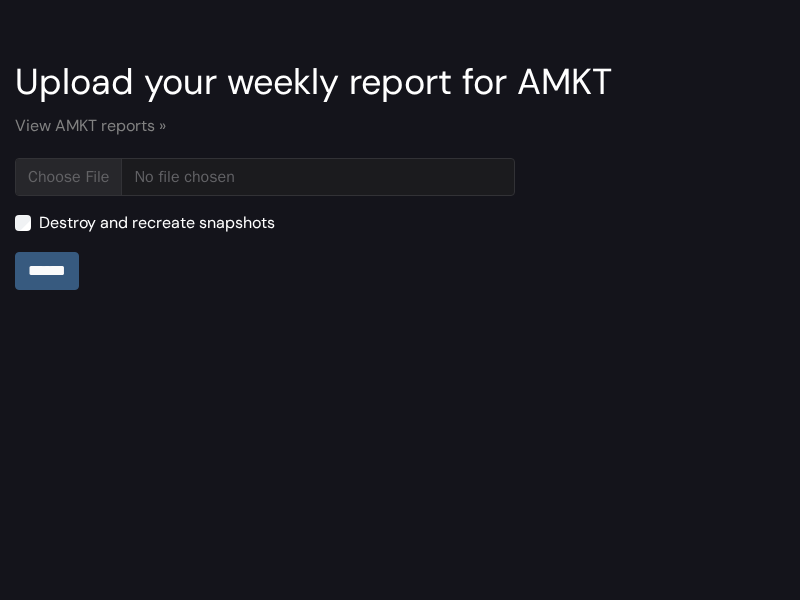 type on "**********" 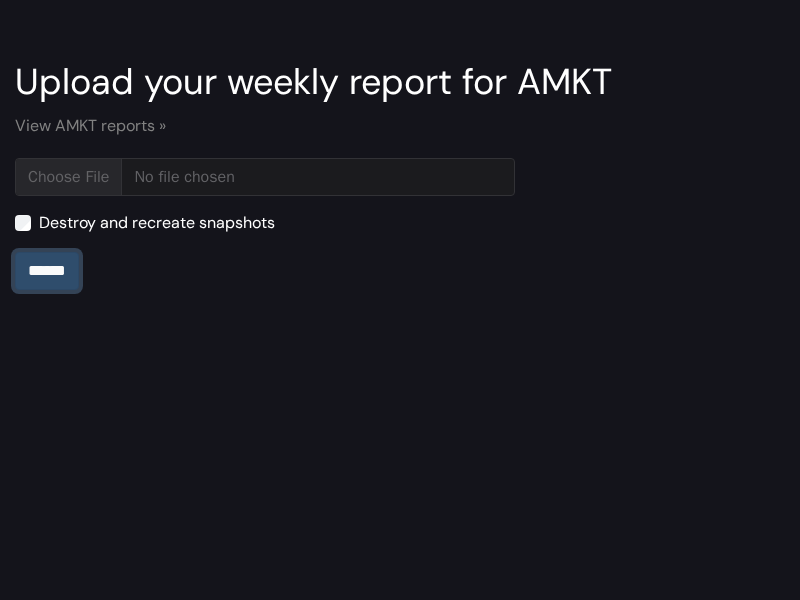 click on "******" at bounding box center [47, 271] 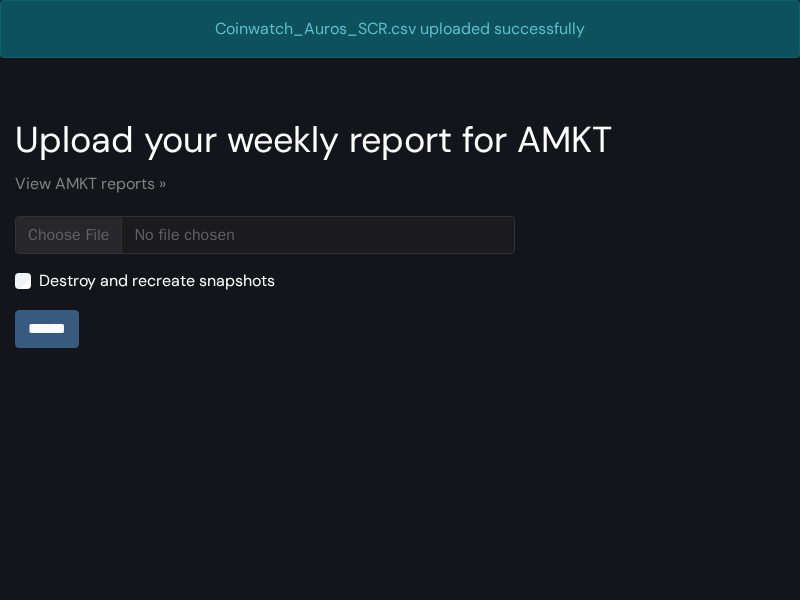 scroll, scrollTop: 0, scrollLeft: 0, axis: both 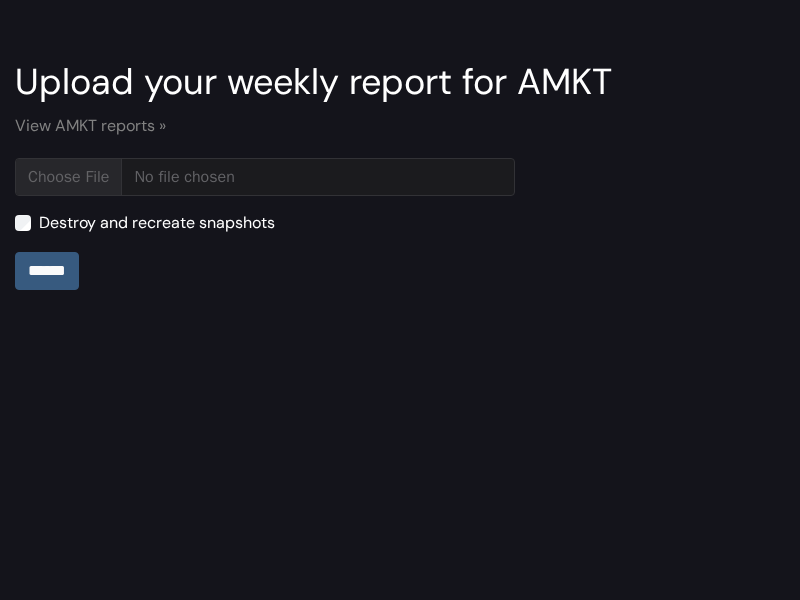 type on "**********" 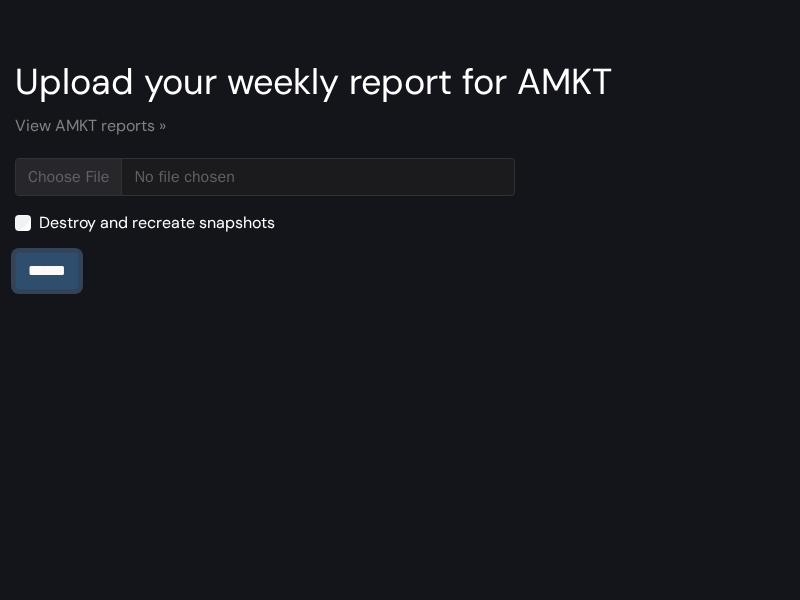 click on "******" at bounding box center (47, 271) 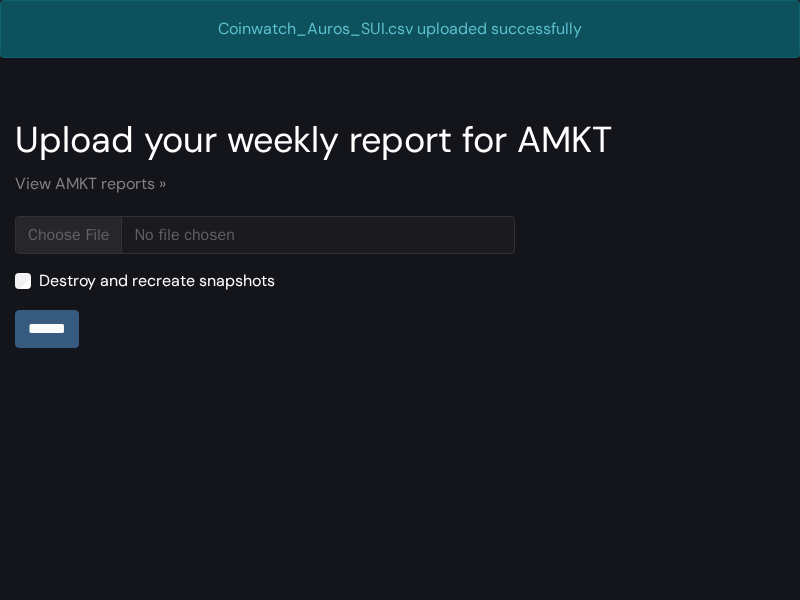 scroll, scrollTop: 0, scrollLeft: 0, axis: both 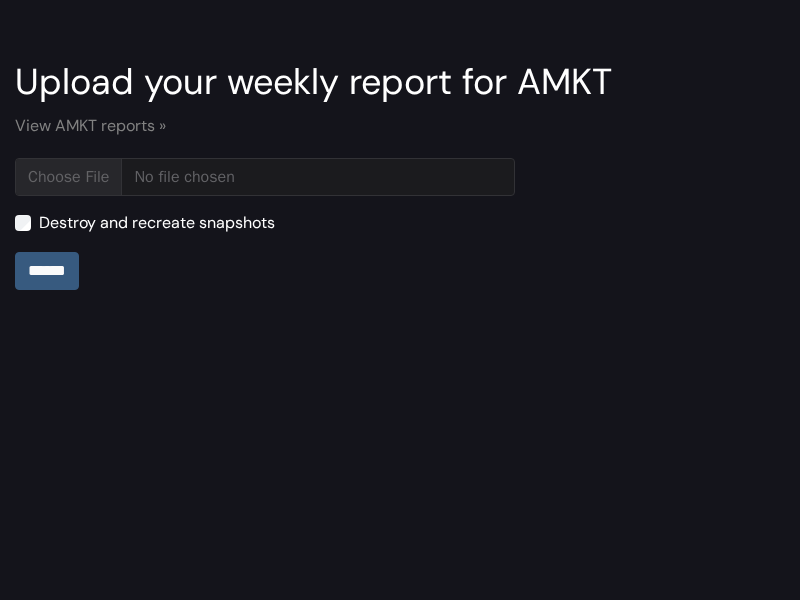 type on "**********" 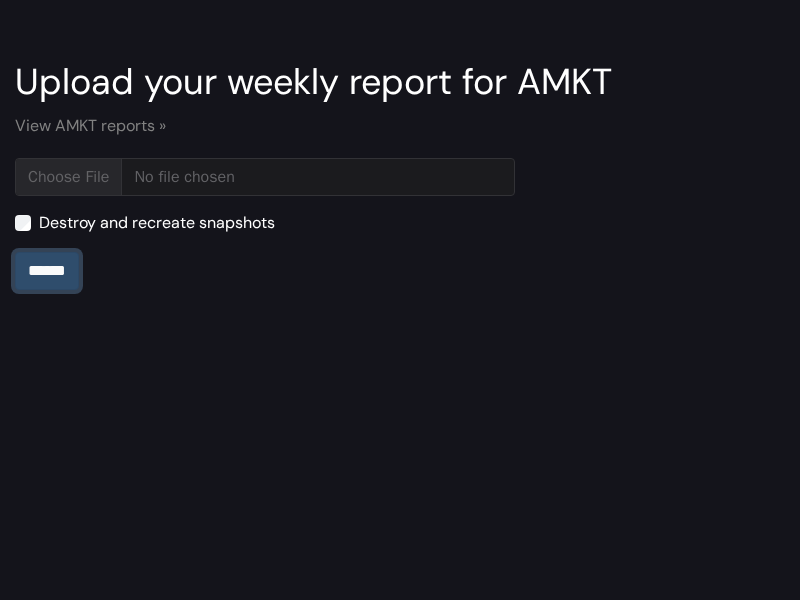 click on "******" at bounding box center (47, 271) 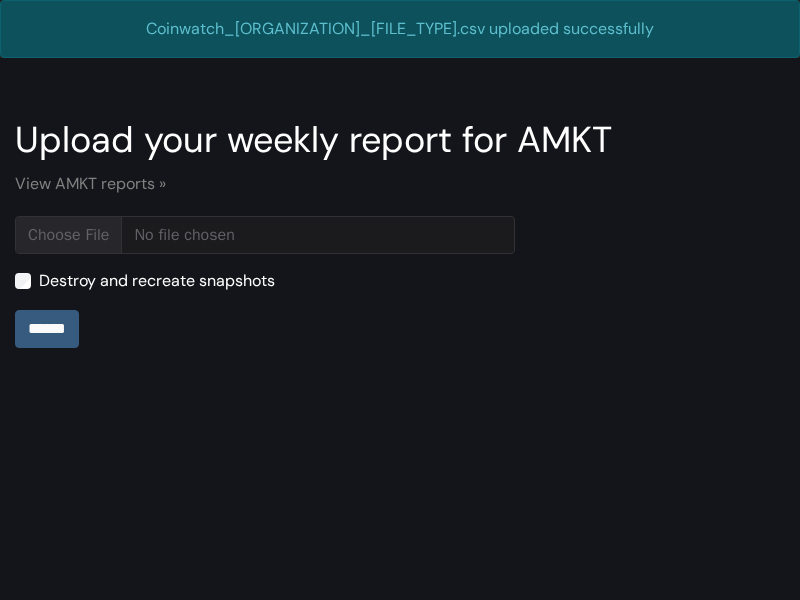 scroll, scrollTop: 0, scrollLeft: 0, axis: both 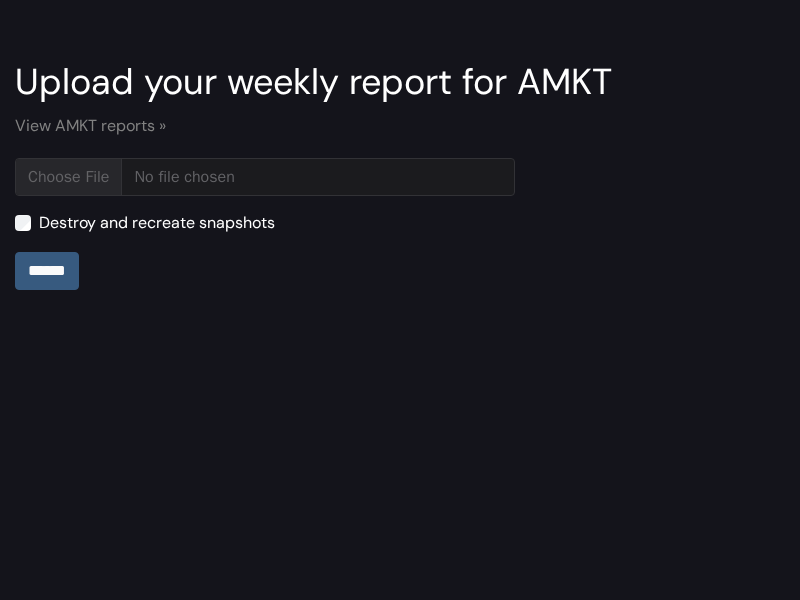 type on "**********" 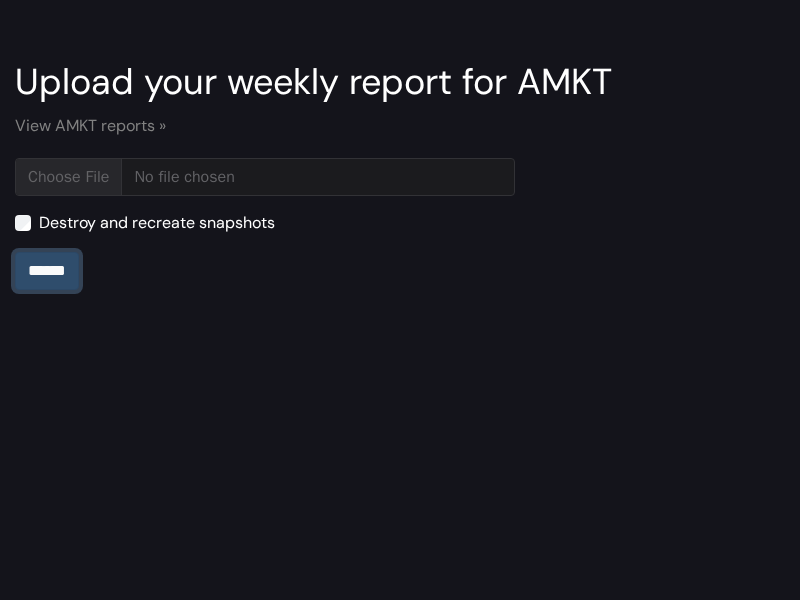 click on "******" at bounding box center (47, 271) 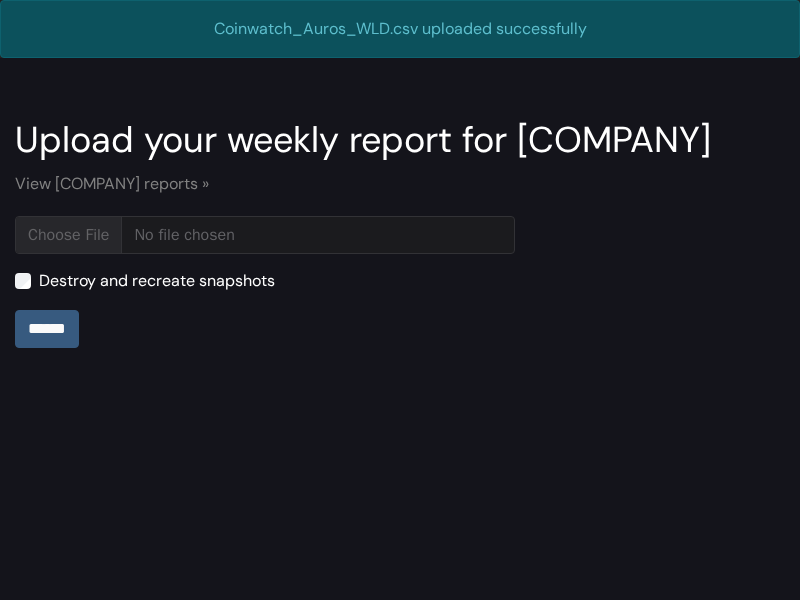 scroll, scrollTop: 0, scrollLeft: 0, axis: both 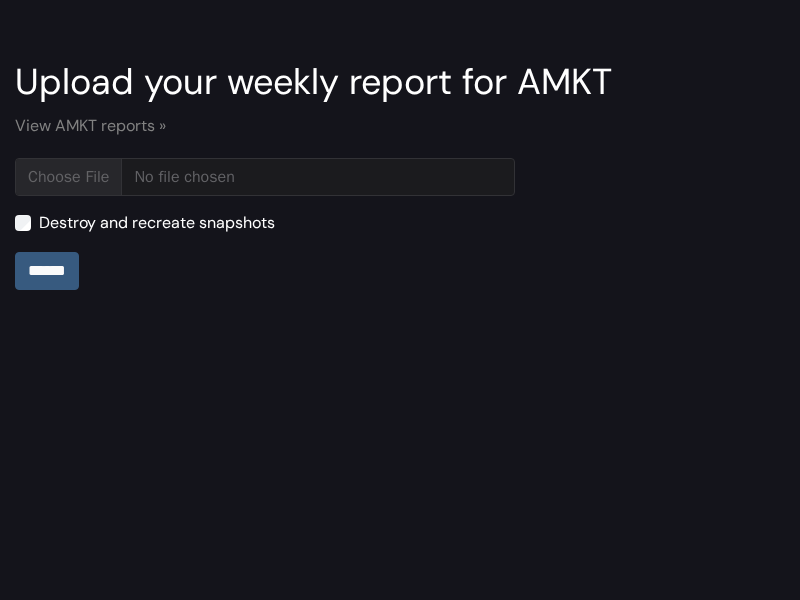 type on "**********" 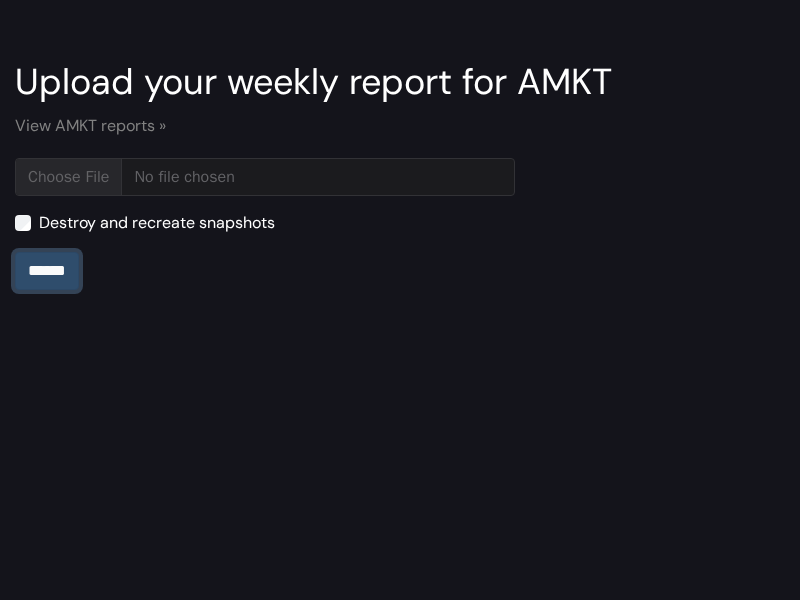 click on "******" at bounding box center [47, 271] 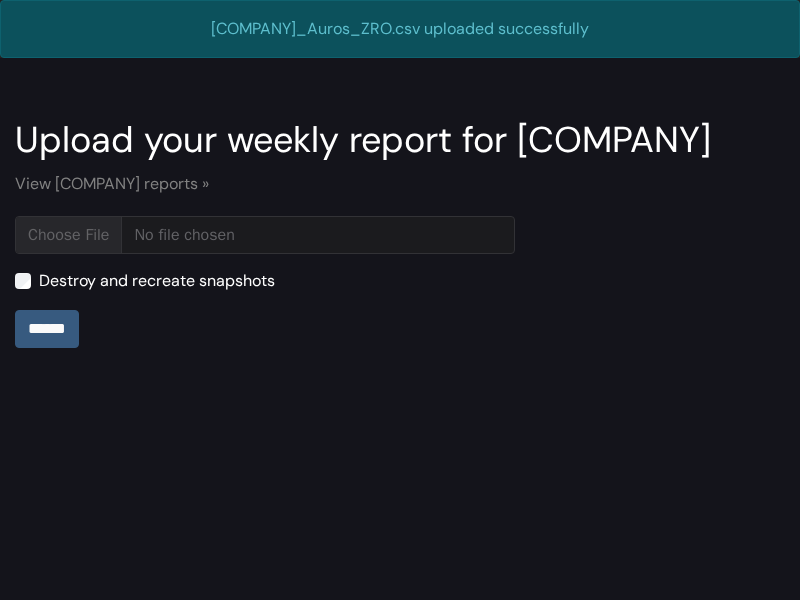 scroll, scrollTop: 0, scrollLeft: 0, axis: both 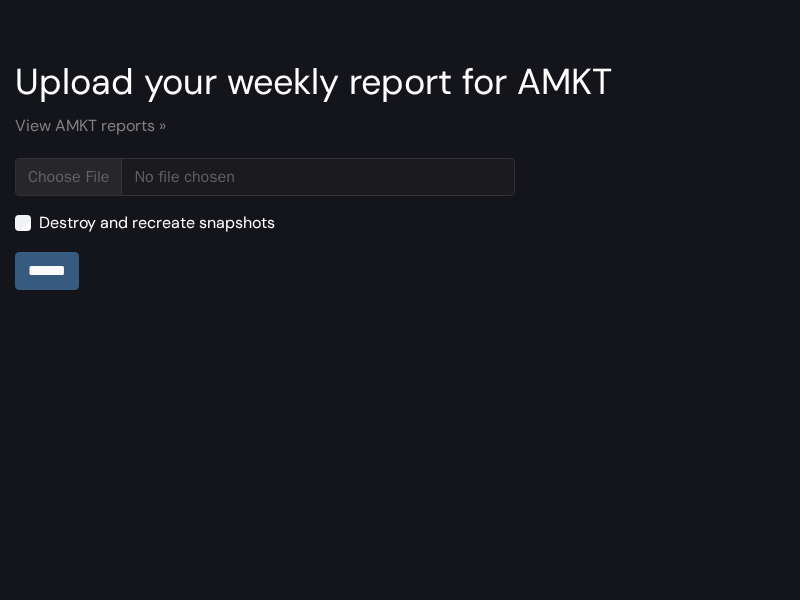 type on "**********" 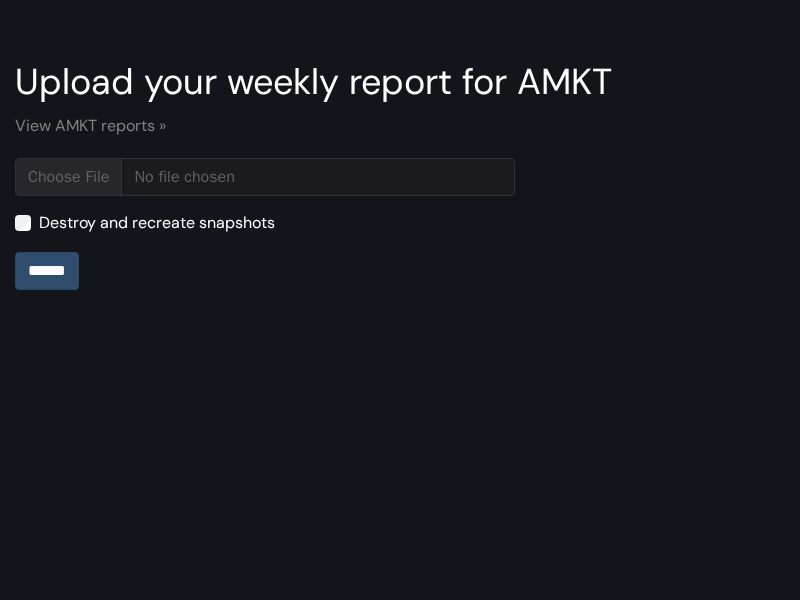 click on "******" at bounding box center (47, 271) 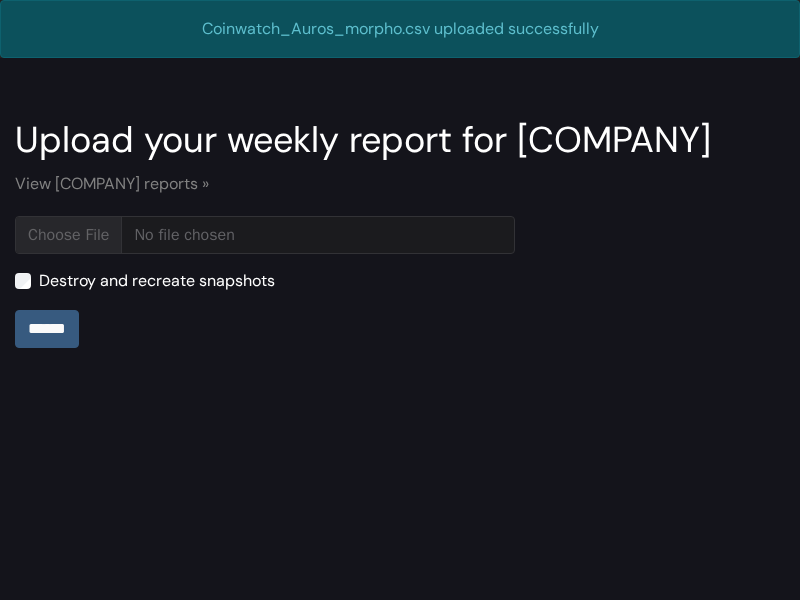 scroll, scrollTop: 0, scrollLeft: 0, axis: both 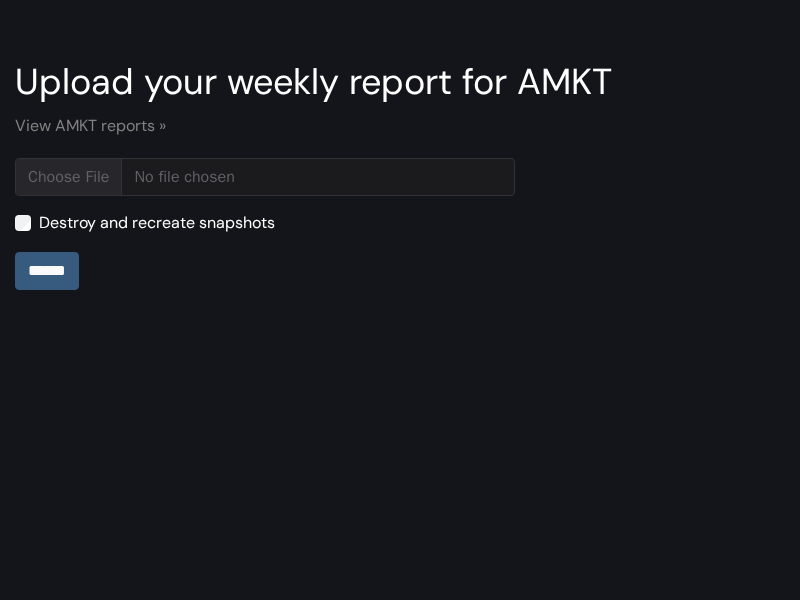 type on "**********" 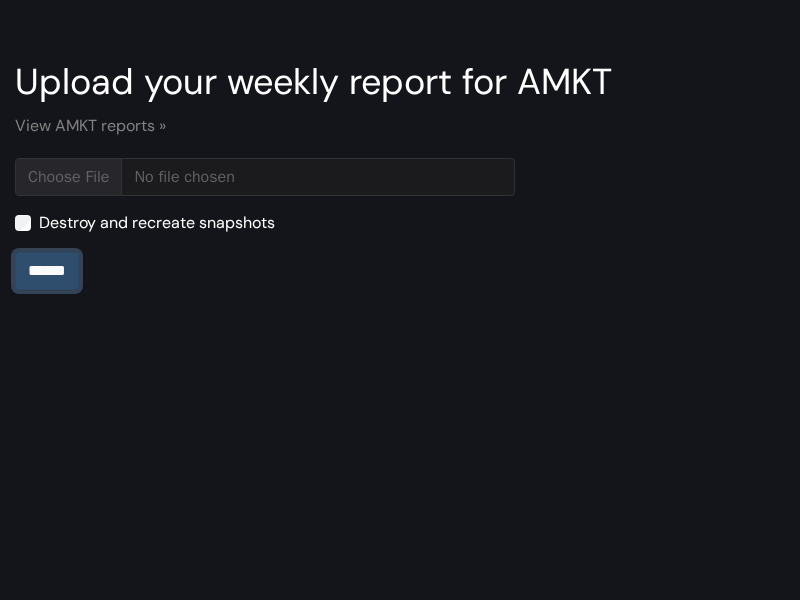 click on "******" at bounding box center (47, 271) 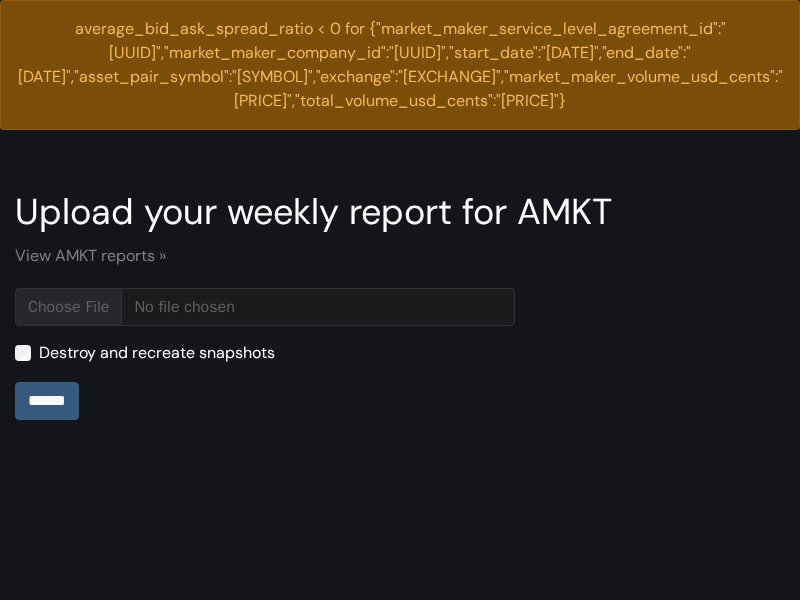 scroll, scrollTop: 0, scrollLeft: 0, axis: both 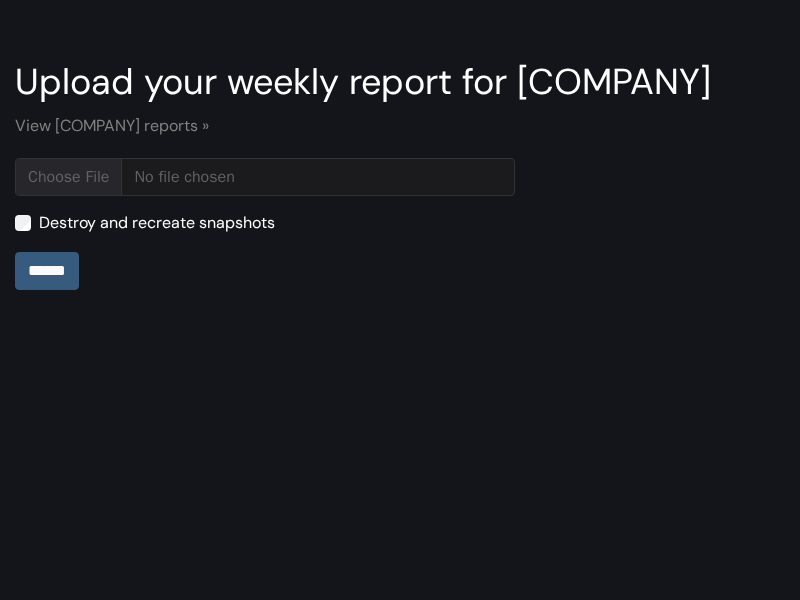 type on "**********" 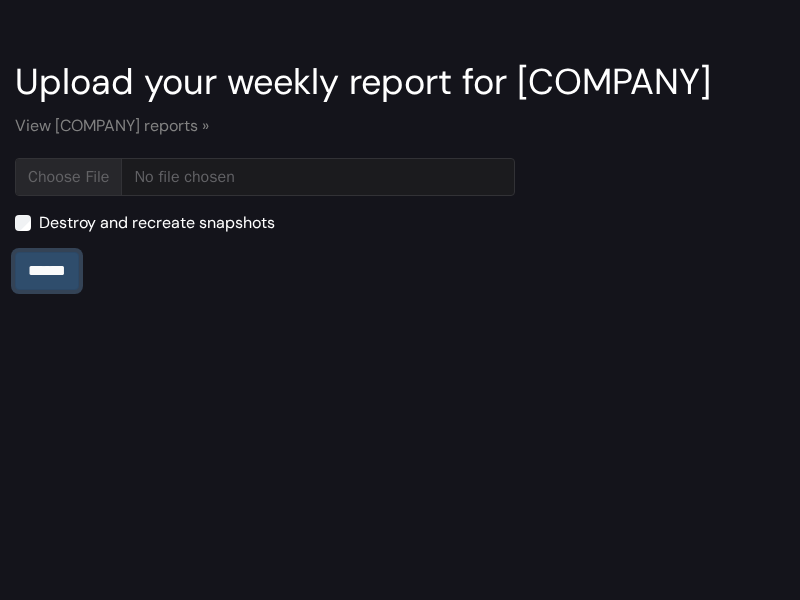 click on "******" at bounding box center [47, 271] 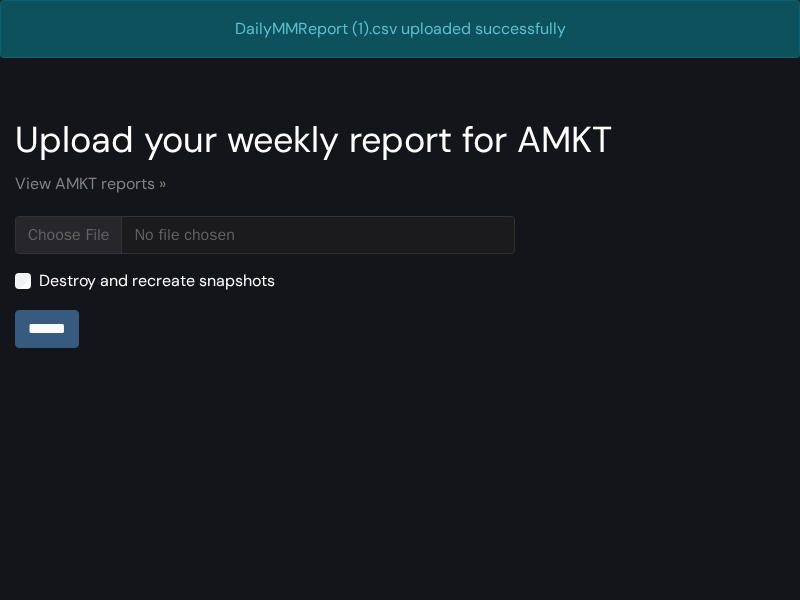 scroll, scrollTop: 0, scrollLeft: 0, axis: both 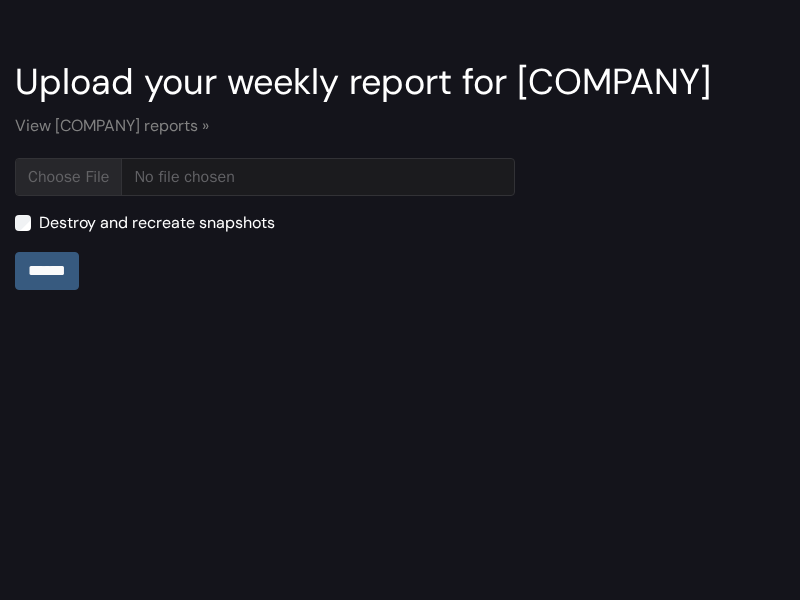 type on "**********" 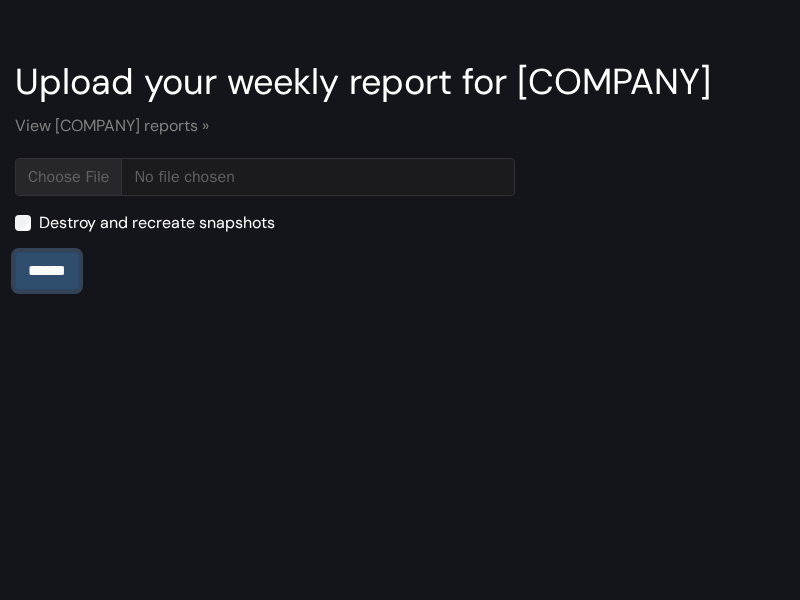 click on "******" at bounding box center (47, 271) 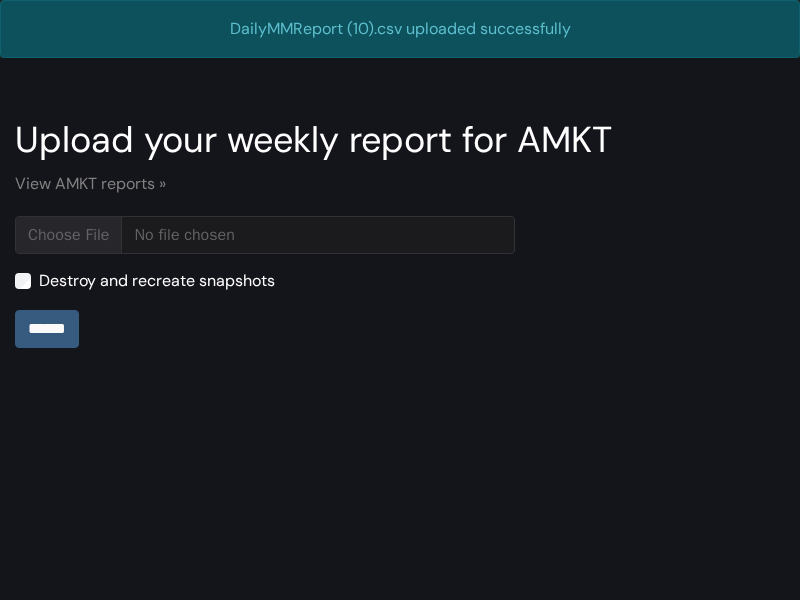 scroll, scrollTop: 0, scrollLeft: 0, axis: both 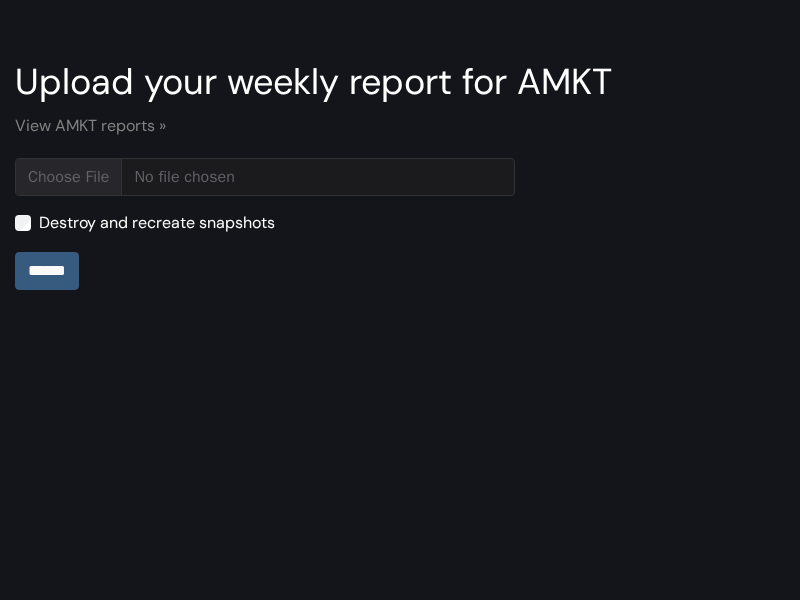 type on "**********" 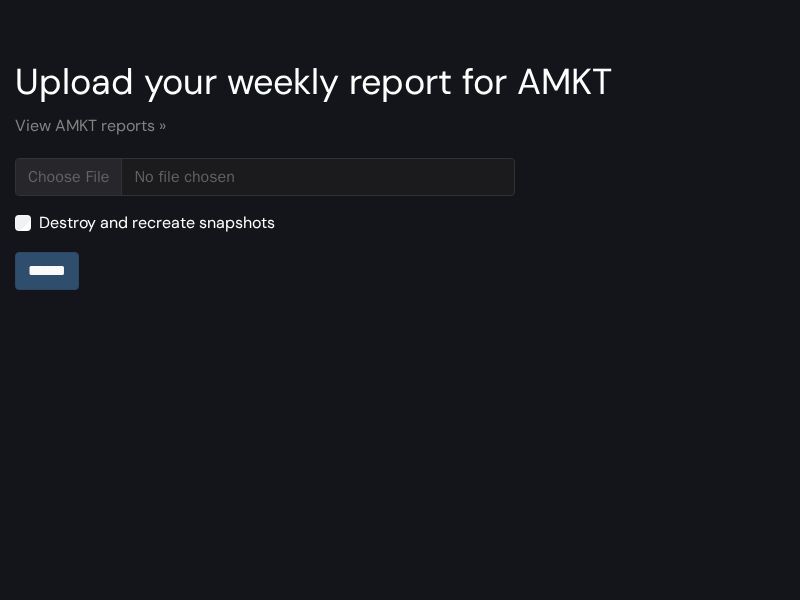 click on "******" at bounding box center (47, 271) 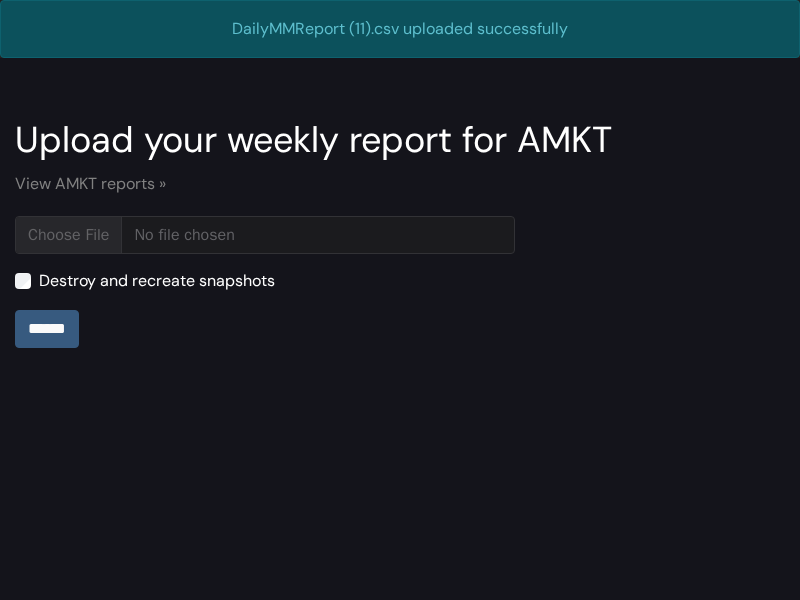 scroll, scrollTop: 0, scrollLeft: 0, axis: both 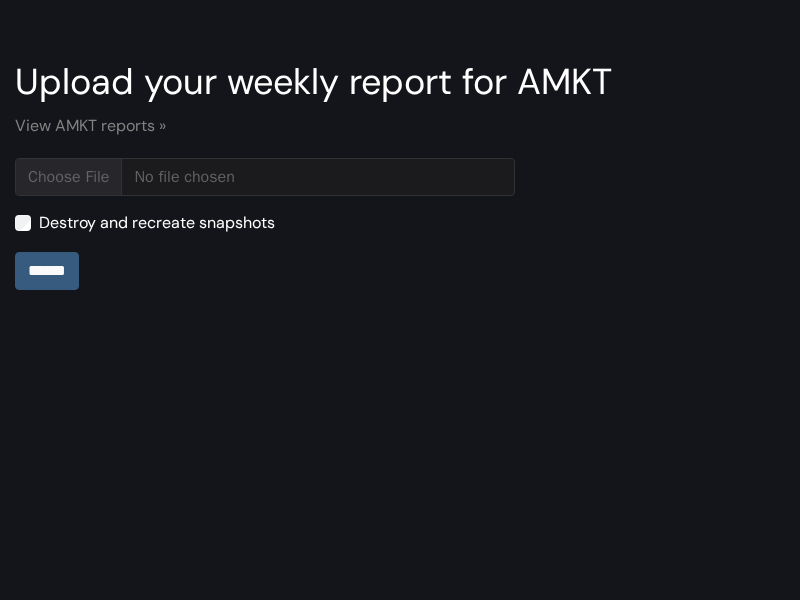 type on "[PERSONAL_INFO]" 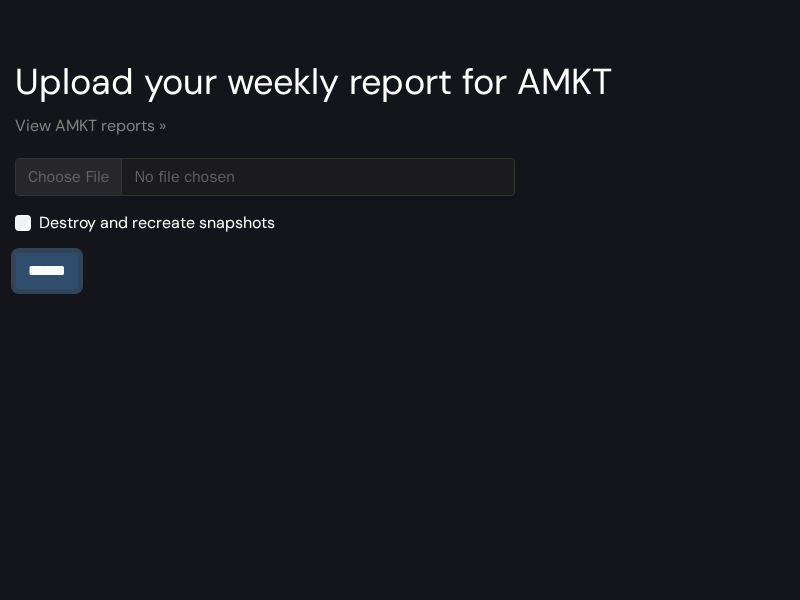click on "******" at bounding box center (47, 271) 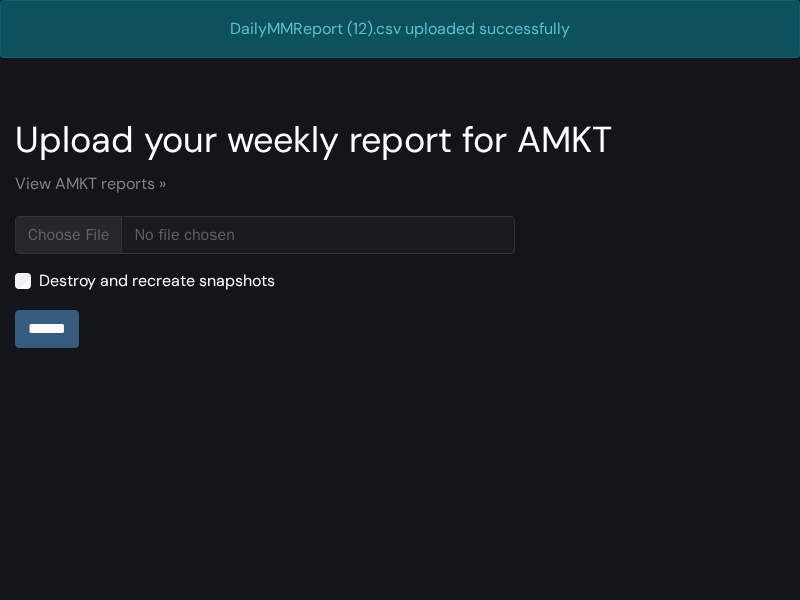 scroll, scrollTop: 0, scrollLeft: 0, axis: both 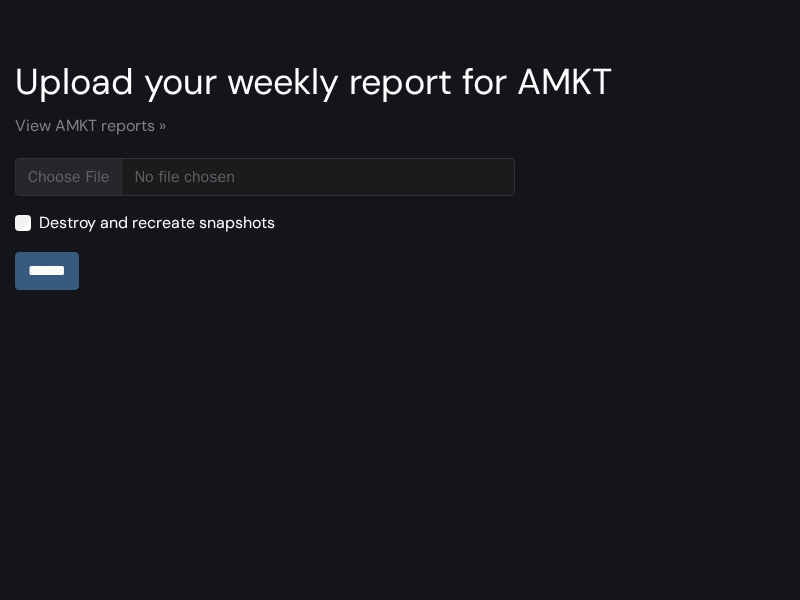 type on "[PERSONAL_INFO]" 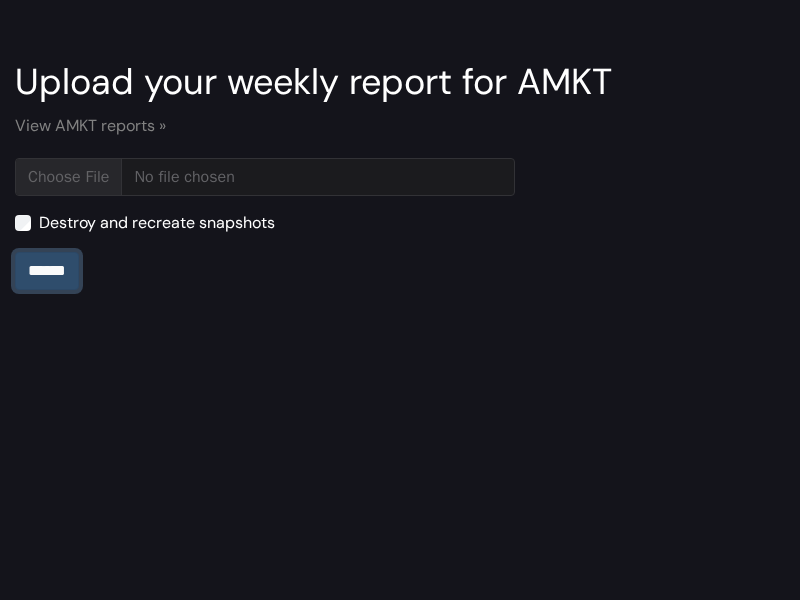 click on "[PERSONAL_INFO]" at bounding box center [47, 271] 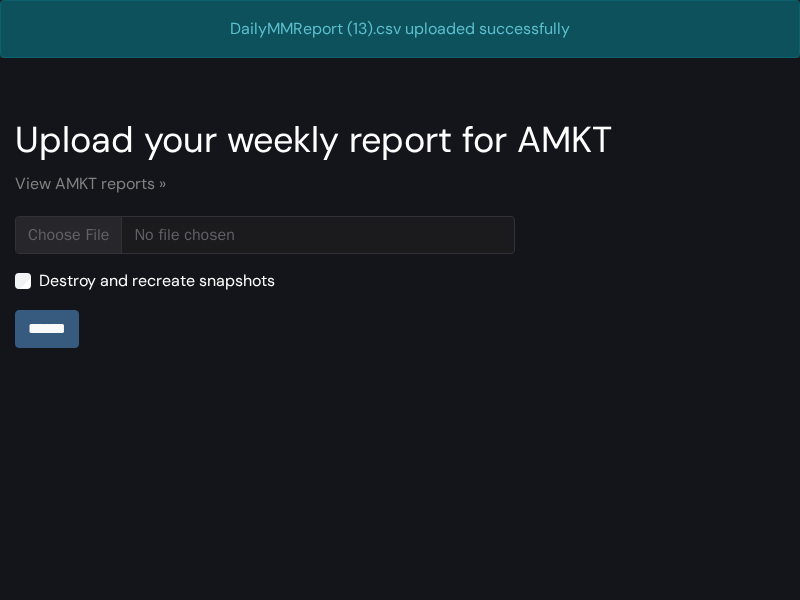 scroll, scrollTop: 0, scrollLeft: 0, axis: both 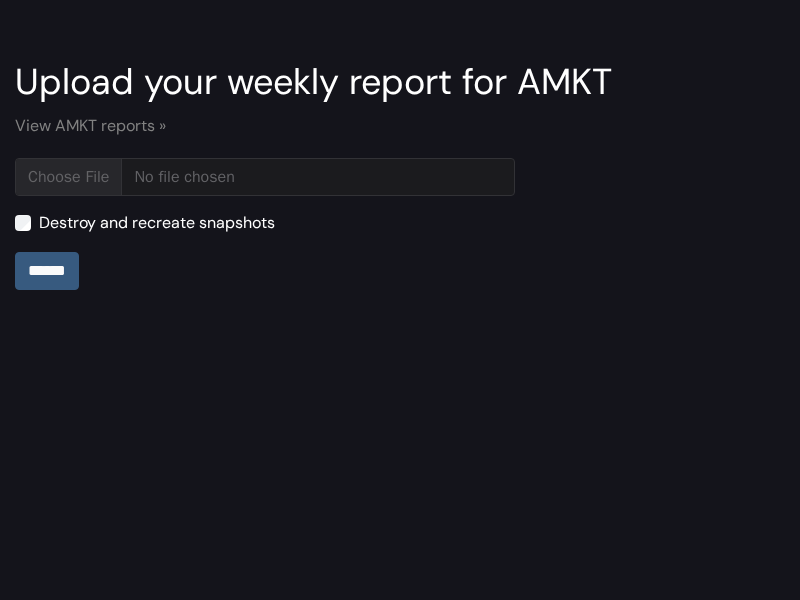 type on "**********" 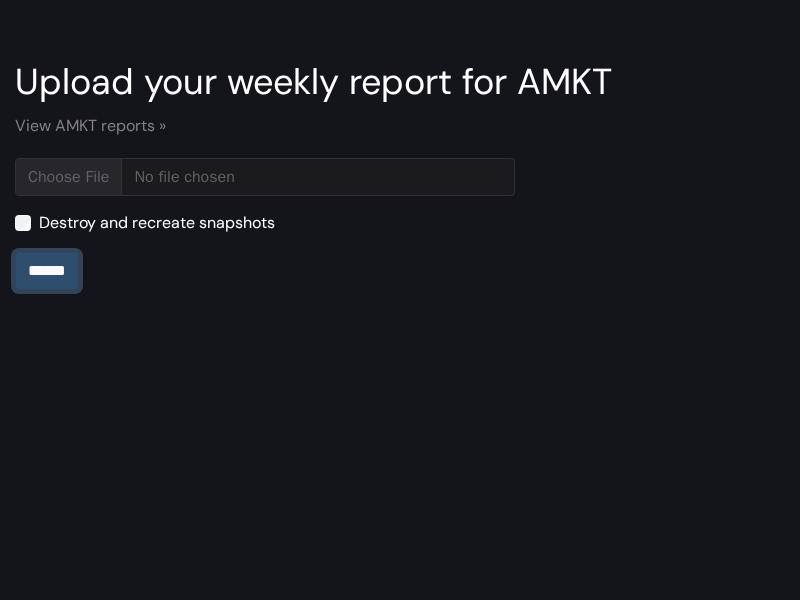 click on "******" at bounding box center [47, 271] 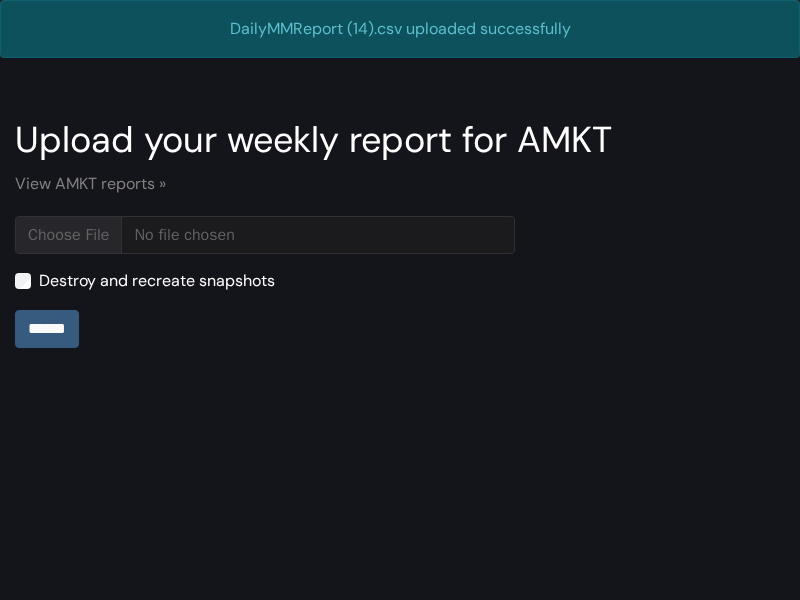 scroll, scrollTop: 0, scrollLeft: 0, axis: both 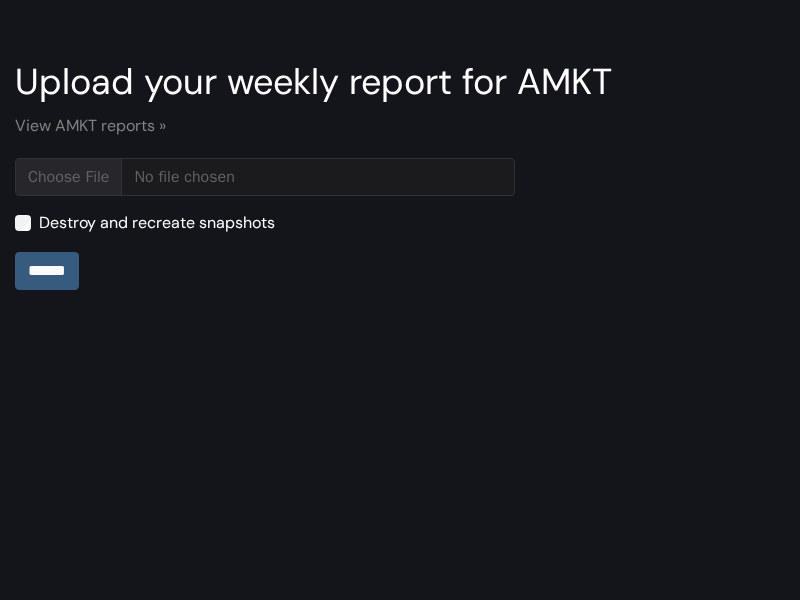 type on "**********" 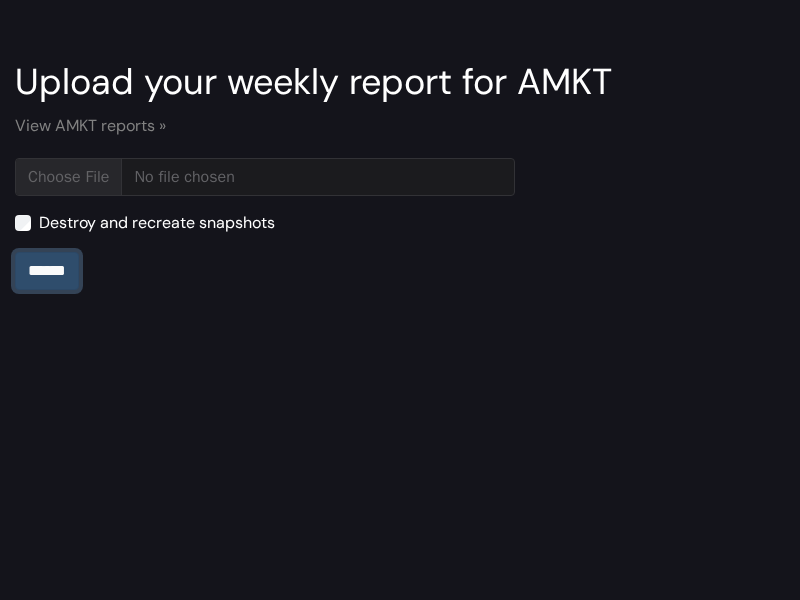 click on "******" at bounding box center (47, 271) 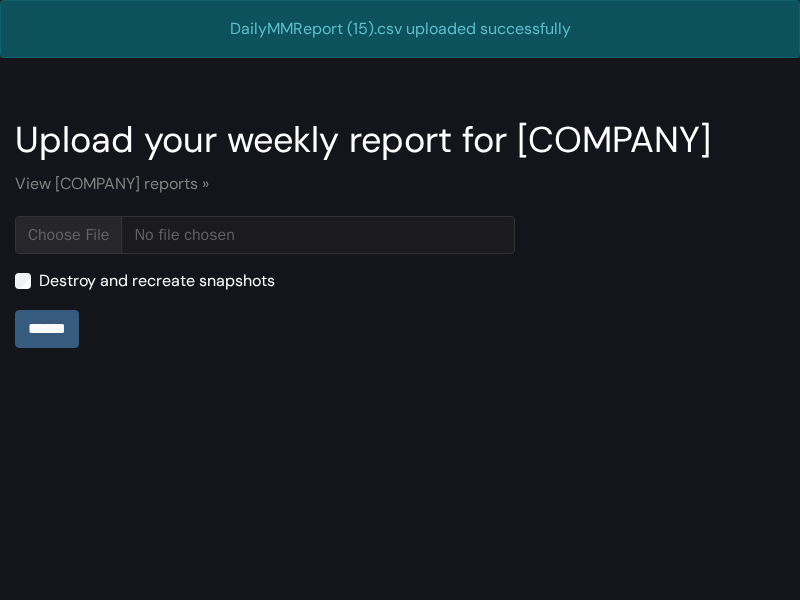 scroll, scrollTop: 0, scrollLeft: 0, axis: both 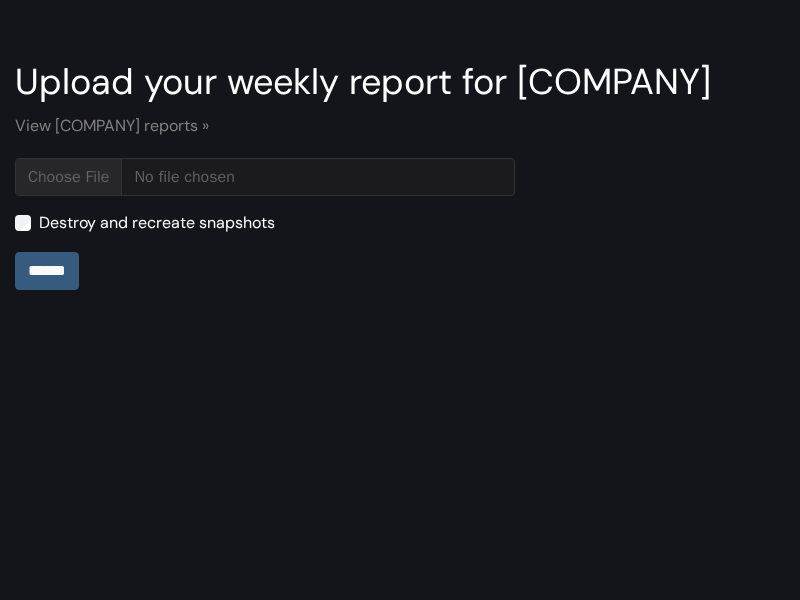 type on "**********" 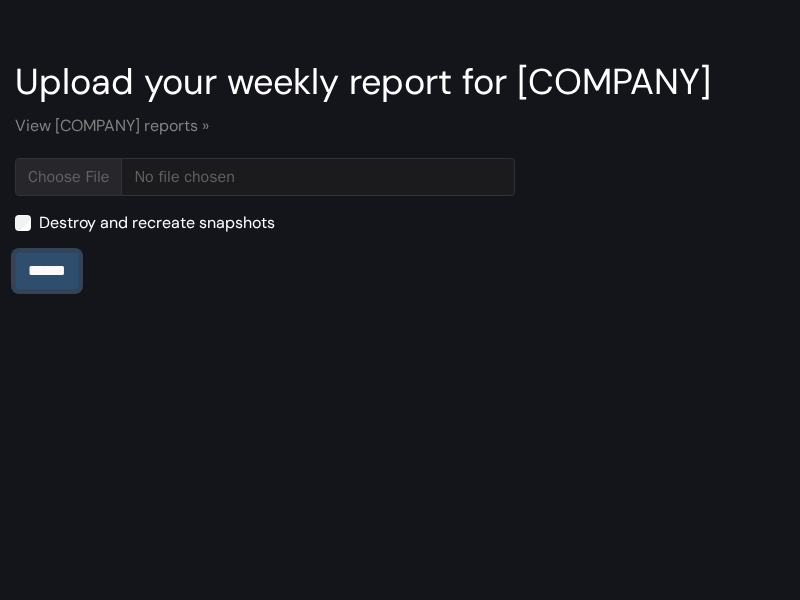 click on "******" at bounding box center [47, 271] 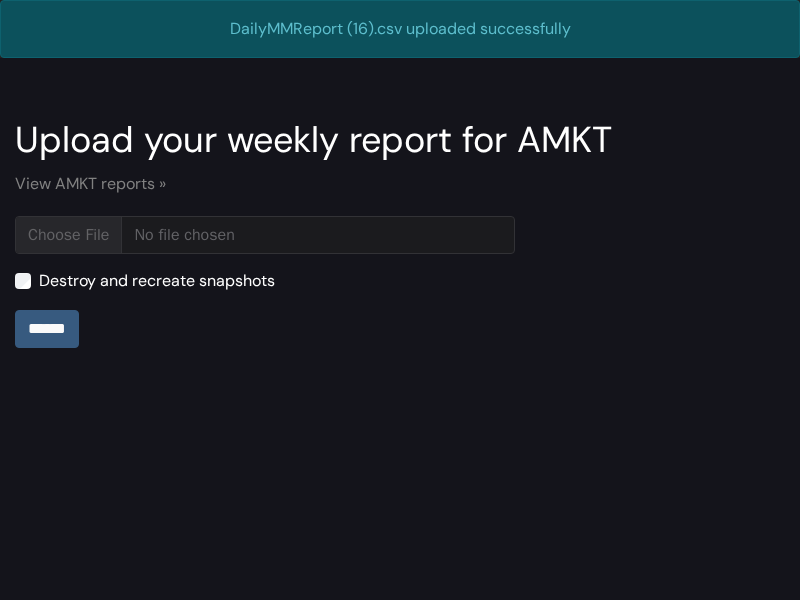 scroll, scrollTop: 0, scrollLeft: 0, axis: both 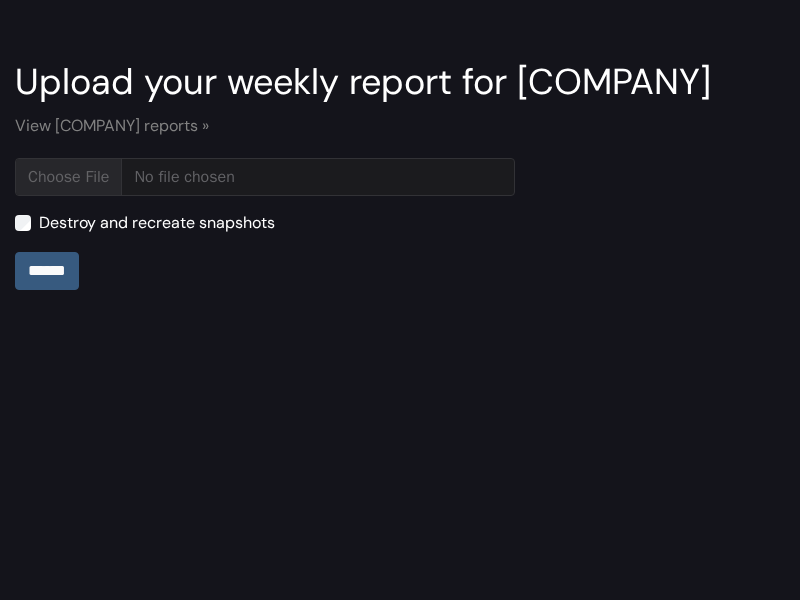 type on "**********" 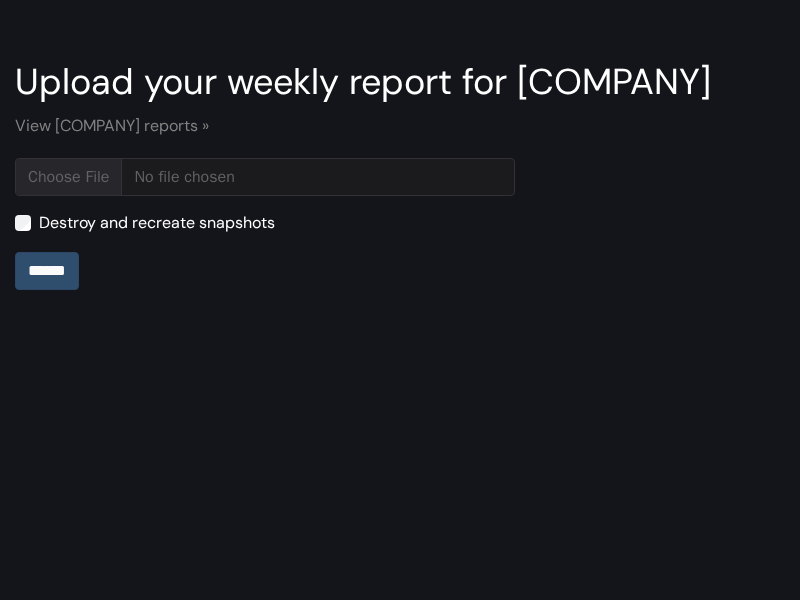 click on "******" at bounding box center [47, 271] 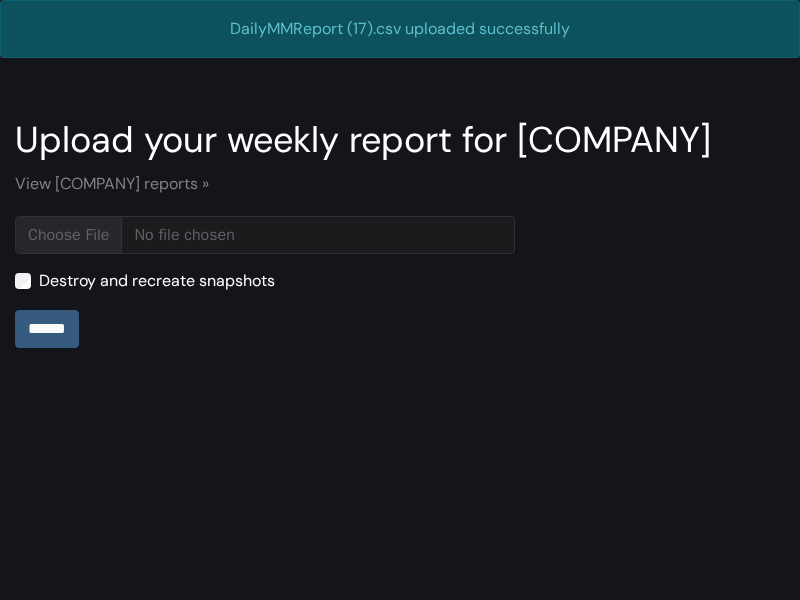 scroll, scrollTop: 0, scrollLeft: 0, axis: both 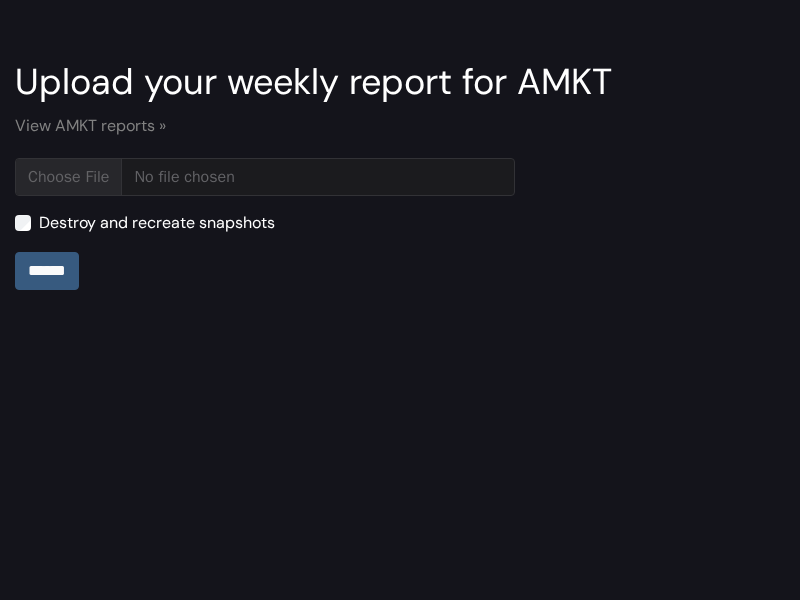 type on "**********" 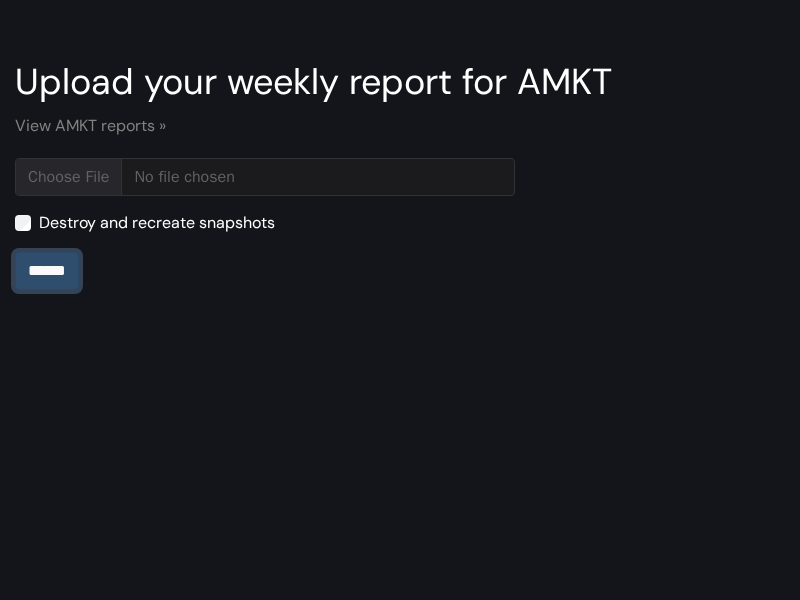 click on "******" at bounding box center (47, 271) 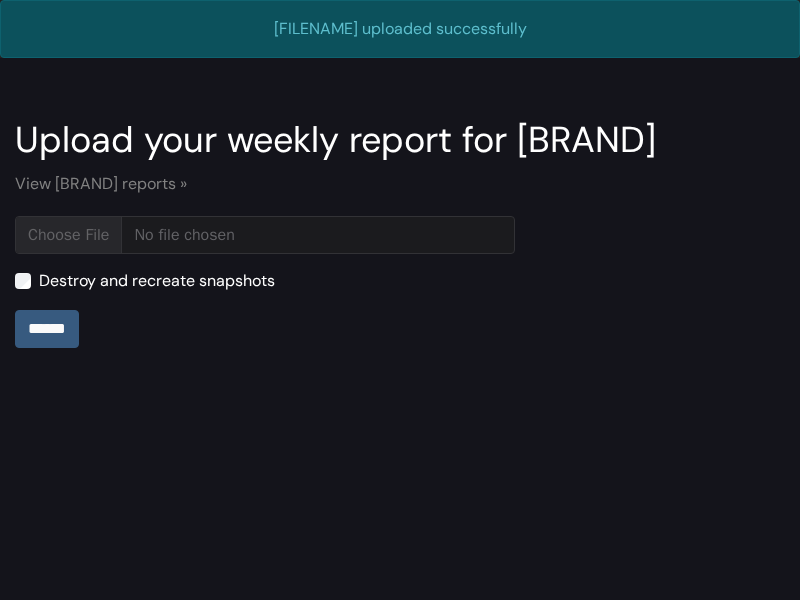 scroll, scrollTop: 0, scrollLeft: 0, axis: both 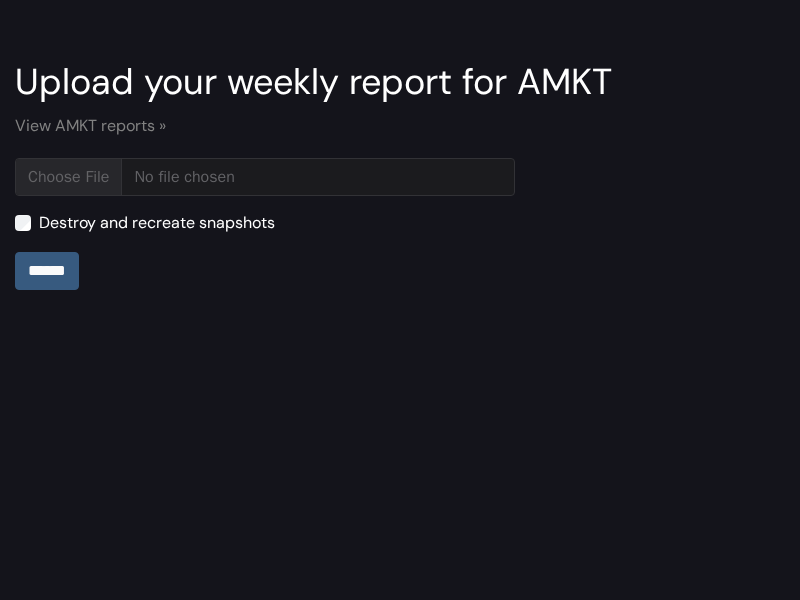type on "**********" 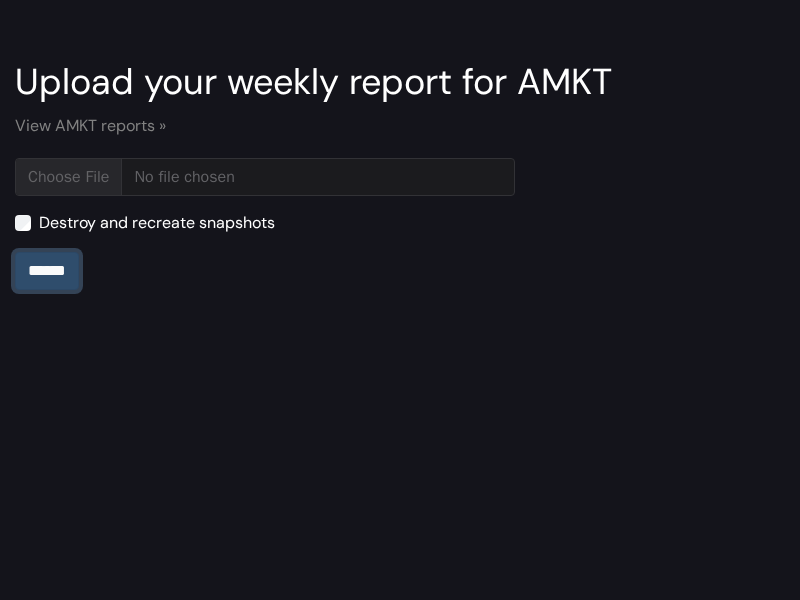 click on "******" at bounding box center [47, 271] 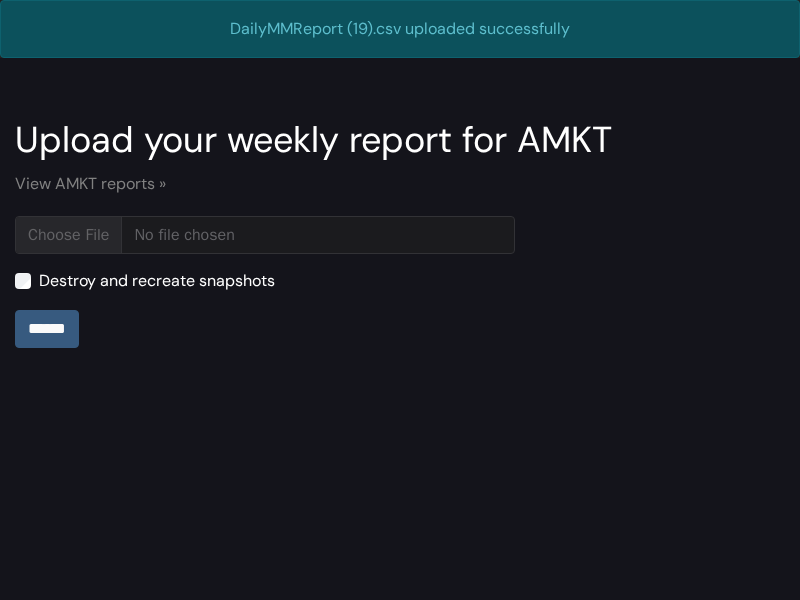 scroll, scrollTop: 0, scrollLeft: 0, axis: both 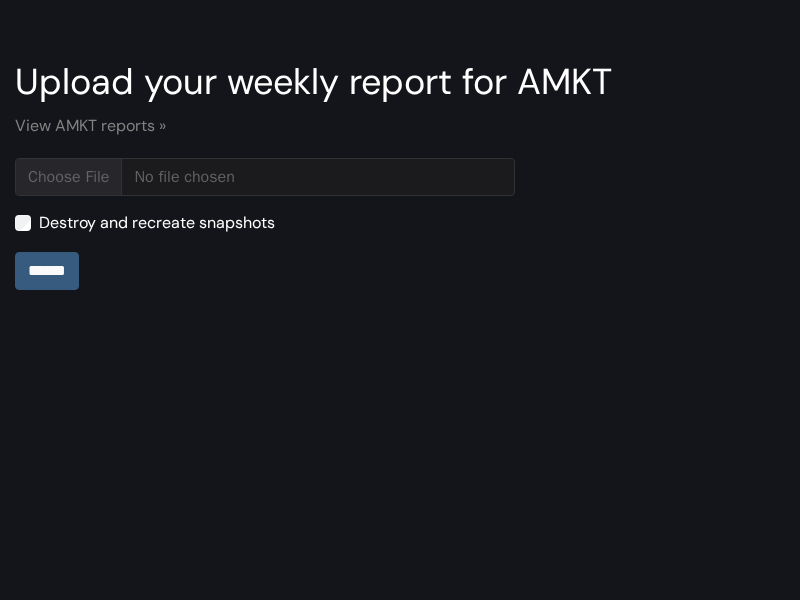 type on "**********" 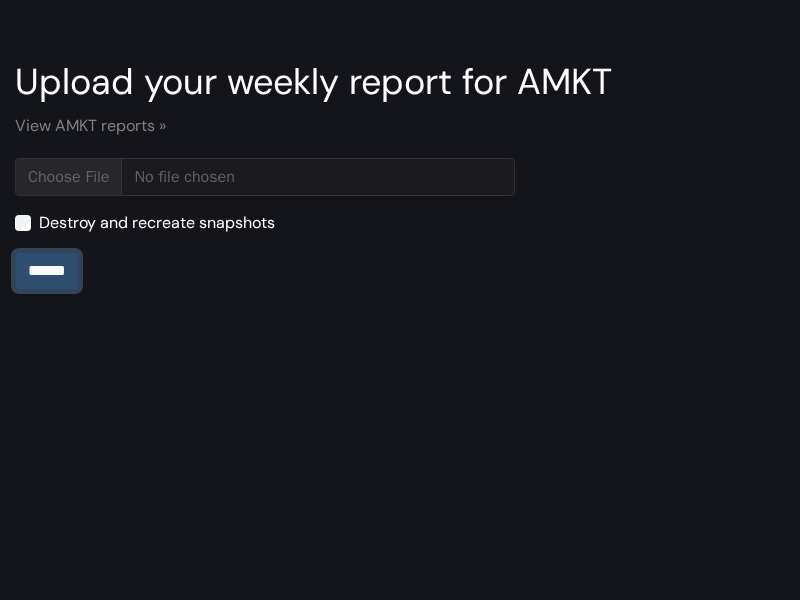 click on "******" at bounding box center (47, 271) 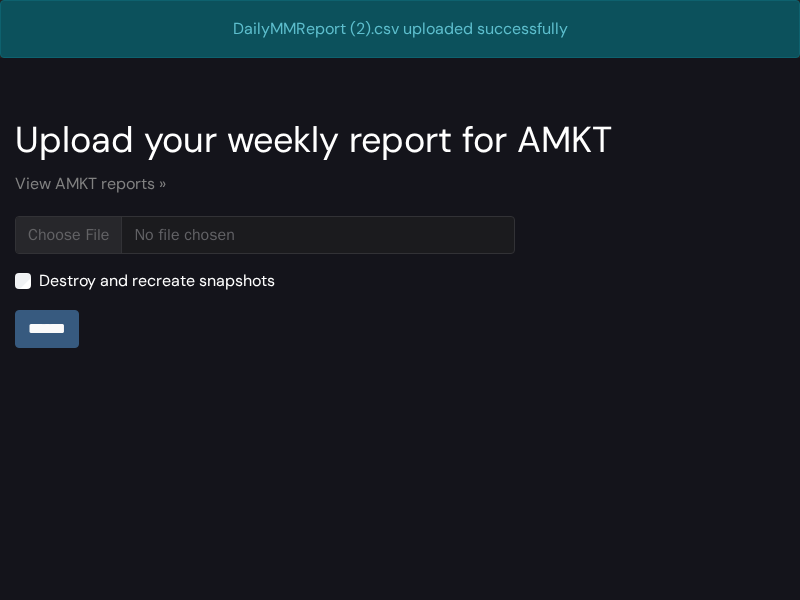 scroll, scrollTop: 0, scrollLeft: 0, axis: both 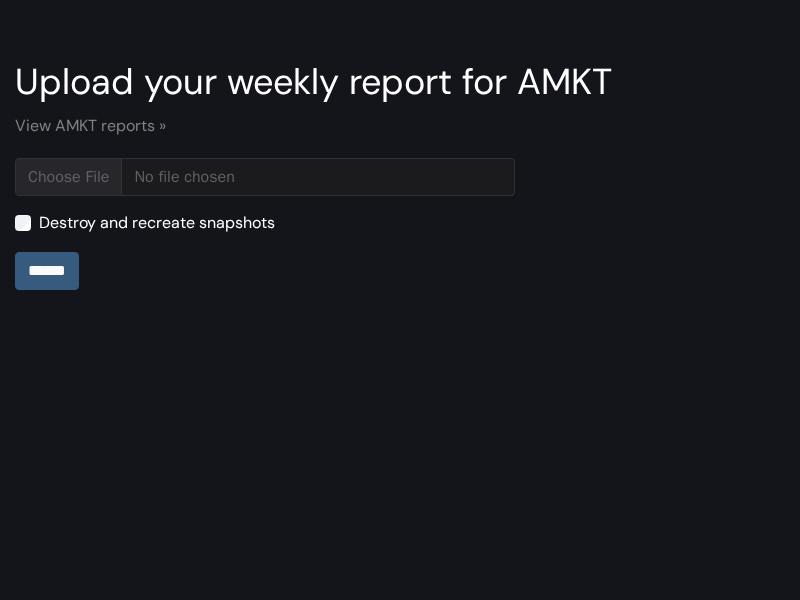 type on "**********" 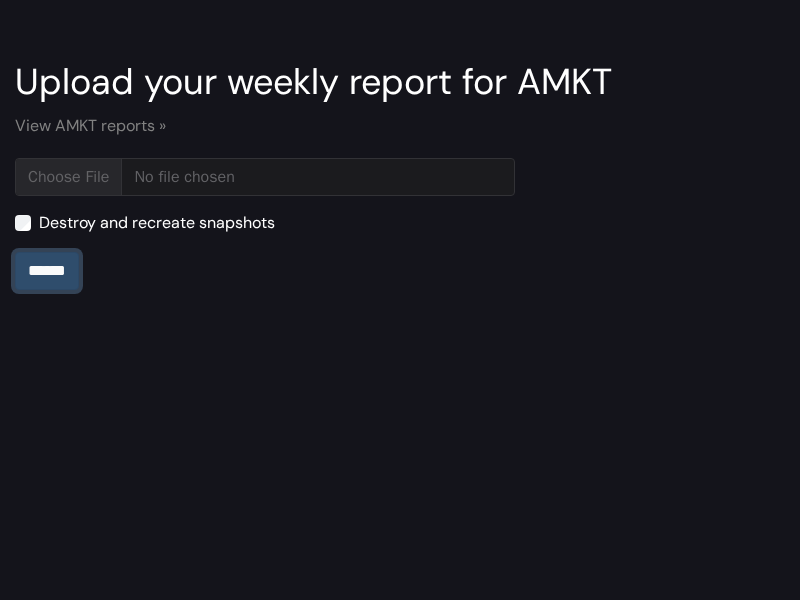 click on "******" at bounding box center [47, 271] 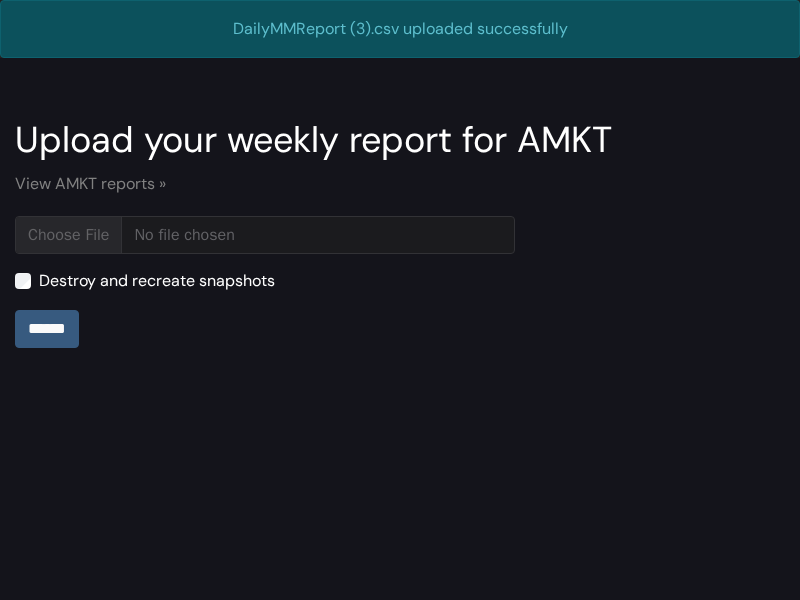 scroll, scrollTop: 0, scrollLeft: 0, axis: both 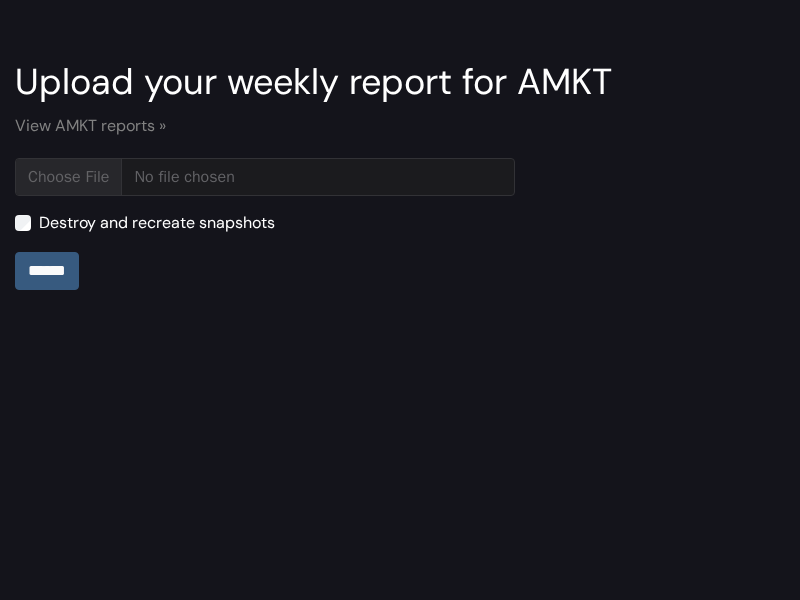 type on "**********" 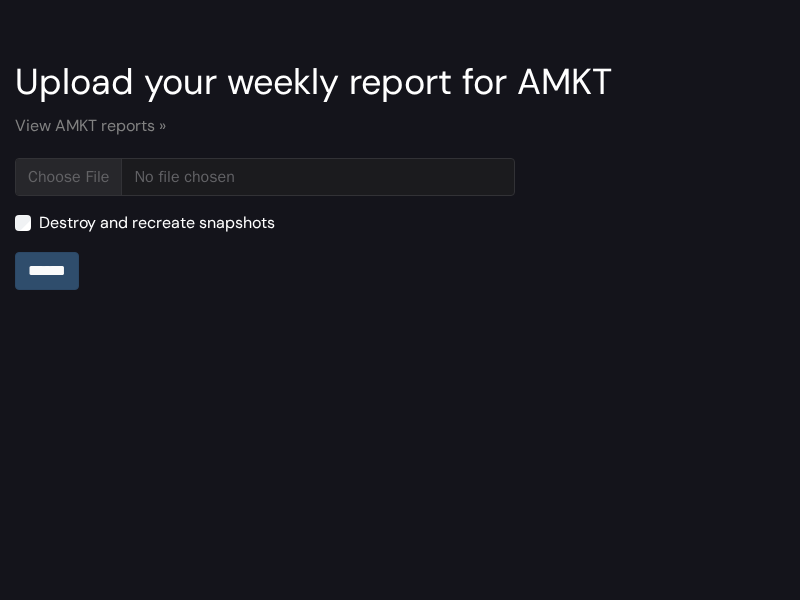 click on "******" at bounding box center (47, 271) 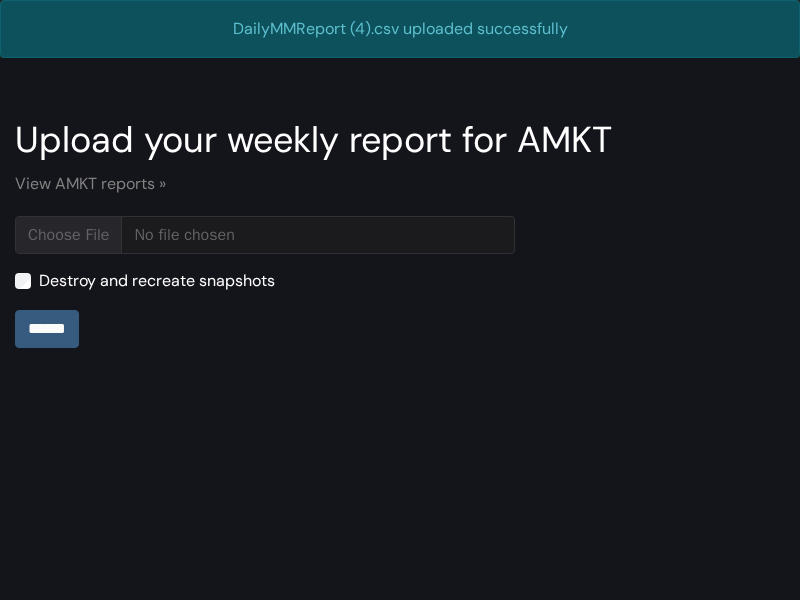 scroll, scrollTop: 0, scrollLeft: 0, axis: both 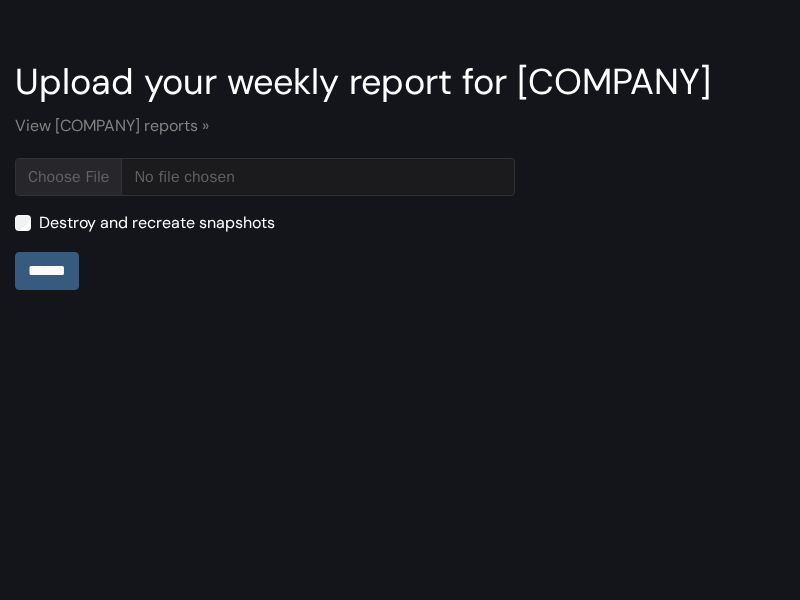 type on "**********" 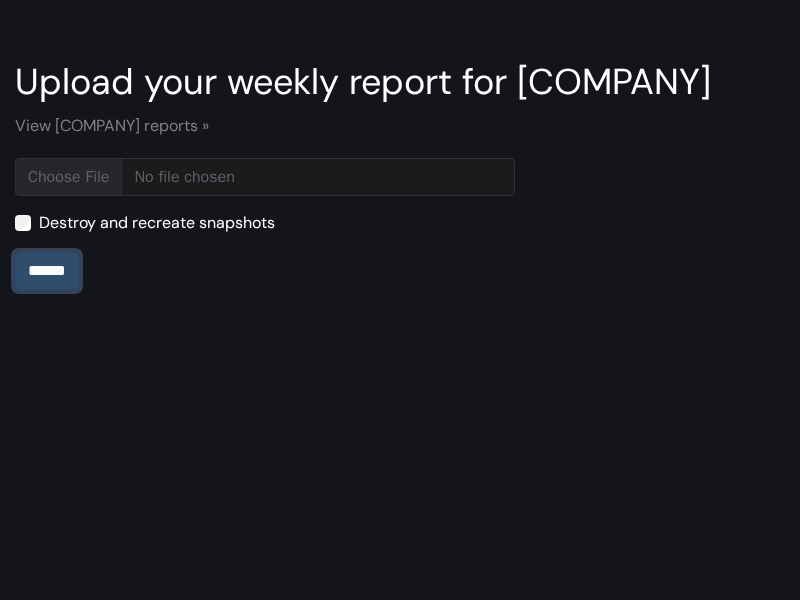 click on "******" at bounding box center (47, 271) 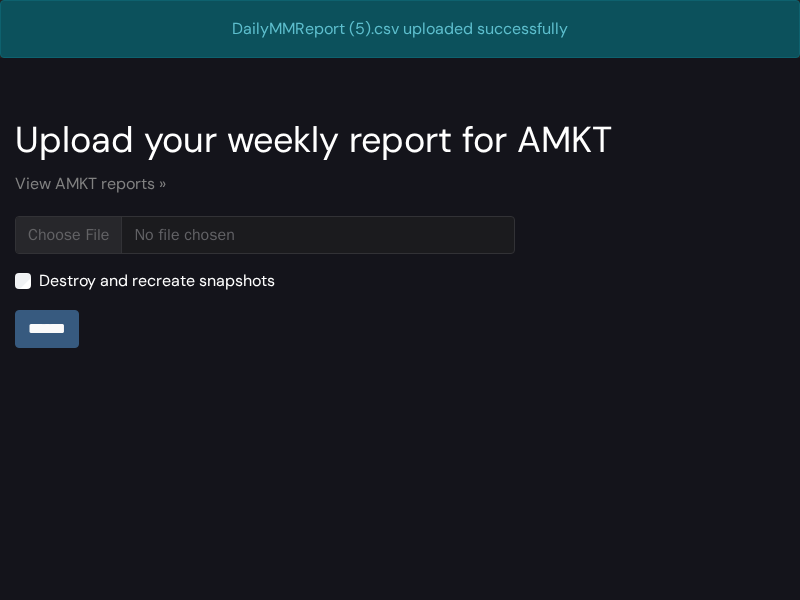 scroll, scrollTop: 0, scrollLeft: 0, axis: both 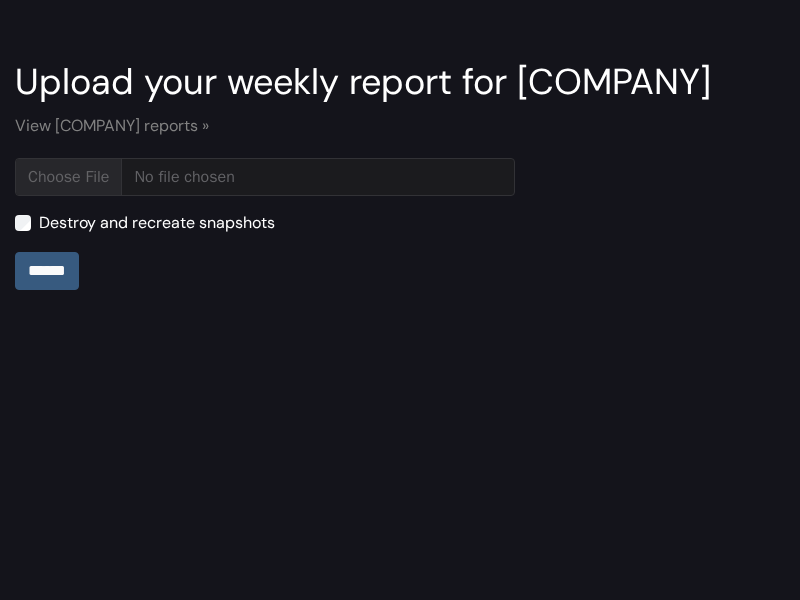 type on "**********" 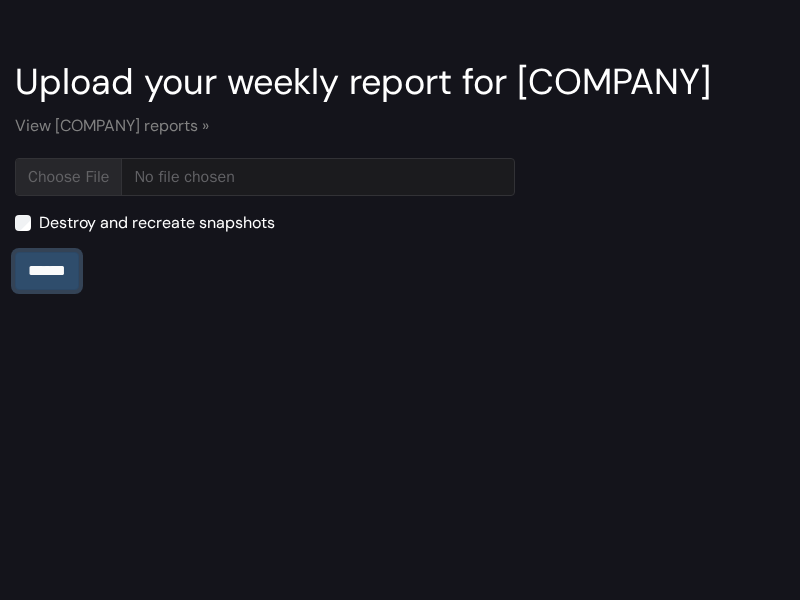 click on "******" at bounding box center [47, 271] 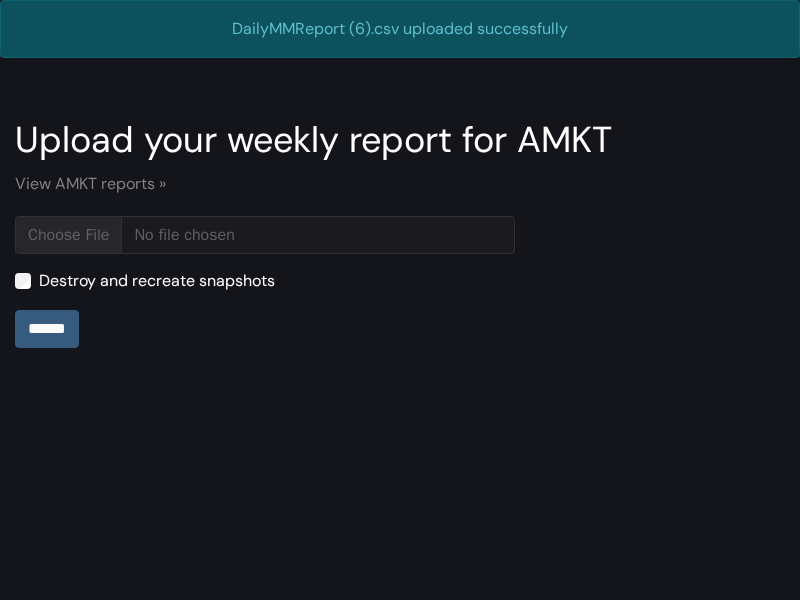 scroll, scrollTop: 0, scrollLeft: 0, axis: both 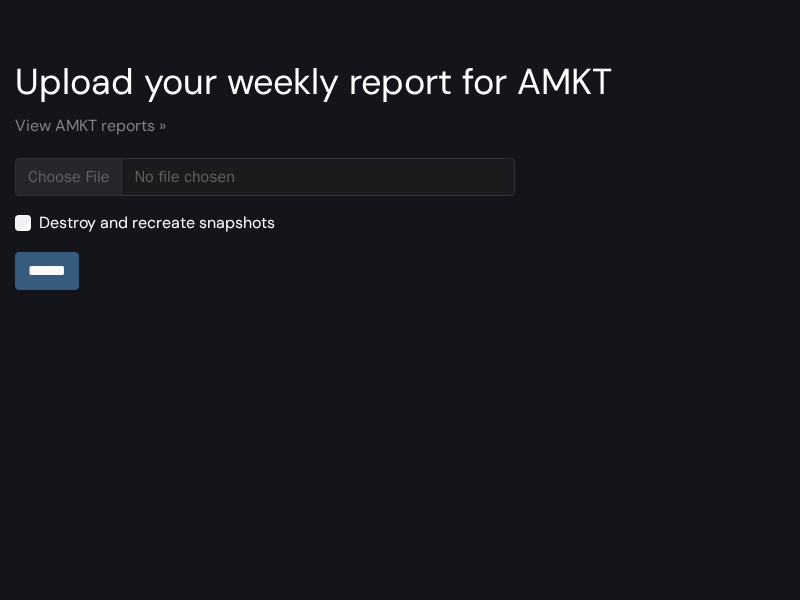 type on "**********" 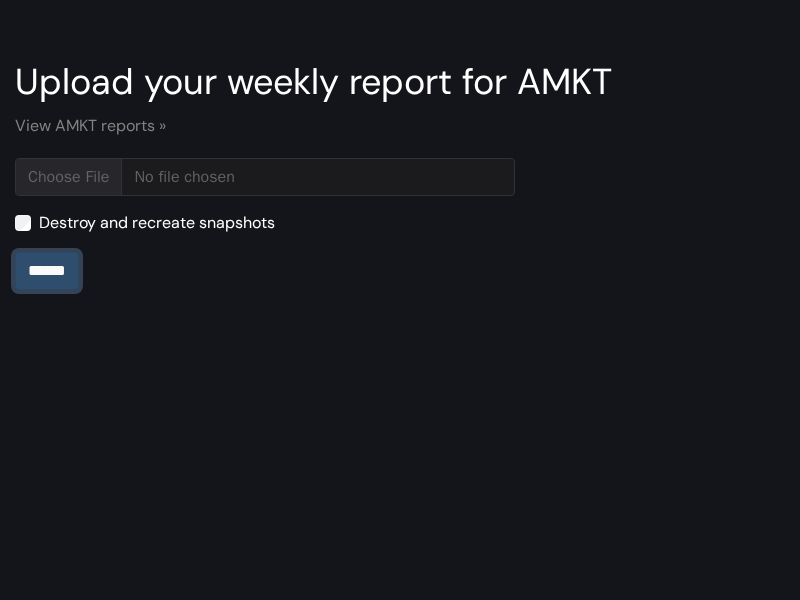 click on "******" at bounding box center [47, 271] 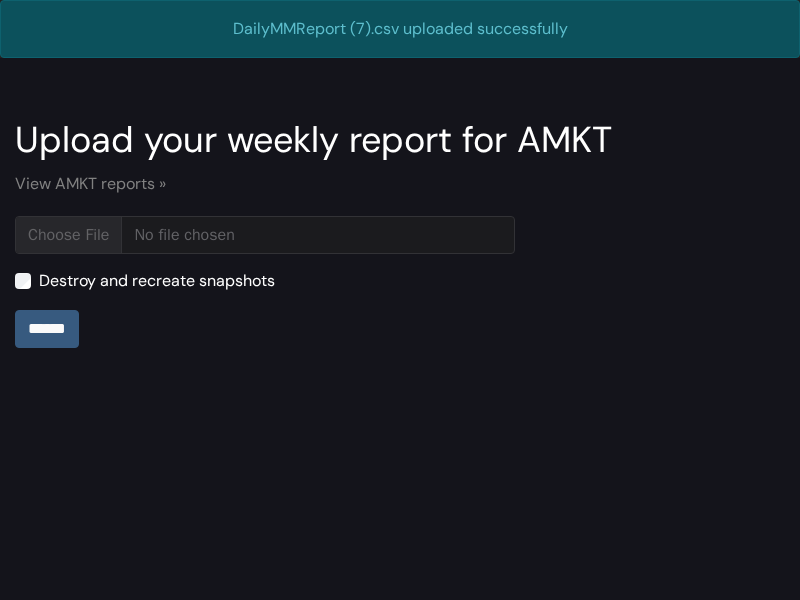 scroll, scrollTop: 0, scrollLeft: 0, axis: both 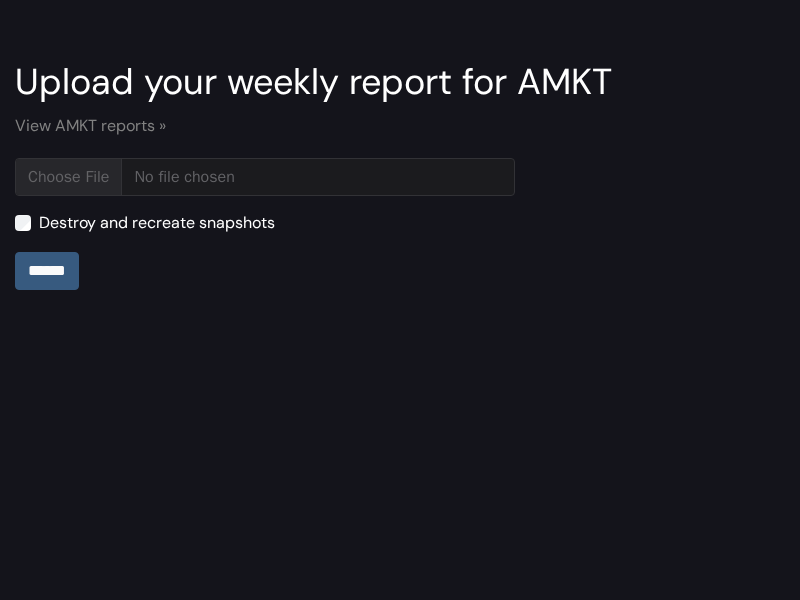 type on "**********" 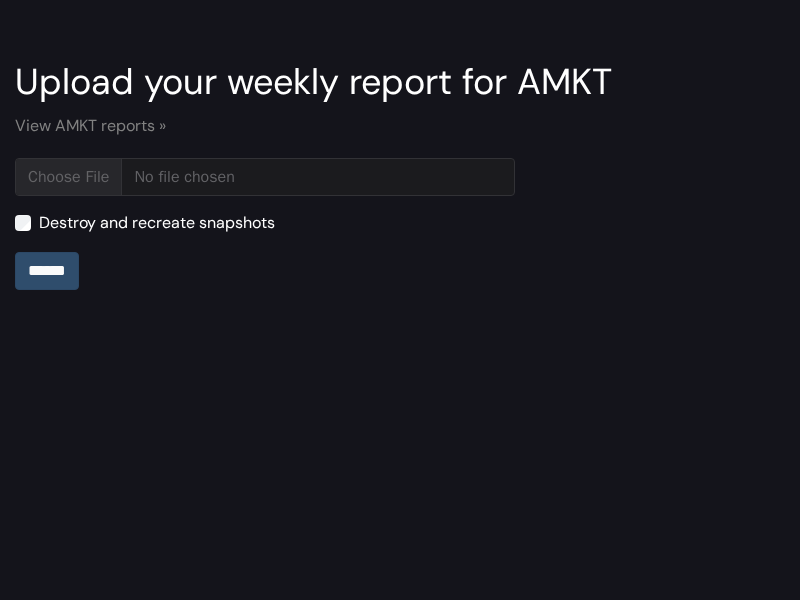 click on "******" at bounding box center (47, 271) 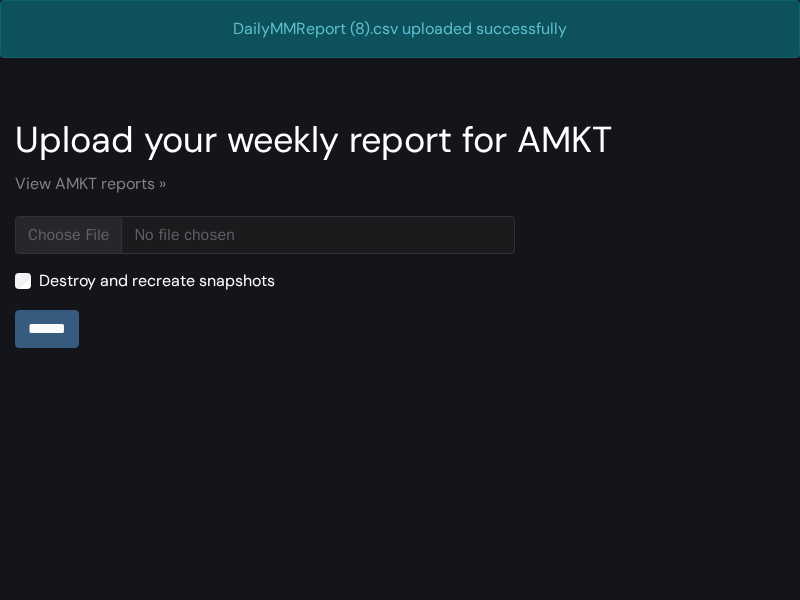 scroll, scrollTop: 0, scrollLeft: 0, axis: both 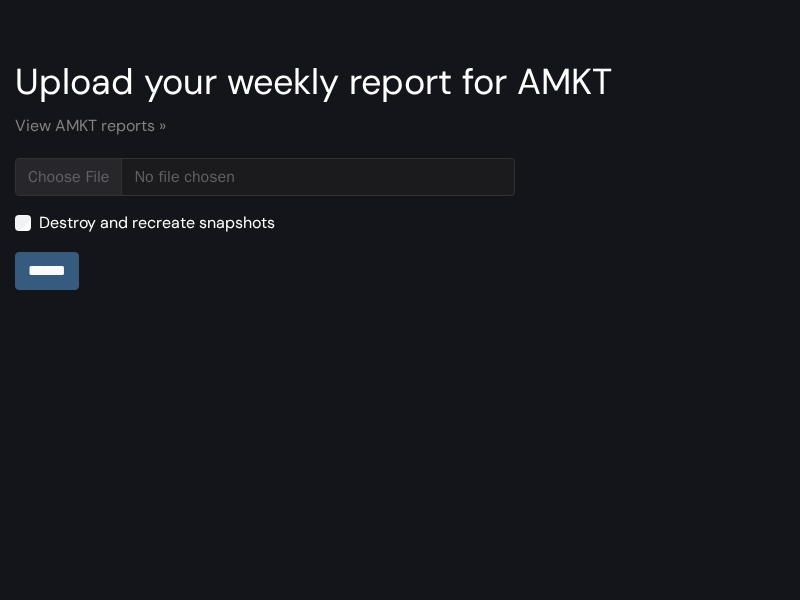 type on "**********" 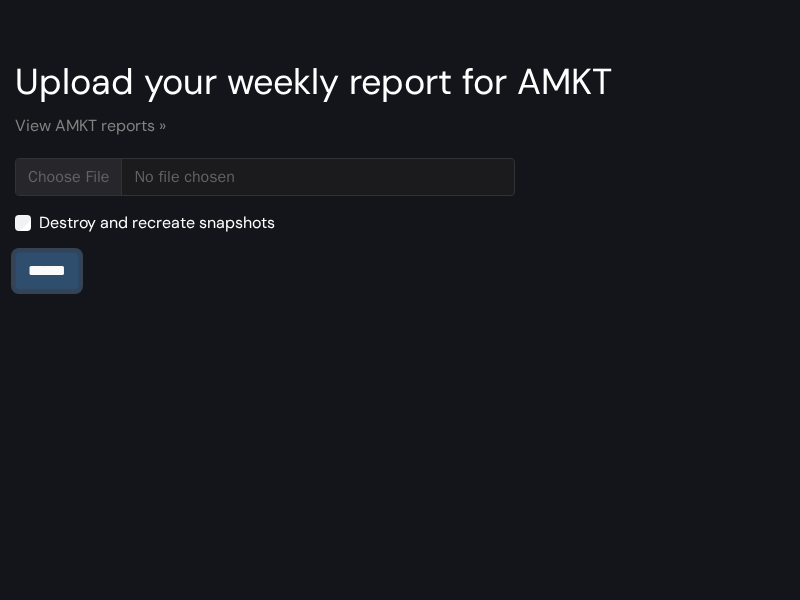 click on "******" at bounding box center [47, 271] 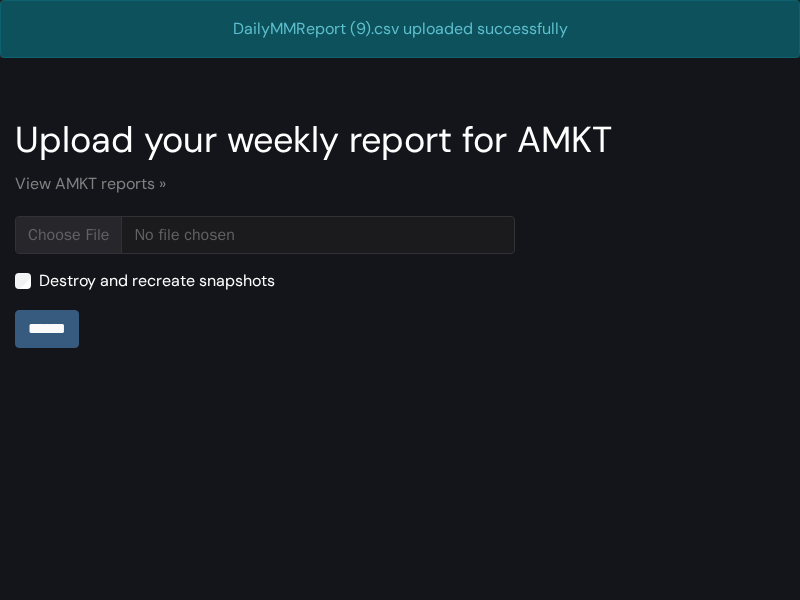 scroll, scrollTop: 0, scrollLeft: 0, axis: both 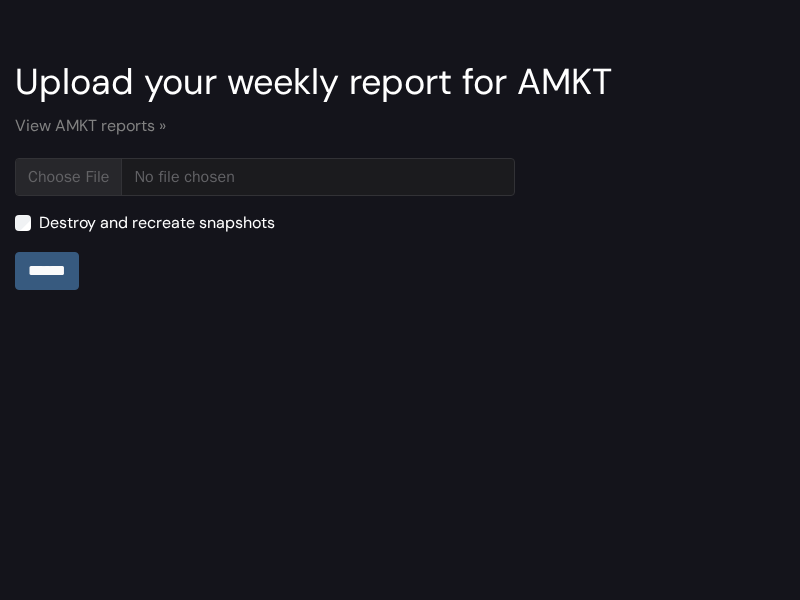 type on "**********" 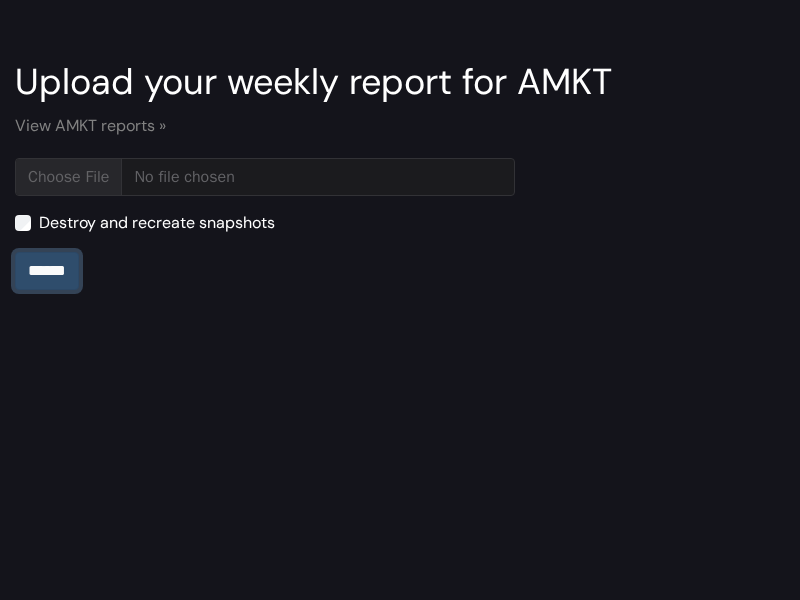 click on "******" at bounding box center (47, 271) 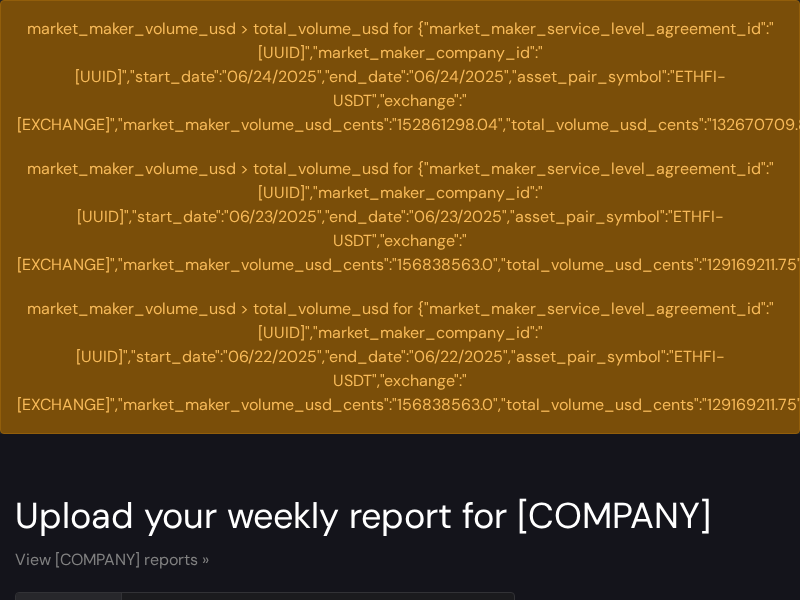 scroll, scrollTop: 0, scrollLeft: 0, axis: both 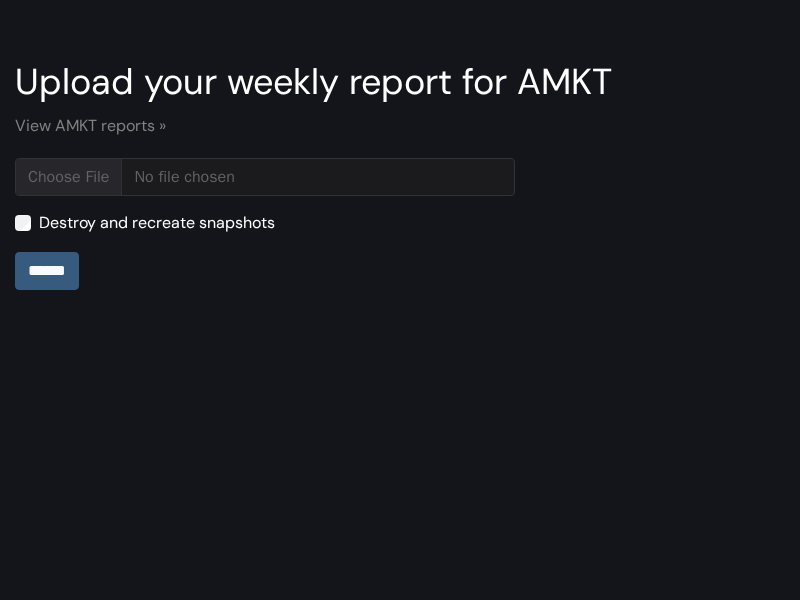type on "**********" 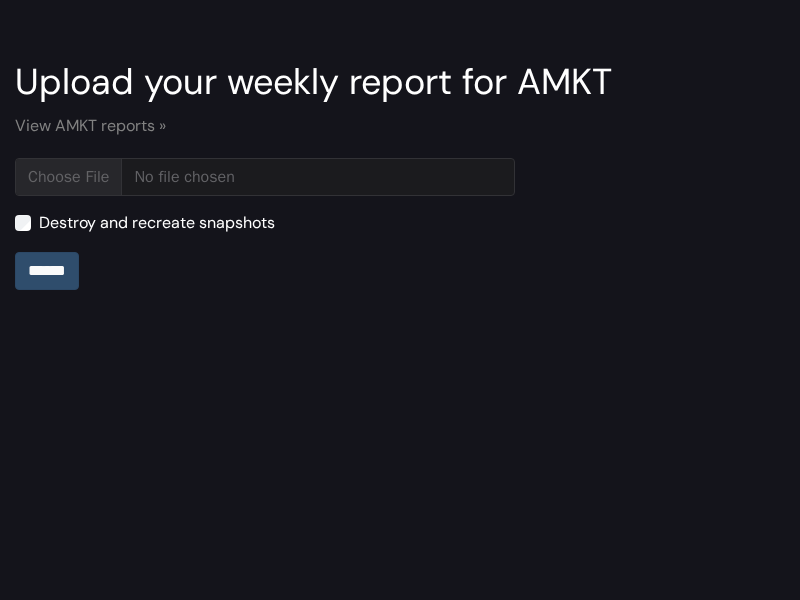 click on "[PERSONAL_DATA]" at bounding box center (47, 271) 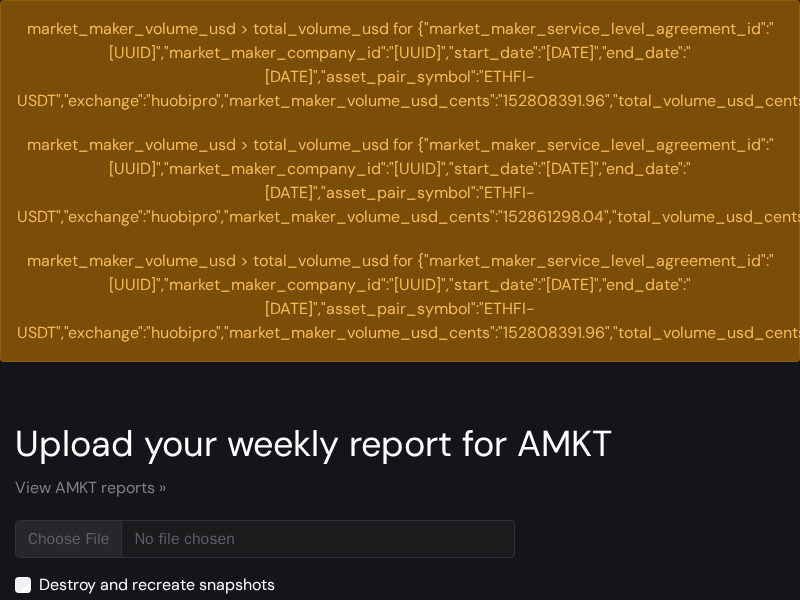 scroll, scrollTop: 0, scrollLeft: 0, axis: both 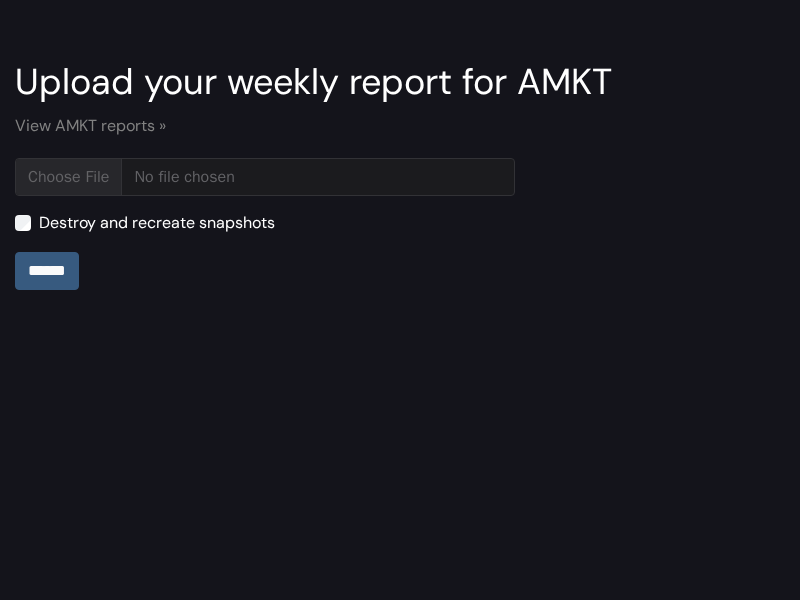 type on "**********" 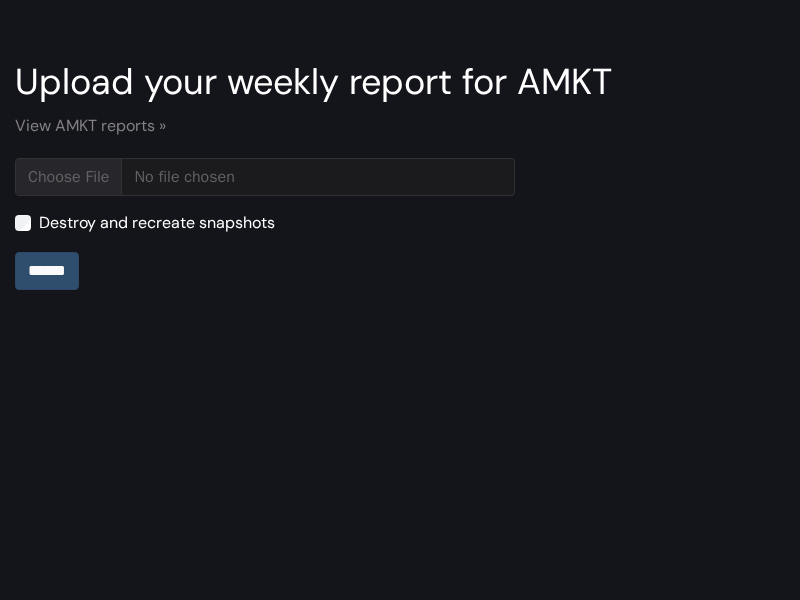 click on "[PERSONAL_INFO]" at bounding box center [47, 271] 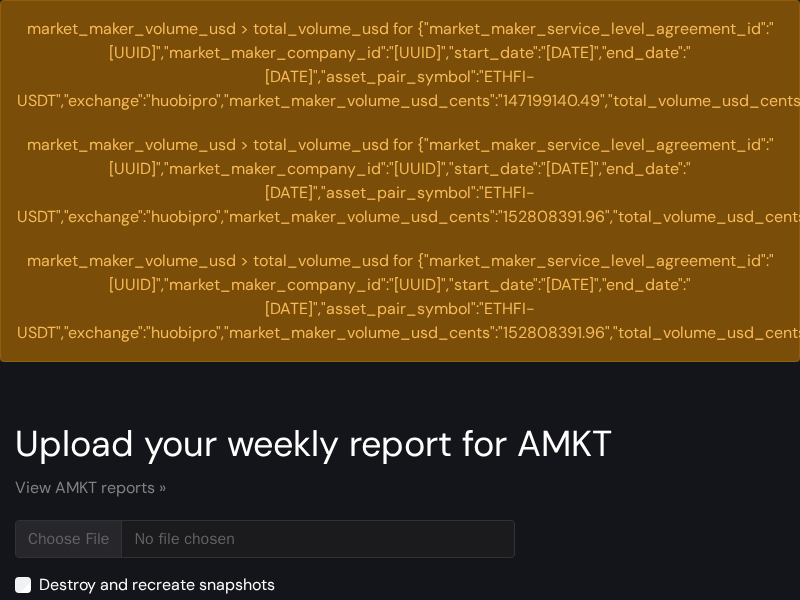 scroll, scrollTop: 0, scrollLeft: 0, axis: both 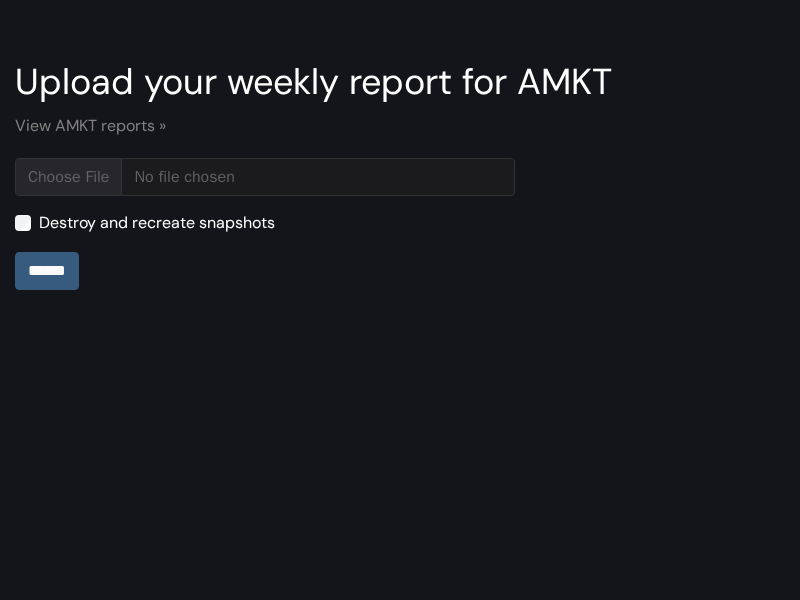 type on "**********" 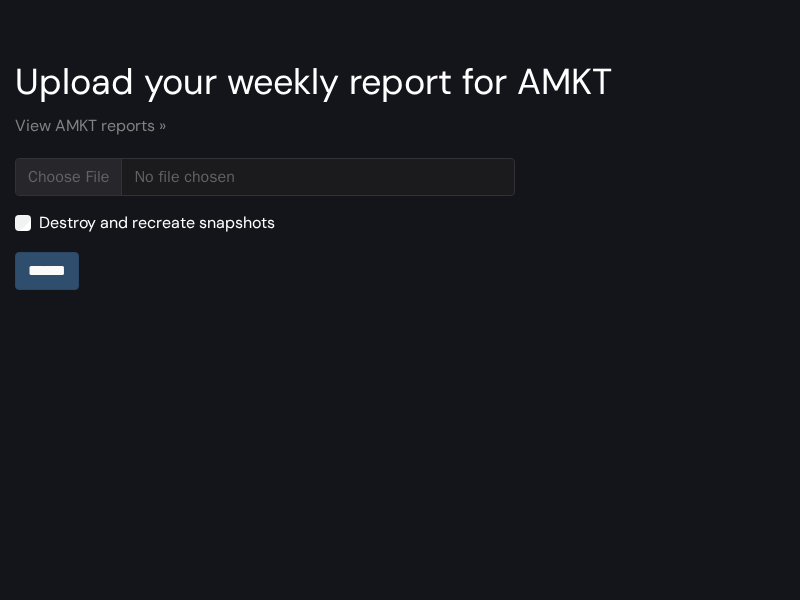 click on "******" at bounding box center (47, 271) 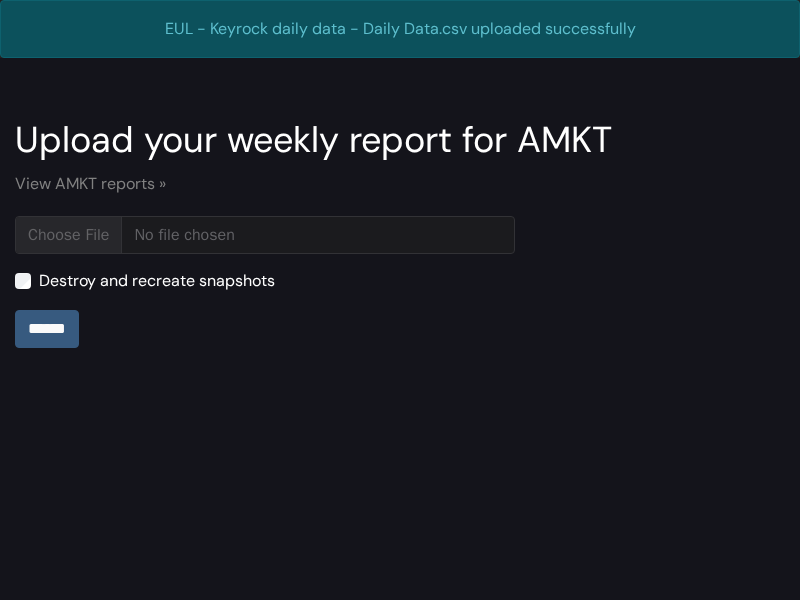 scroll, scrollTop: 0, scrollLeft: 0, axis: both 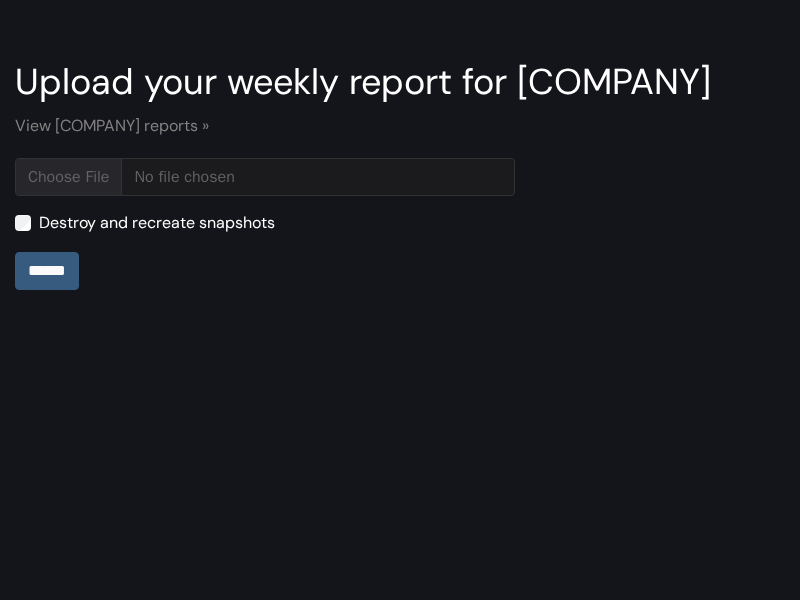 type on "**********" 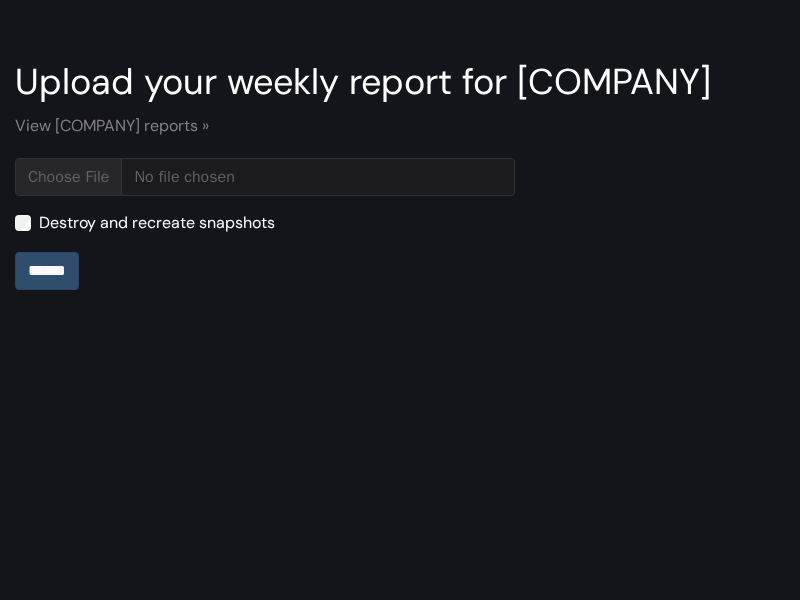 click on "******" at bounding box center (47, 271) 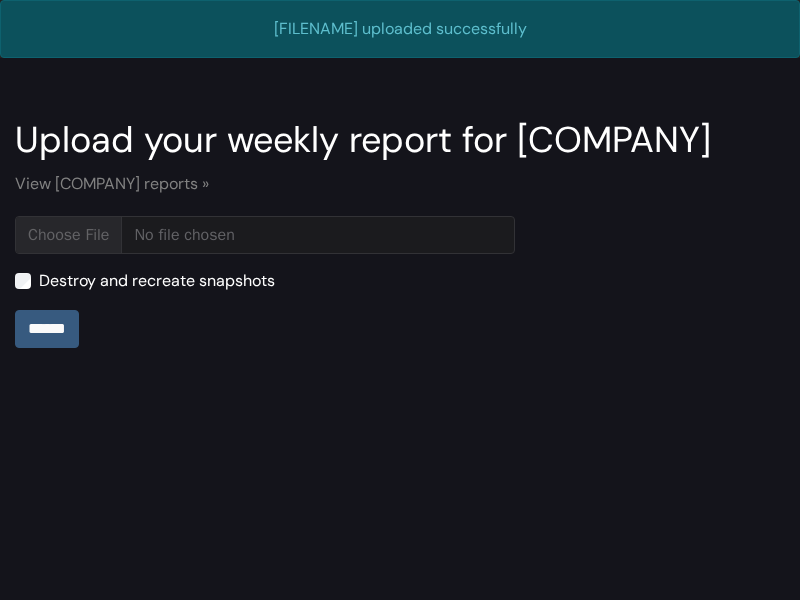 scroll, scrollTop: 0, scrollLeft: 0, axis: both 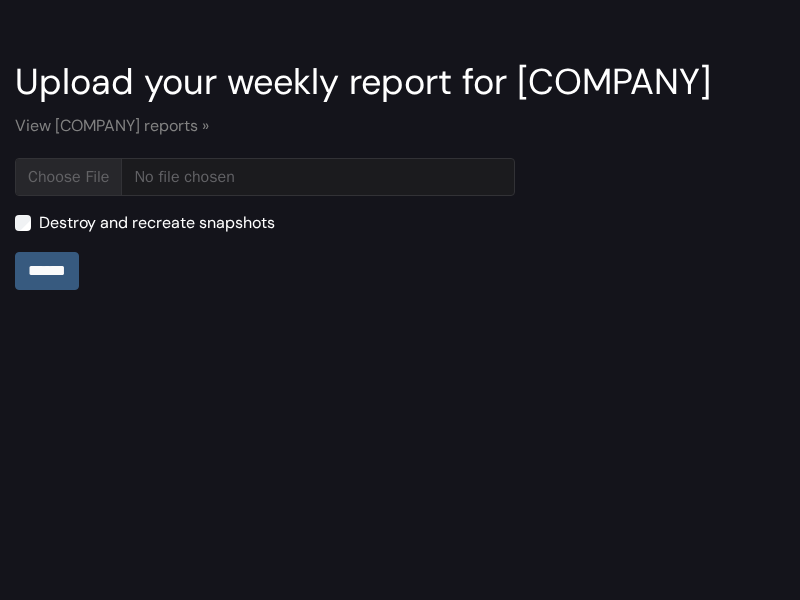 type on "**********" 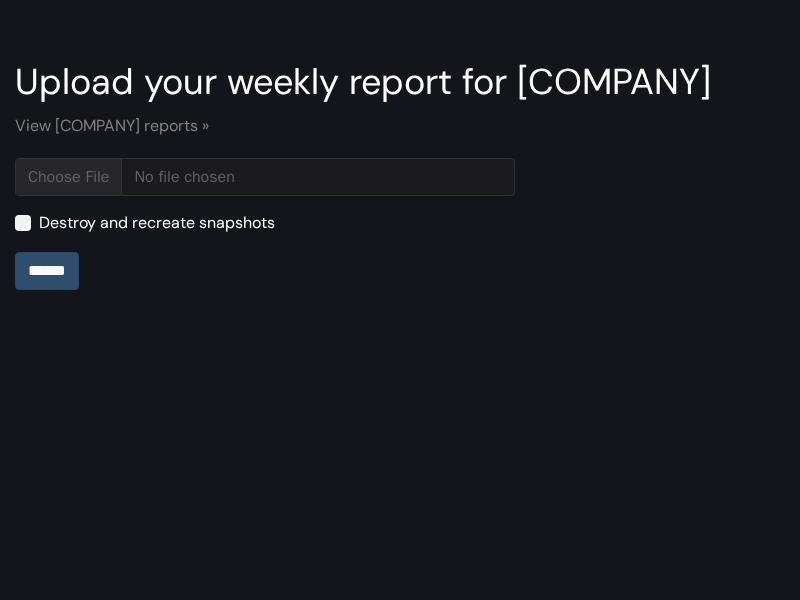 click on "[PERSONAL_DATA]" at bounding box center (47, 271) 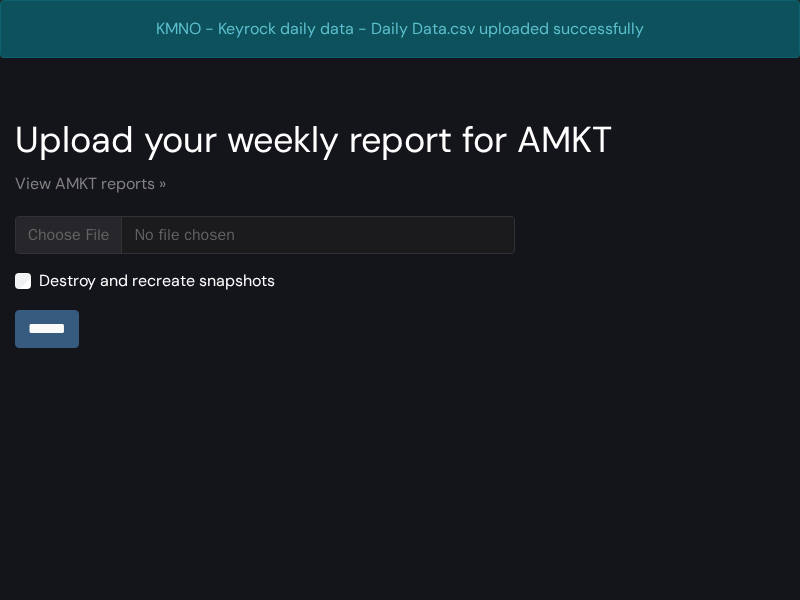 scroll, scrollTop: 0, scrollLeft: 0, axis: both 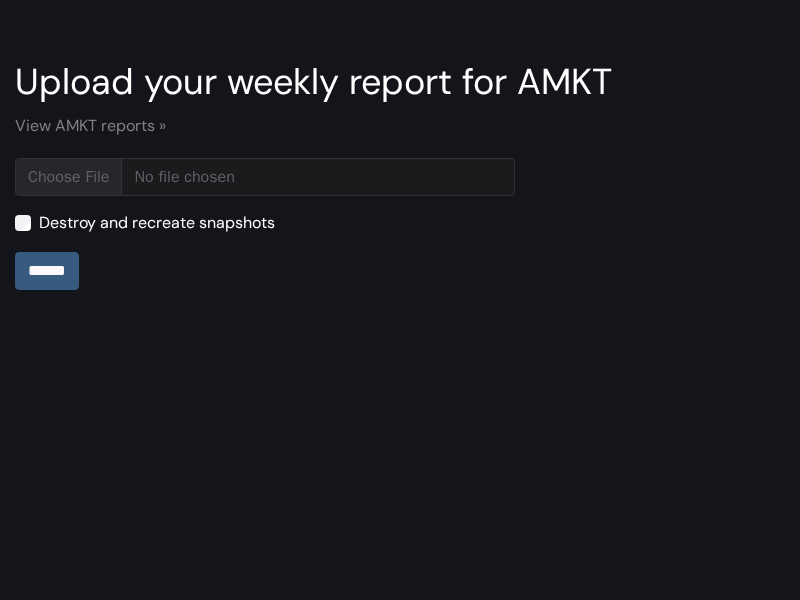 type on "**********" 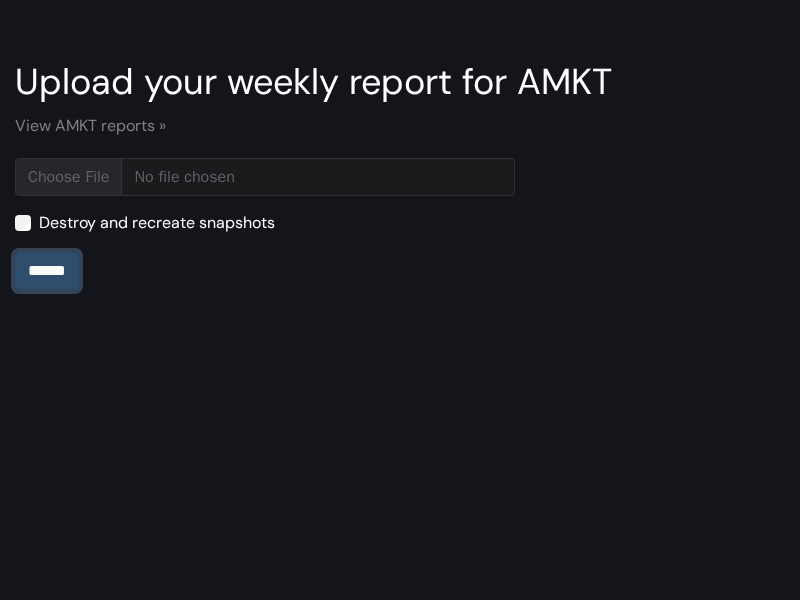 click on "******" at bounding box center [47, 271] 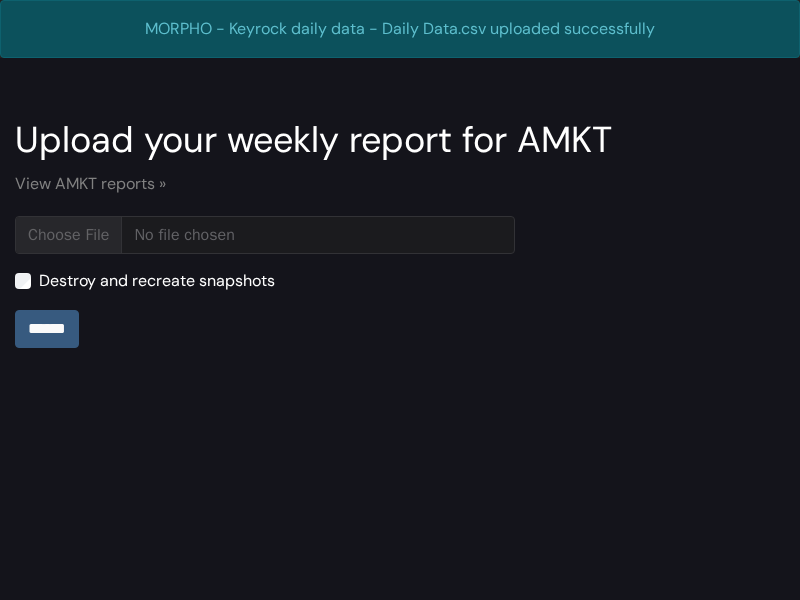 scroll, scrollTop: 0, scrollLeft: 0, axis: both 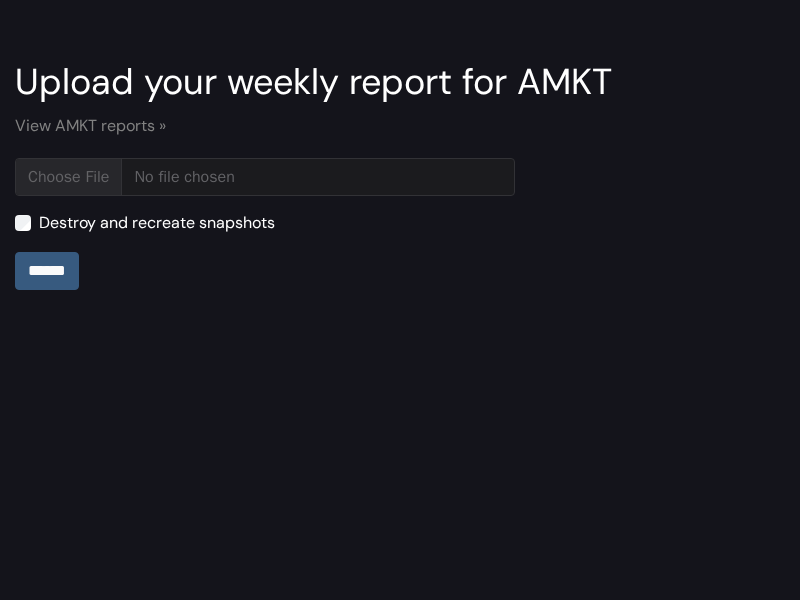 type on "**********" 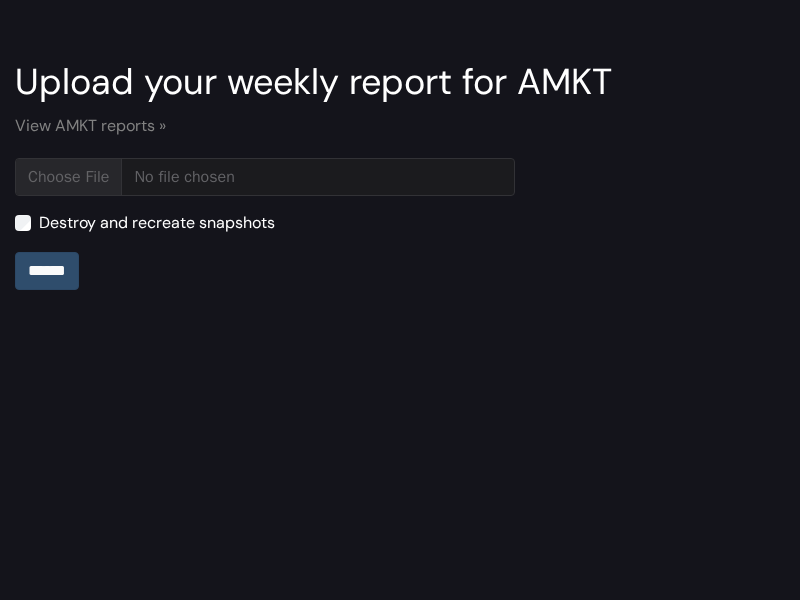 click on "[PERSONAL_DATA]" at bounding box center (47, 271) 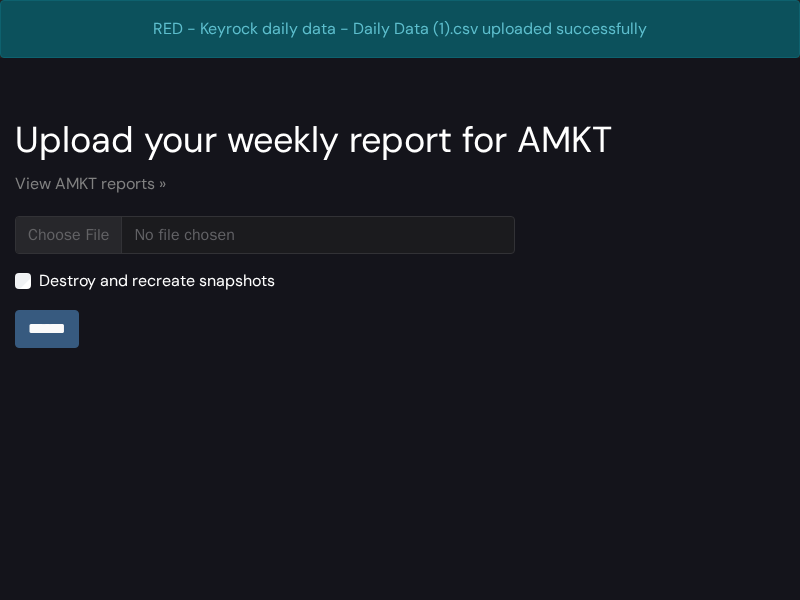 scroll, scrollTop: 0, scrollLeft: 0, axis: both 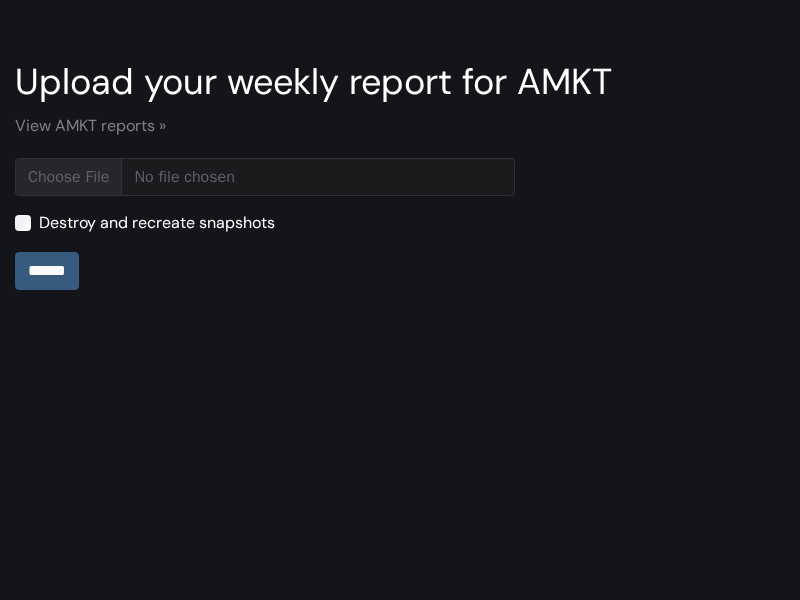 type on "[PERSONAL_DATA]" 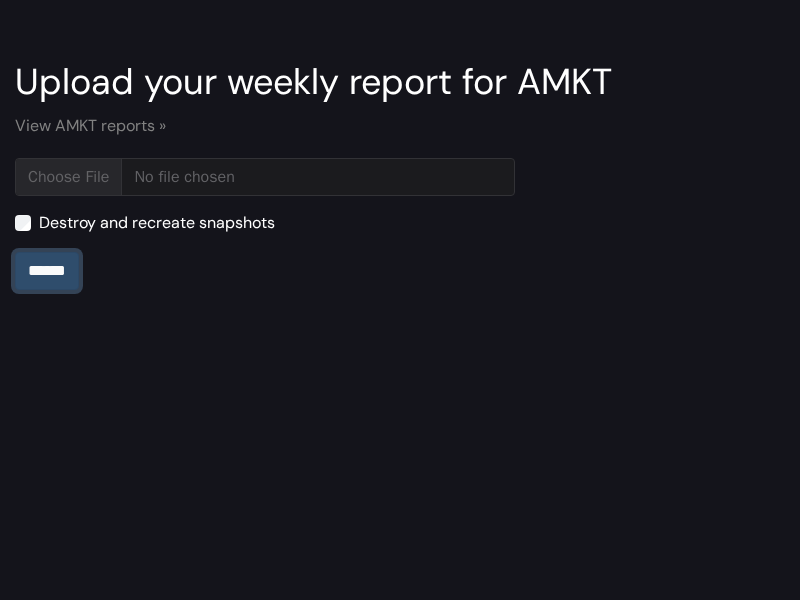 click on "[PERSONAL_DATA]" at bounding box center [47, 271] 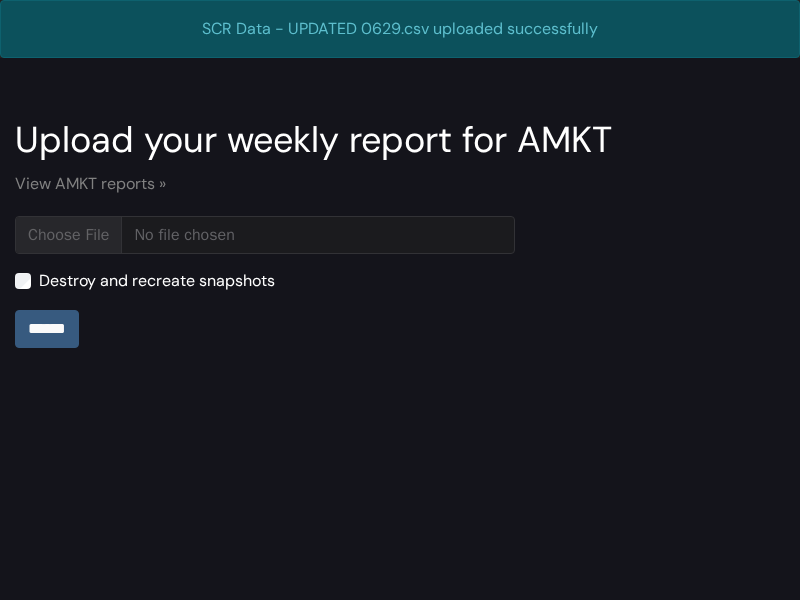 scroll, scrollTop: 0, scrollLeft: 0, axis: both 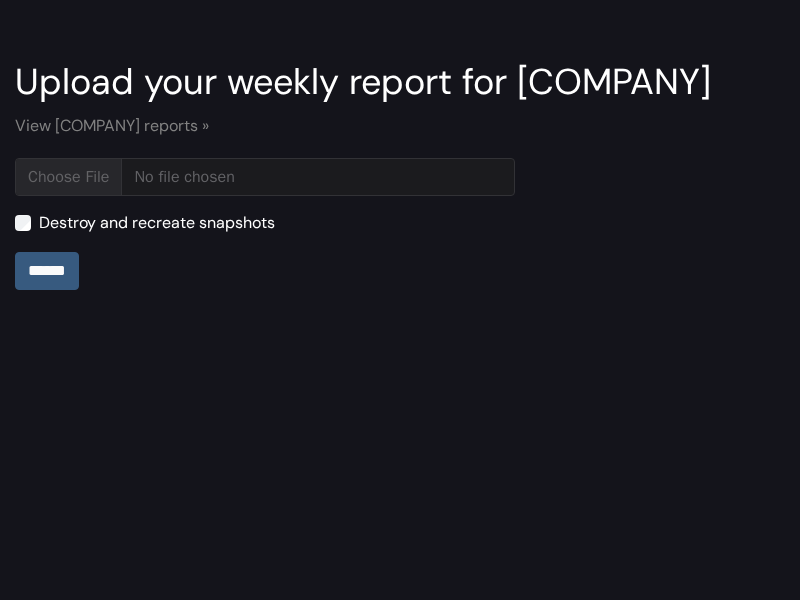 type on "**********" 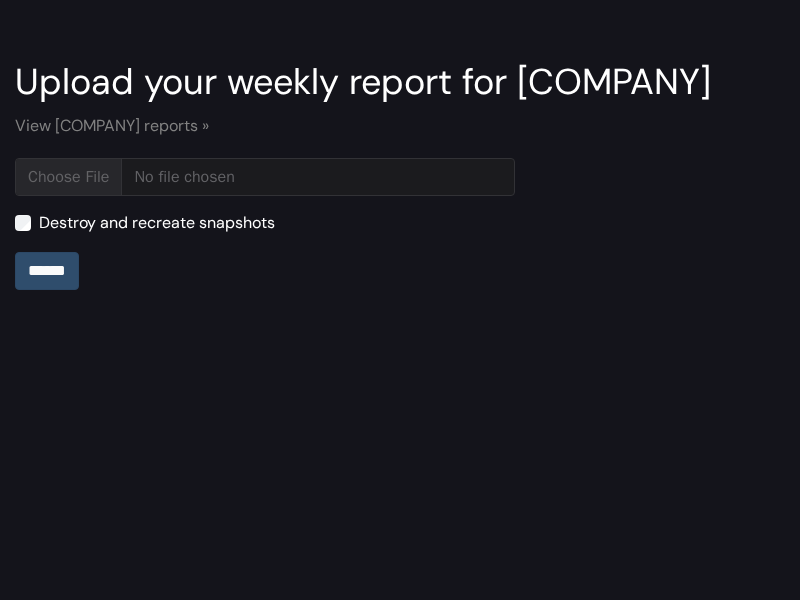 click on "******" at bounding box center (47, 271) 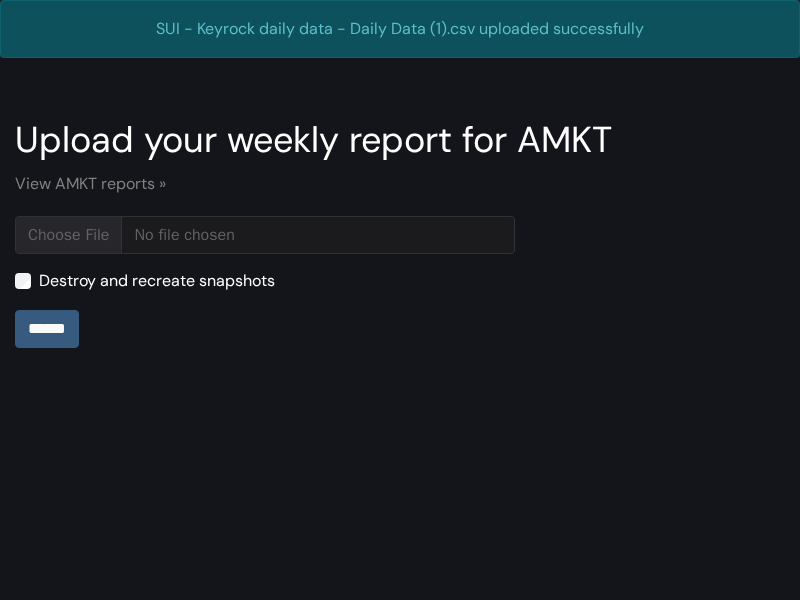 scroll, scrollTop: 0, scrollLeft: 0, axis: both 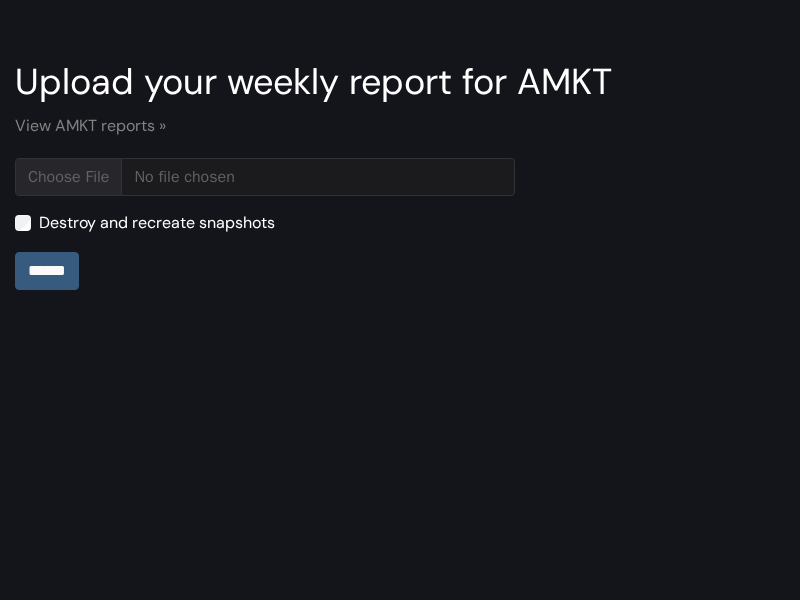 type on "**********" 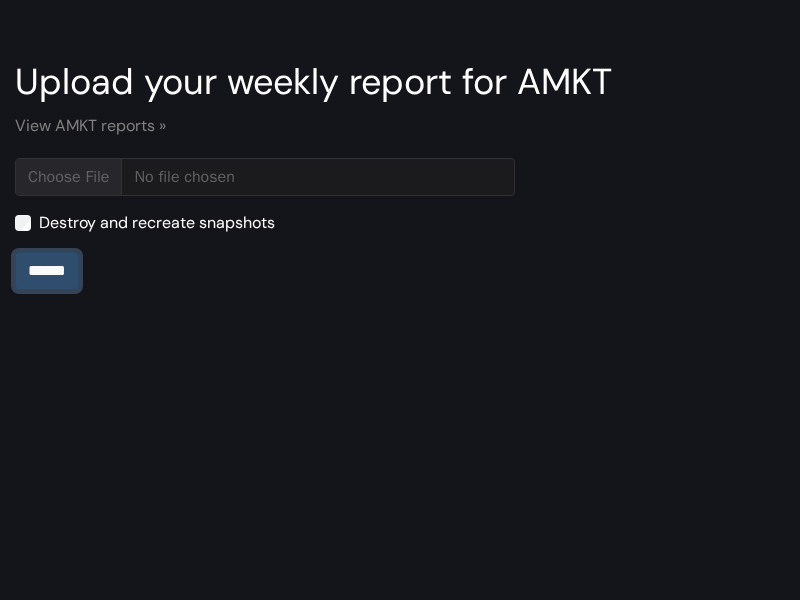 click on "******" at bounding box center [47, 271] 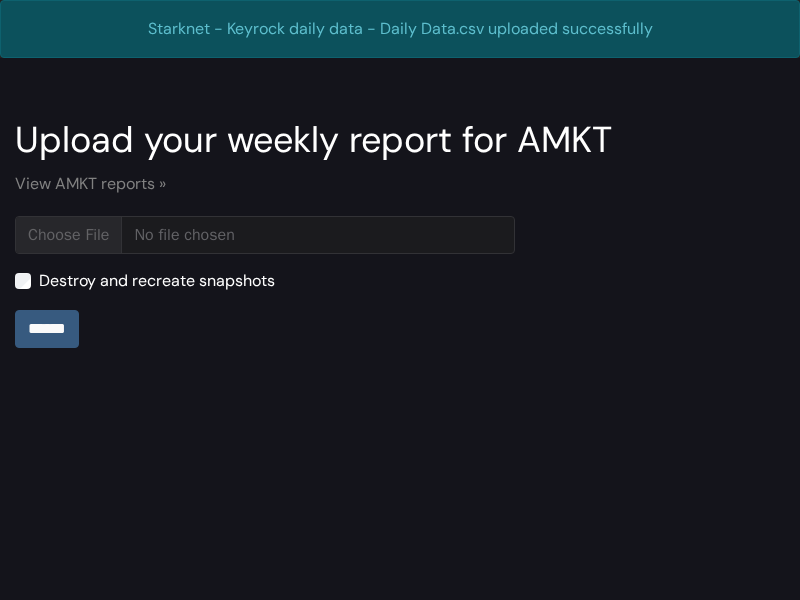 scroll, scrollTop: 0, scrollLeft: 0, axis: both 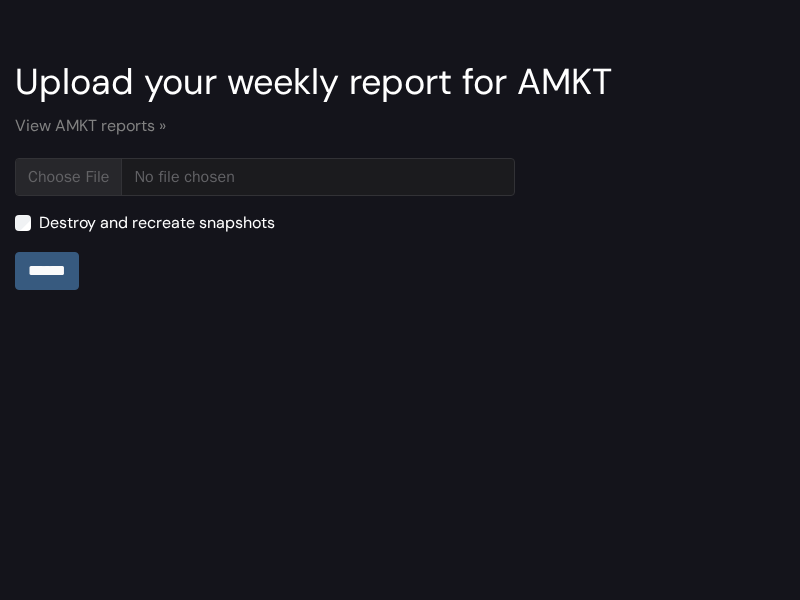 type on "**********" 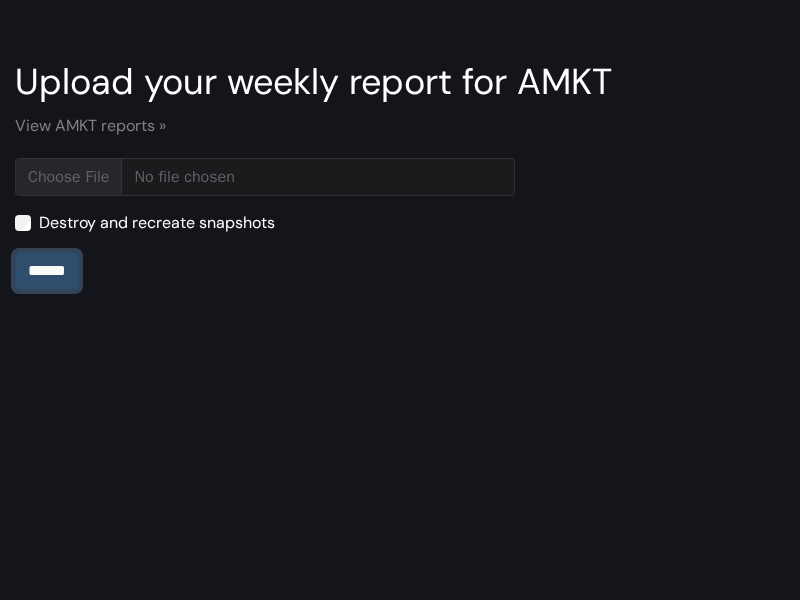 click on "******" at bounding box center [47, 271] 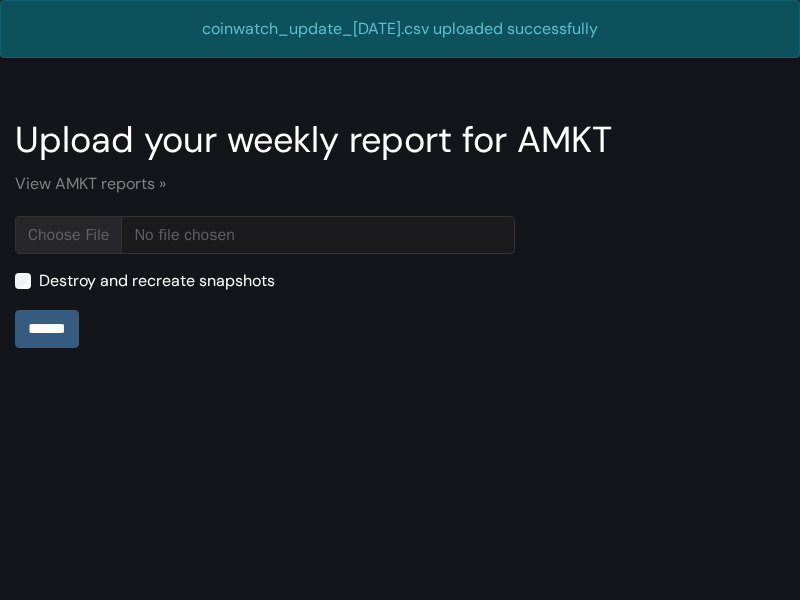 scroll, scrollTop: 0, scrollLeft: 0, axis: both 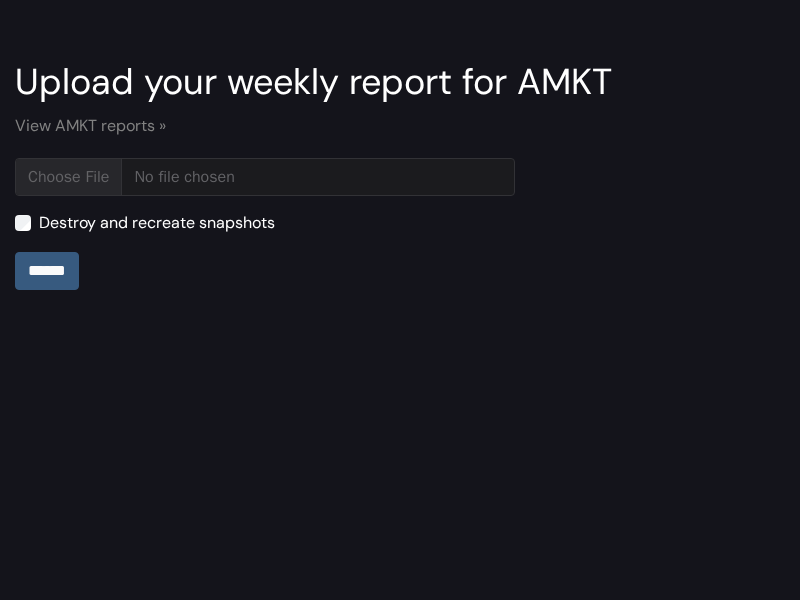 type on "**********" 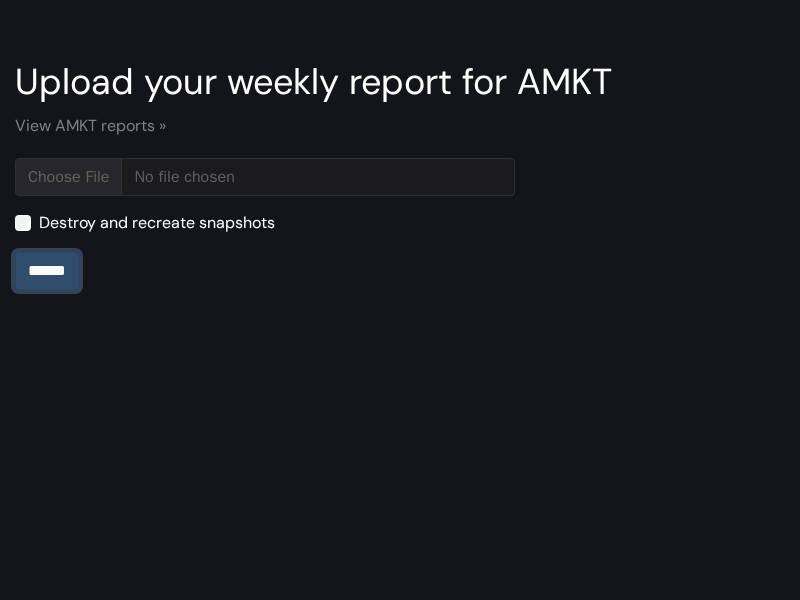 click on "******" at bounding box center (47, 271) 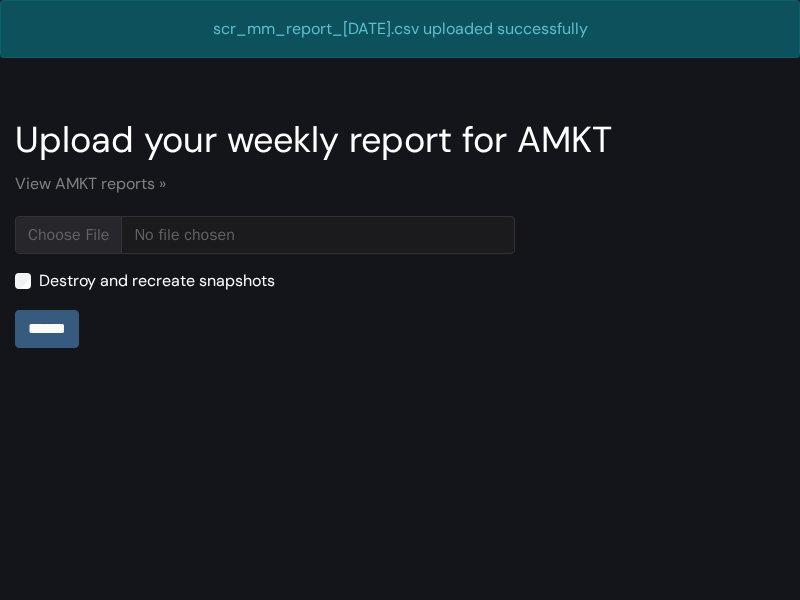 scroll, scrollTop: 0, scrollLeft: 0, axis: both 